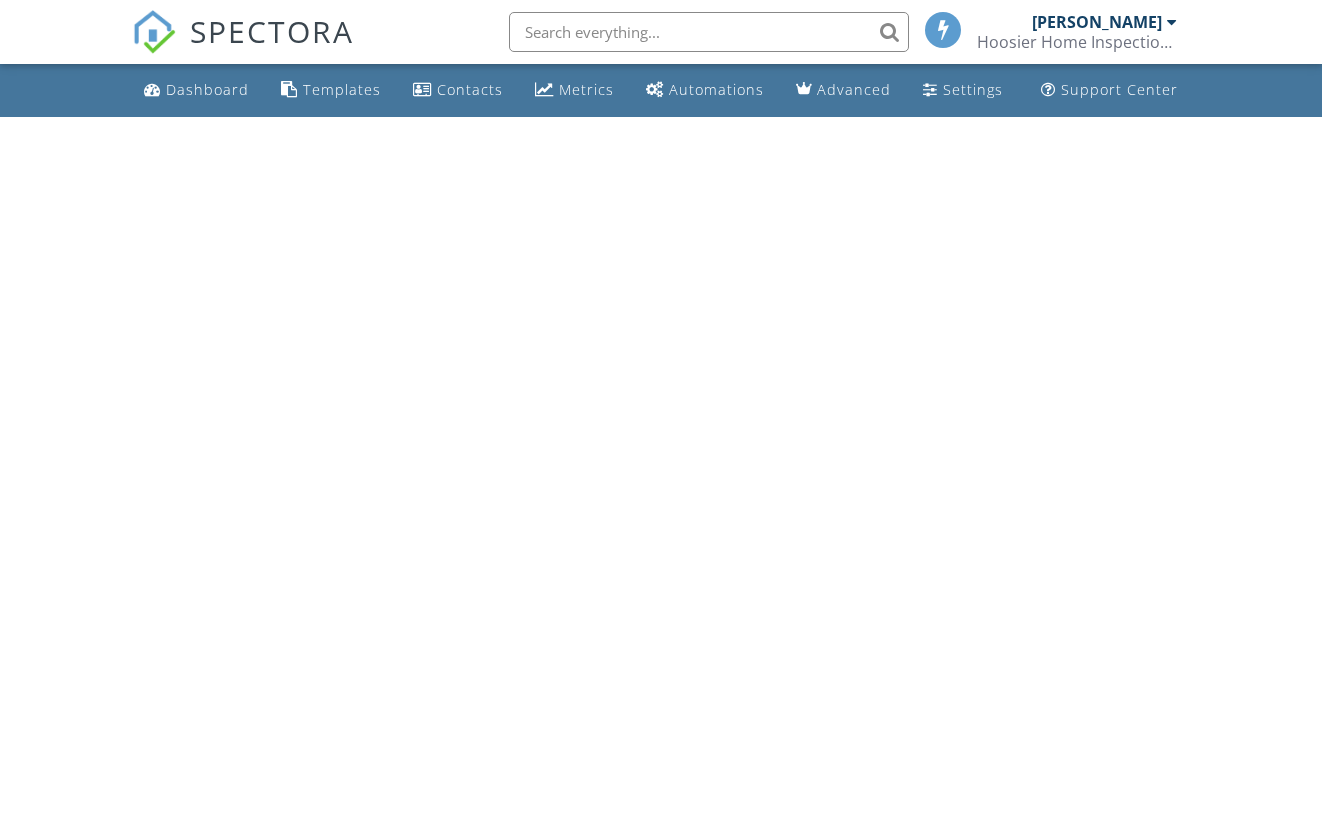 scroll, scrollTop: 0, scrollLeft: 0, axis: both 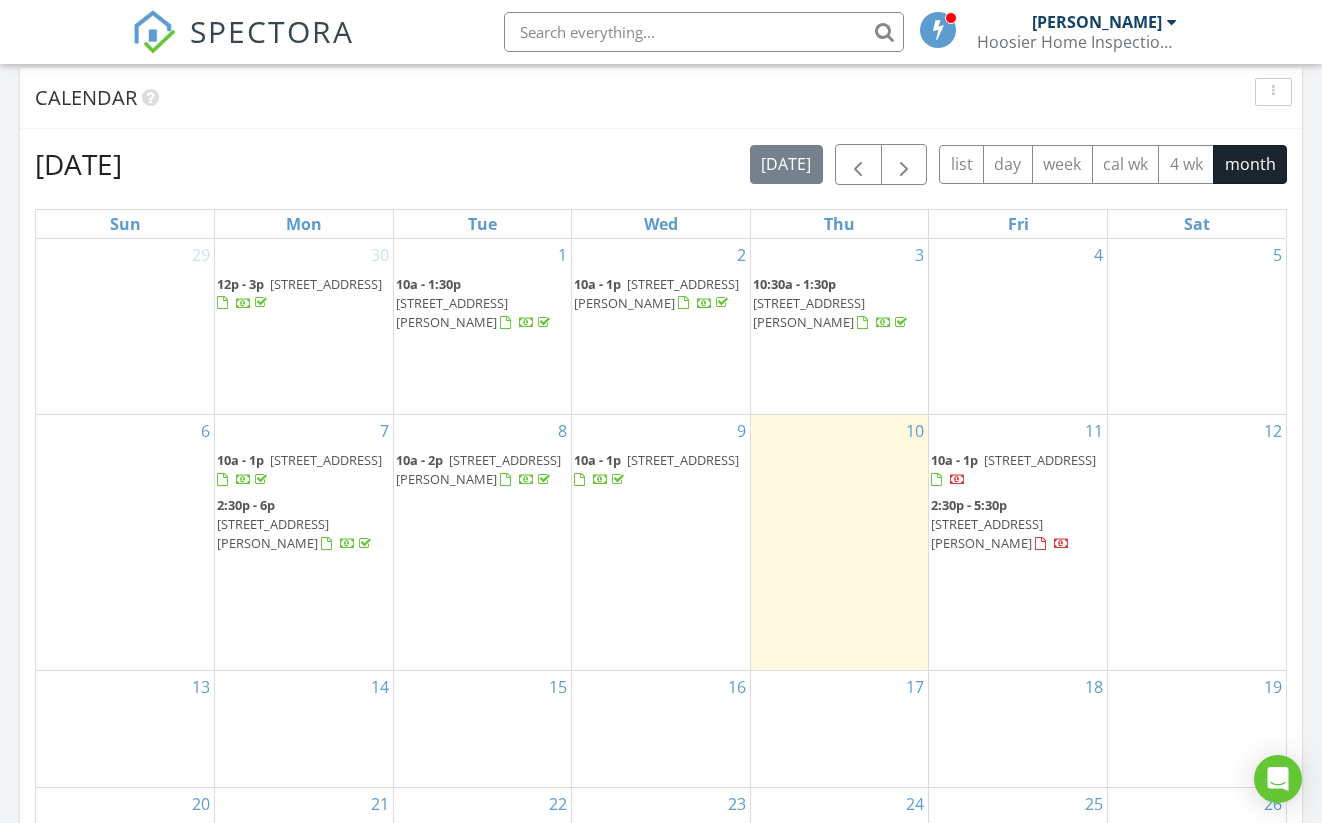 click at bounding box center [222, 480] 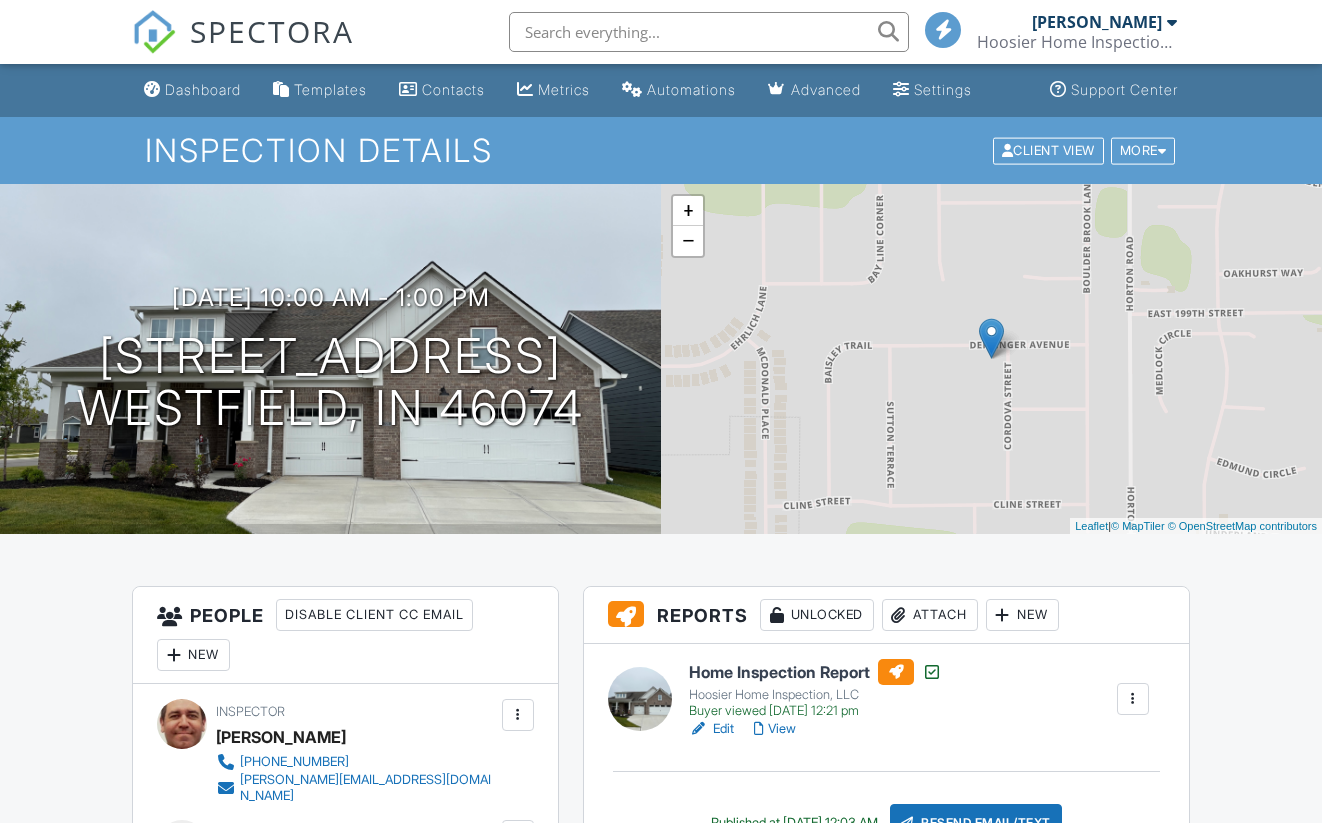 scroll, scrollTop: 0, scrollLeft: 0, axis: both 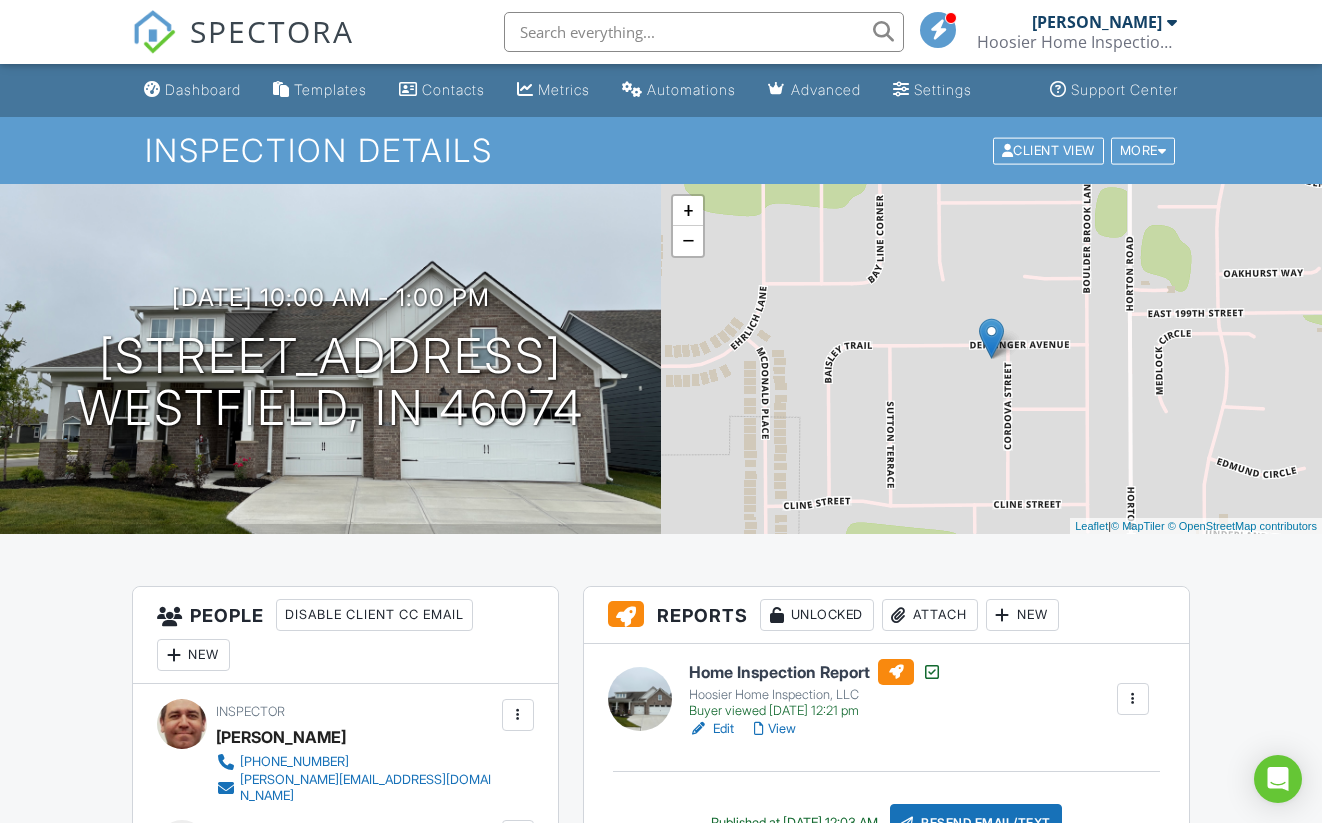 click on "View" at bounding box center (775, 729) 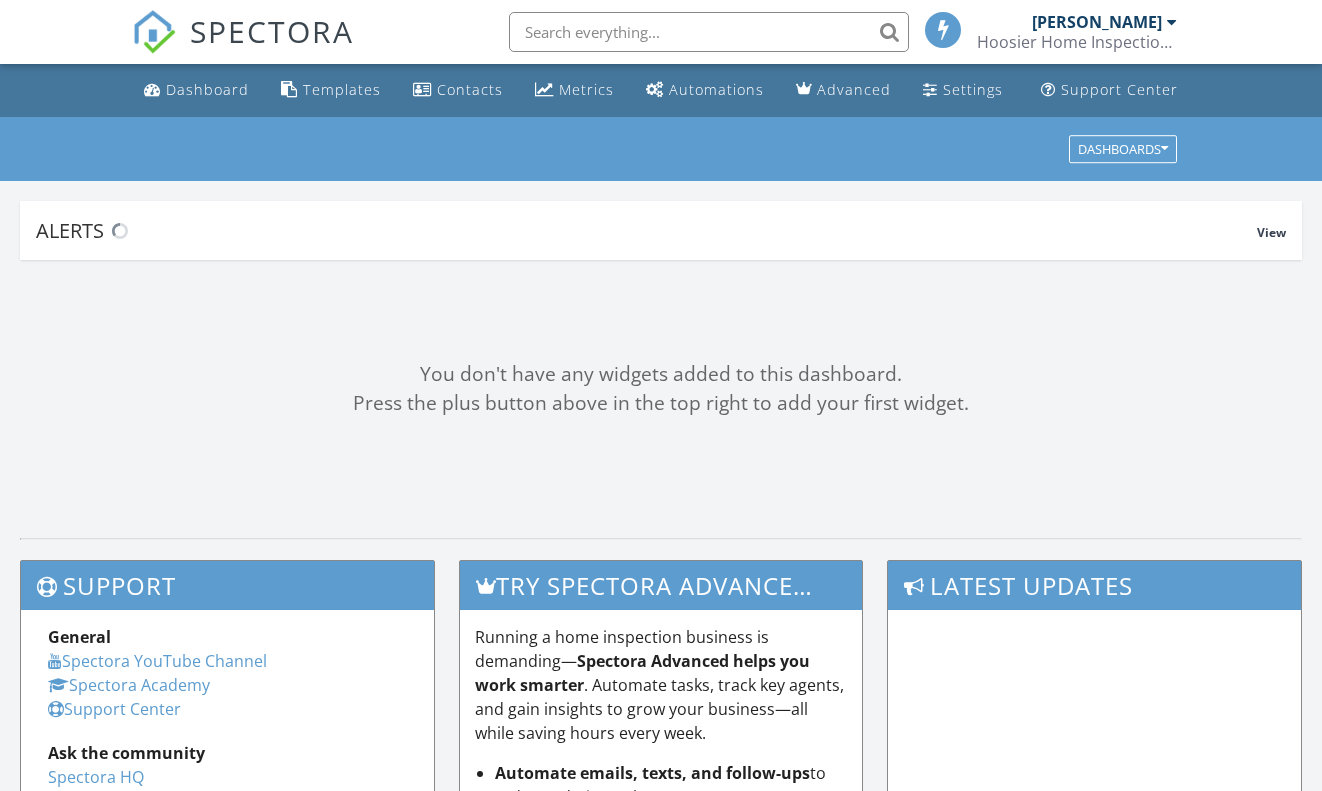 scroll, scrollTop: 0, scrollLeft: 0, axis: both 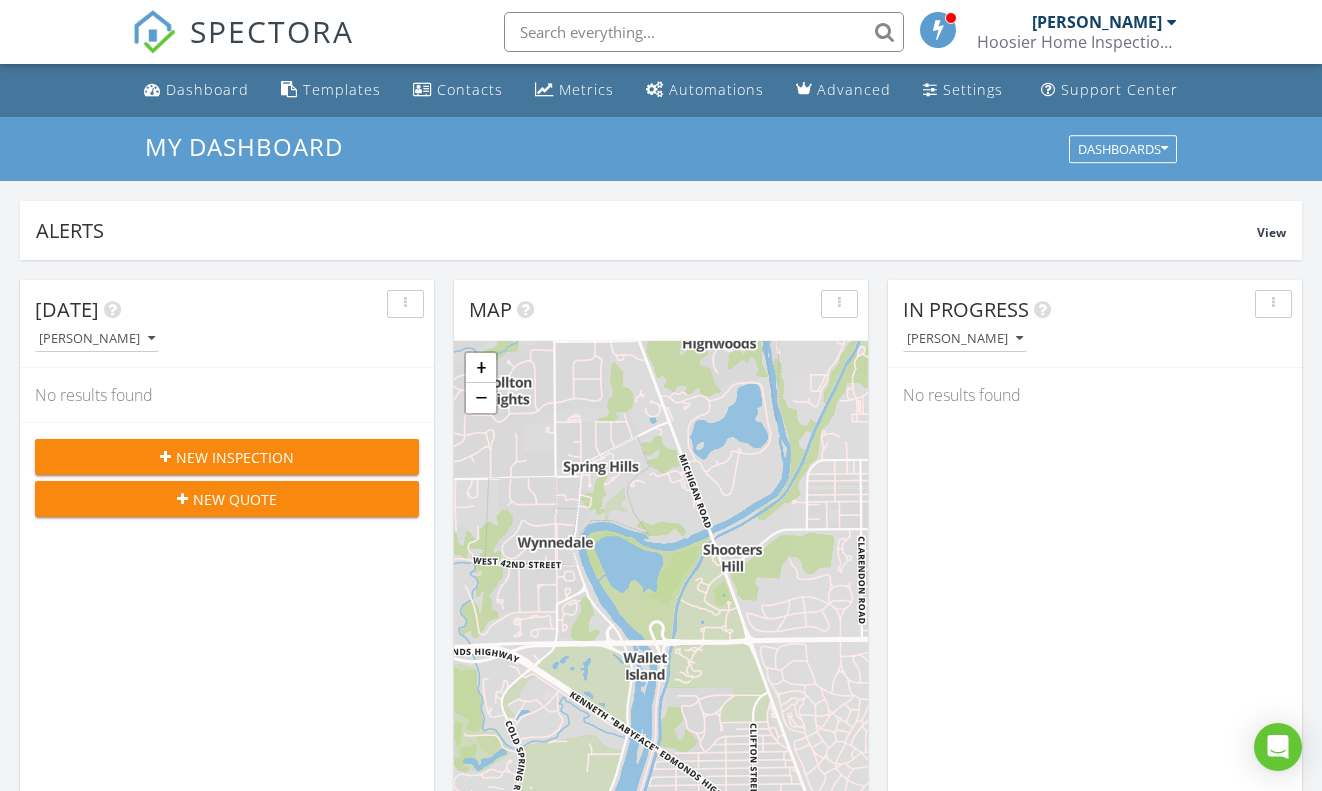 click on "New Inspection" at bounding box center (235, 457) 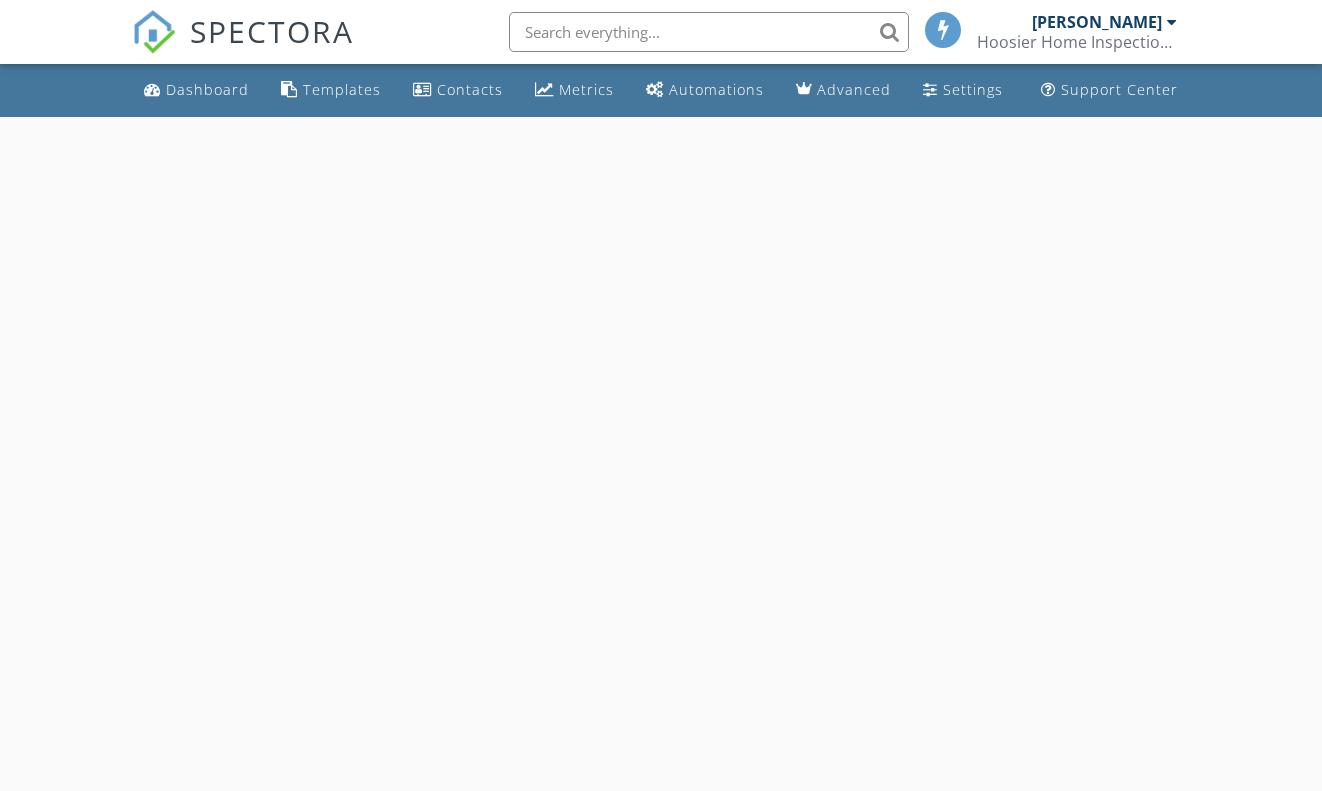 scroll, scrollTop: 0, scrollLeft: 0, axis: both 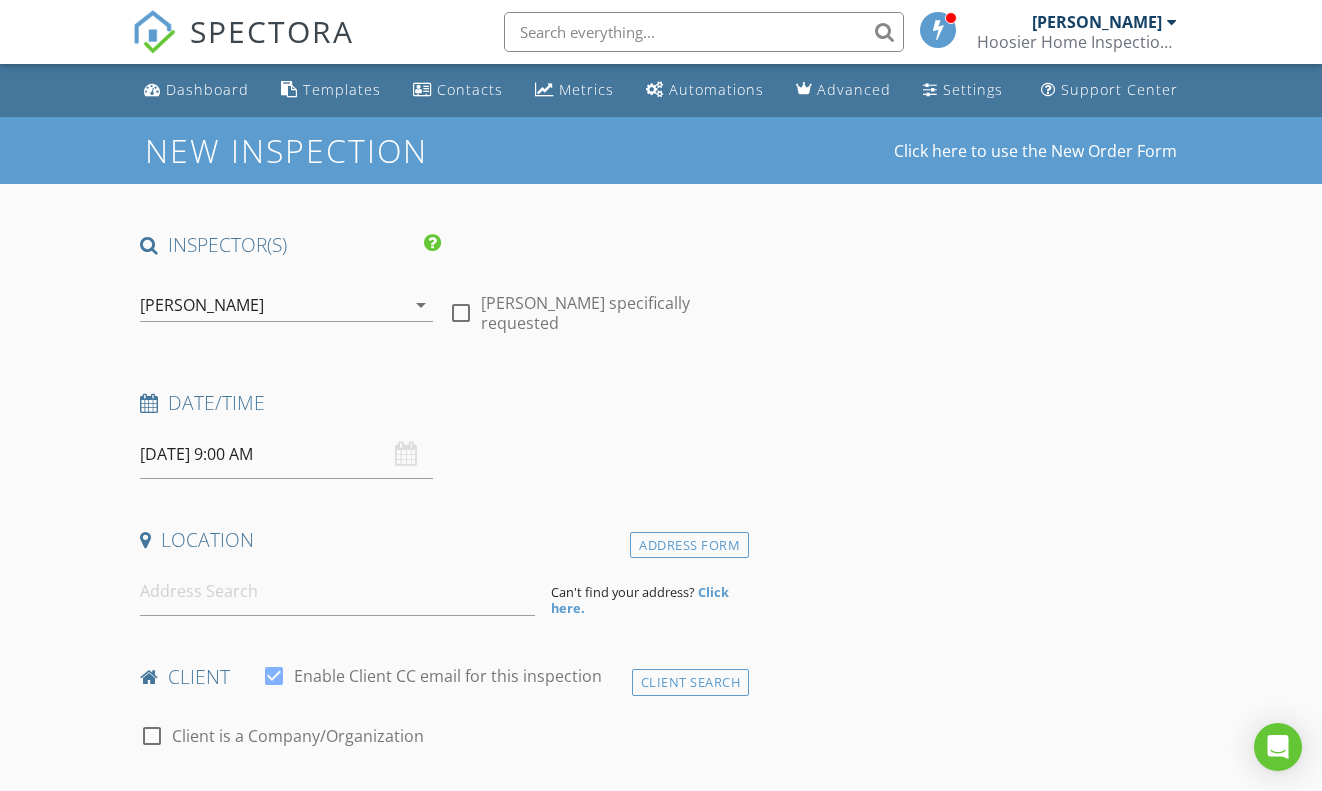 click on "07/11/2025 9:00 AM" at bounding box center (286, 454) 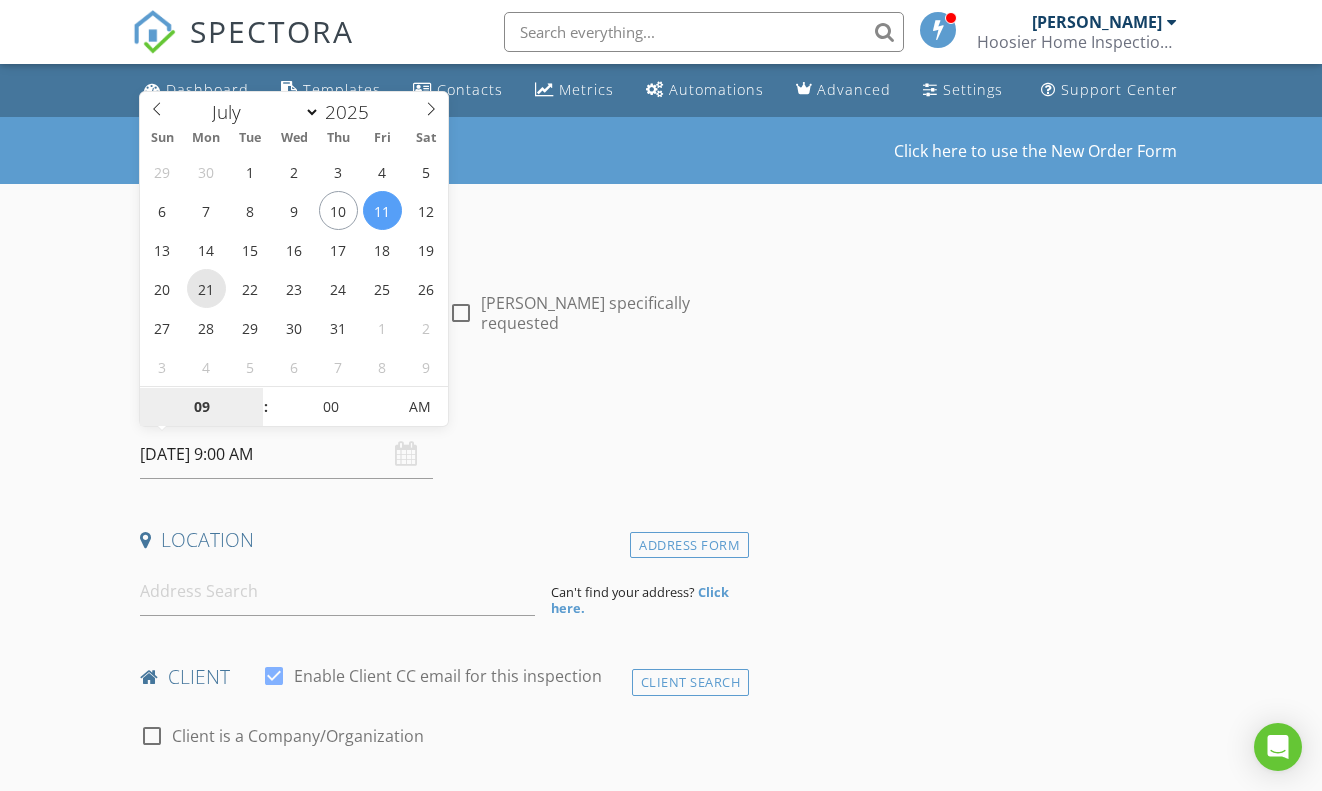 type on "07/21/2025 9:00 AM" 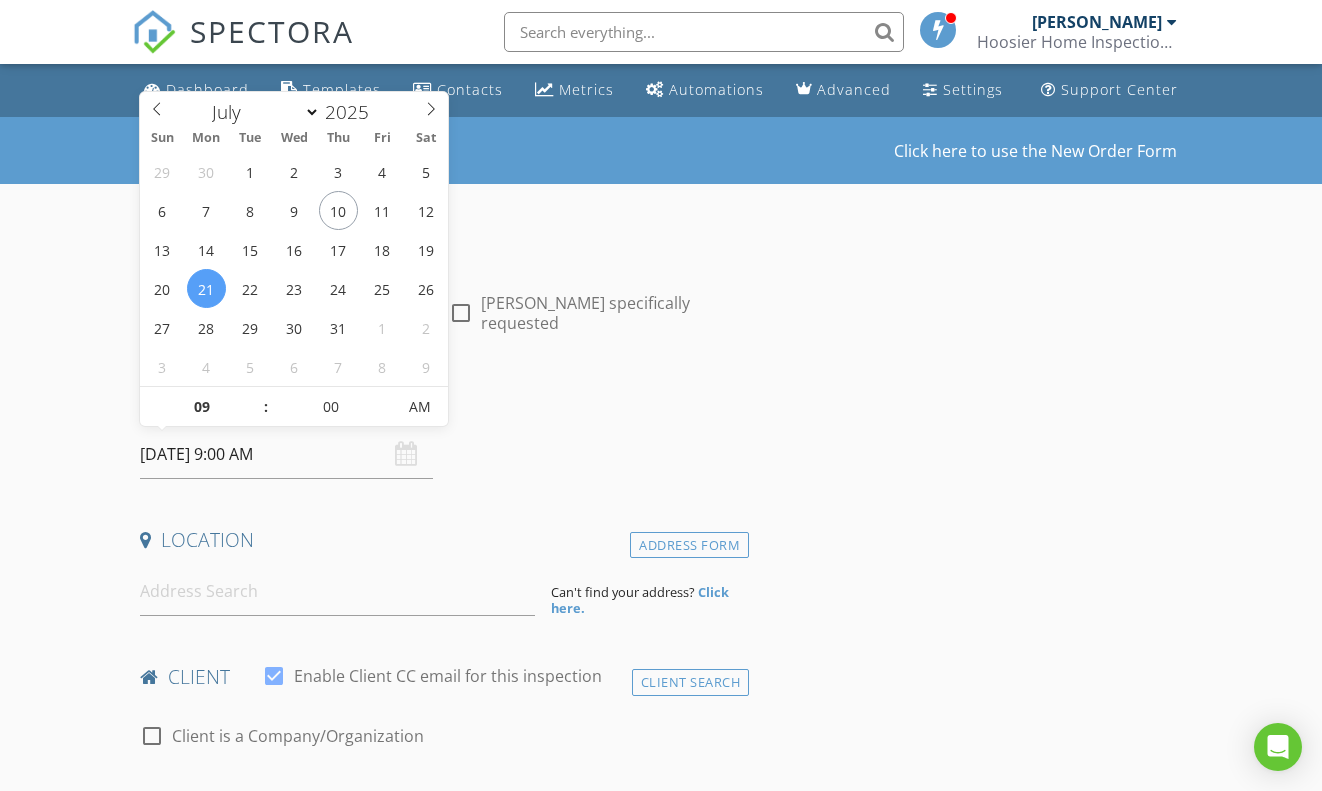 click on "Date/Time
07/21/2025 9:00 AM" at bounding box center (440, 434) 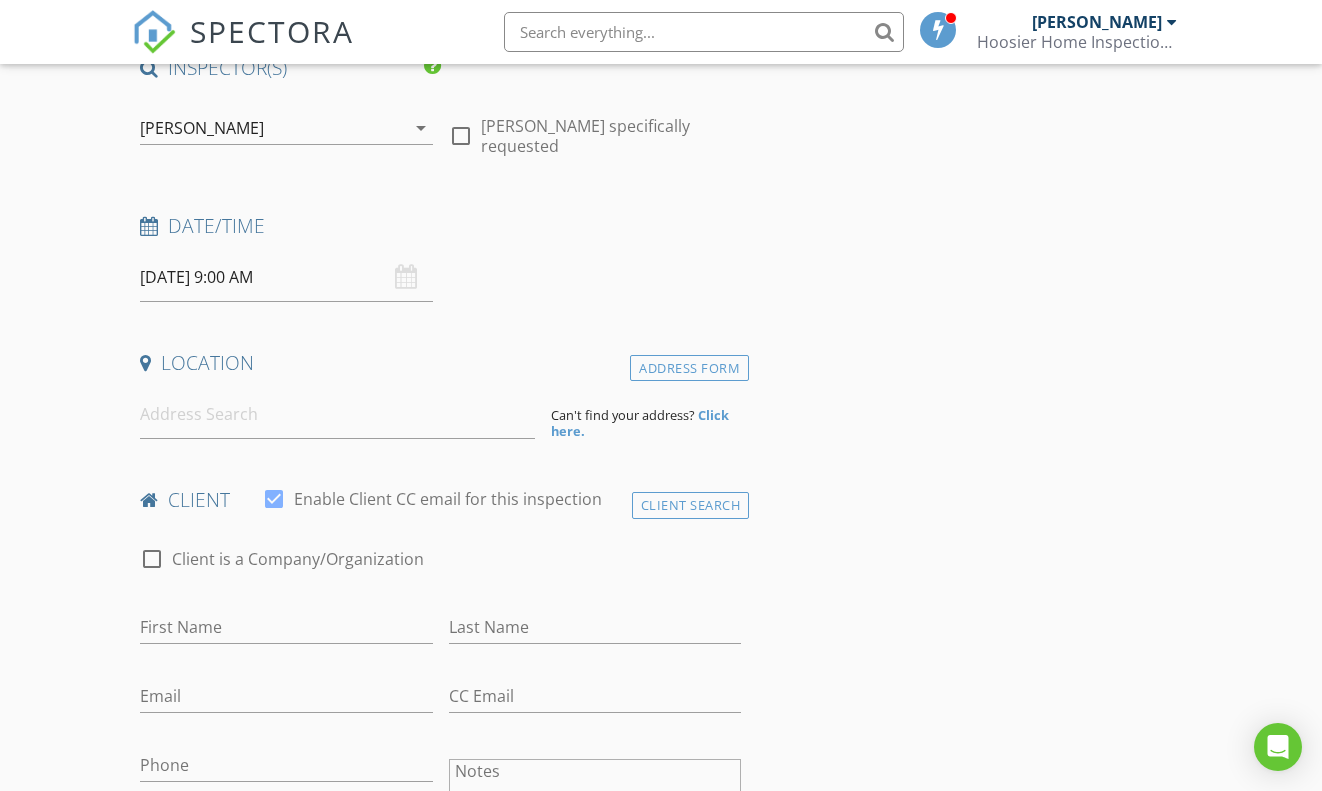 scroll, scrollTop: 188, scrollLeft: 0, axis: vertical 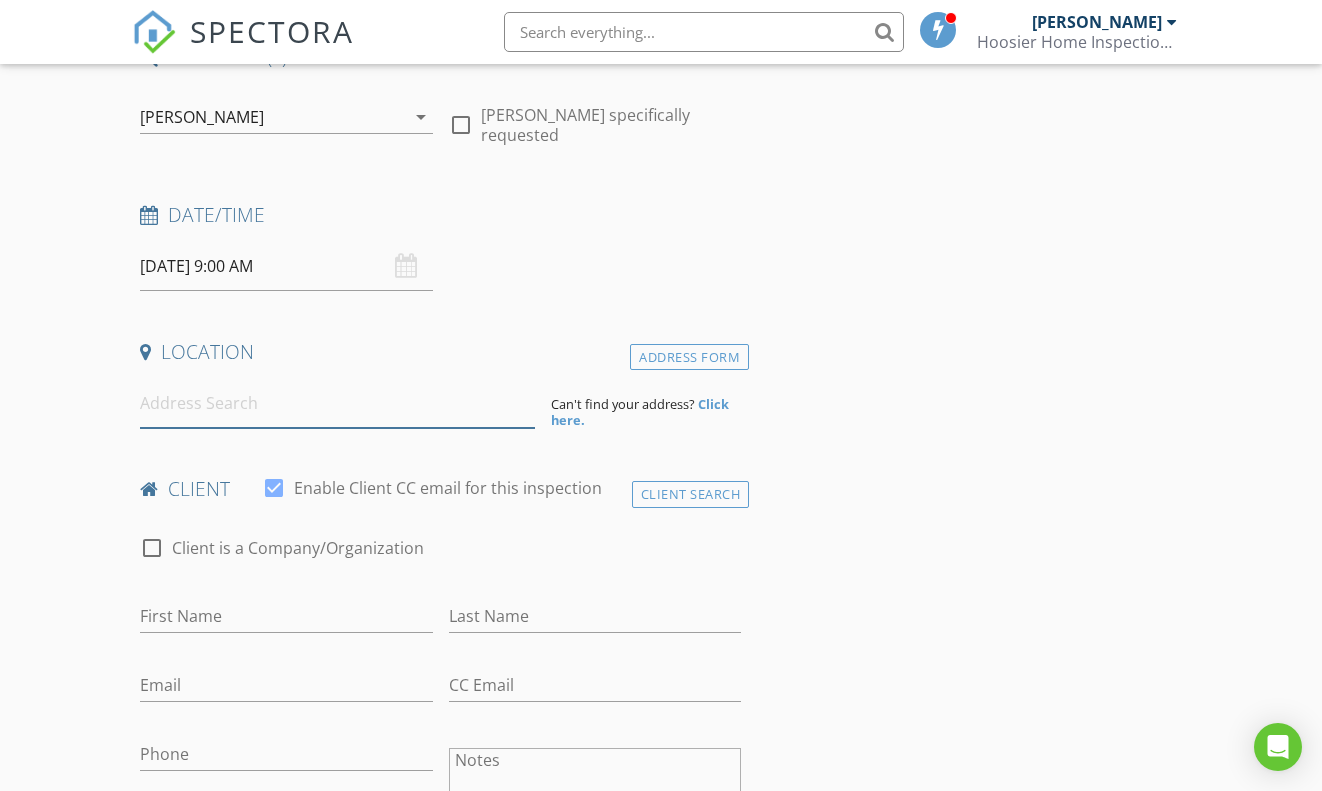 click at bounding box center (337, 403) 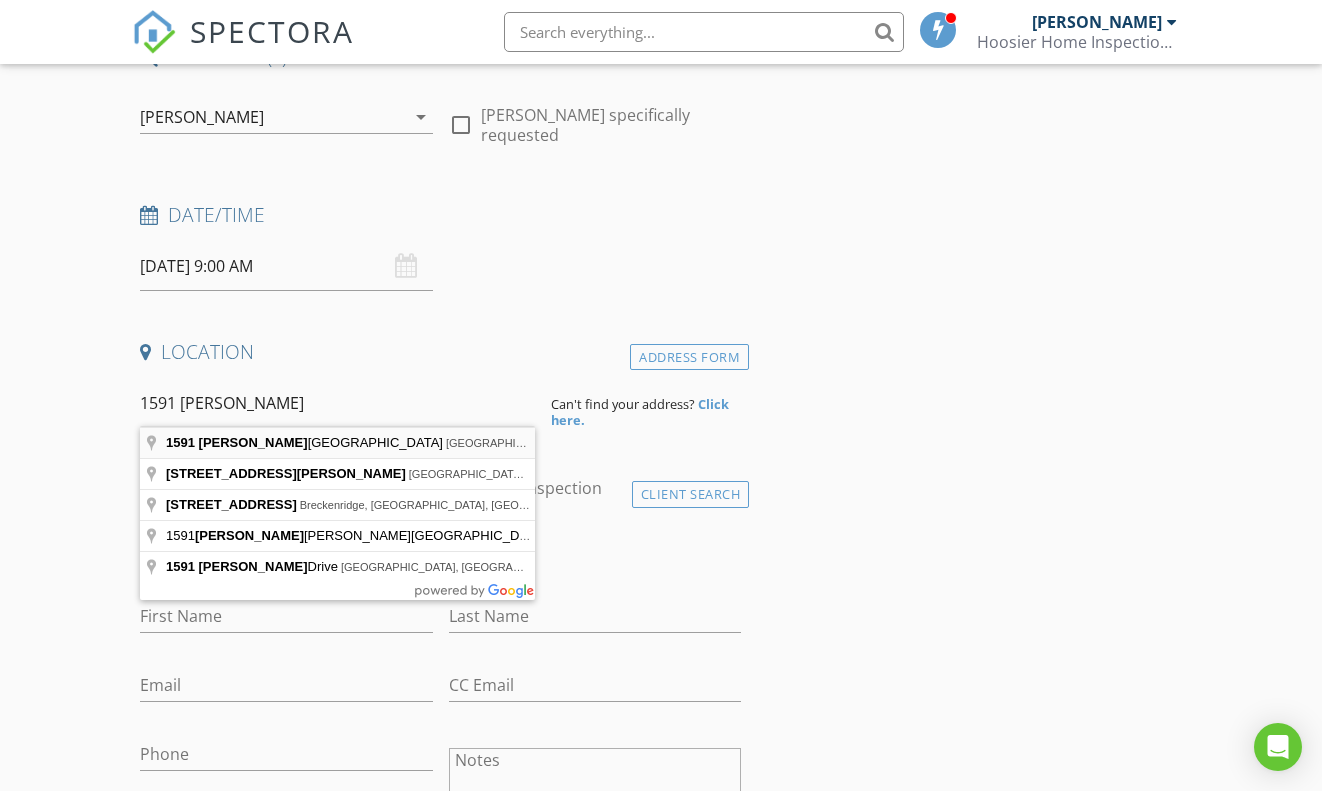 type on "1591 Boris End Street, Danville, IN, USA" 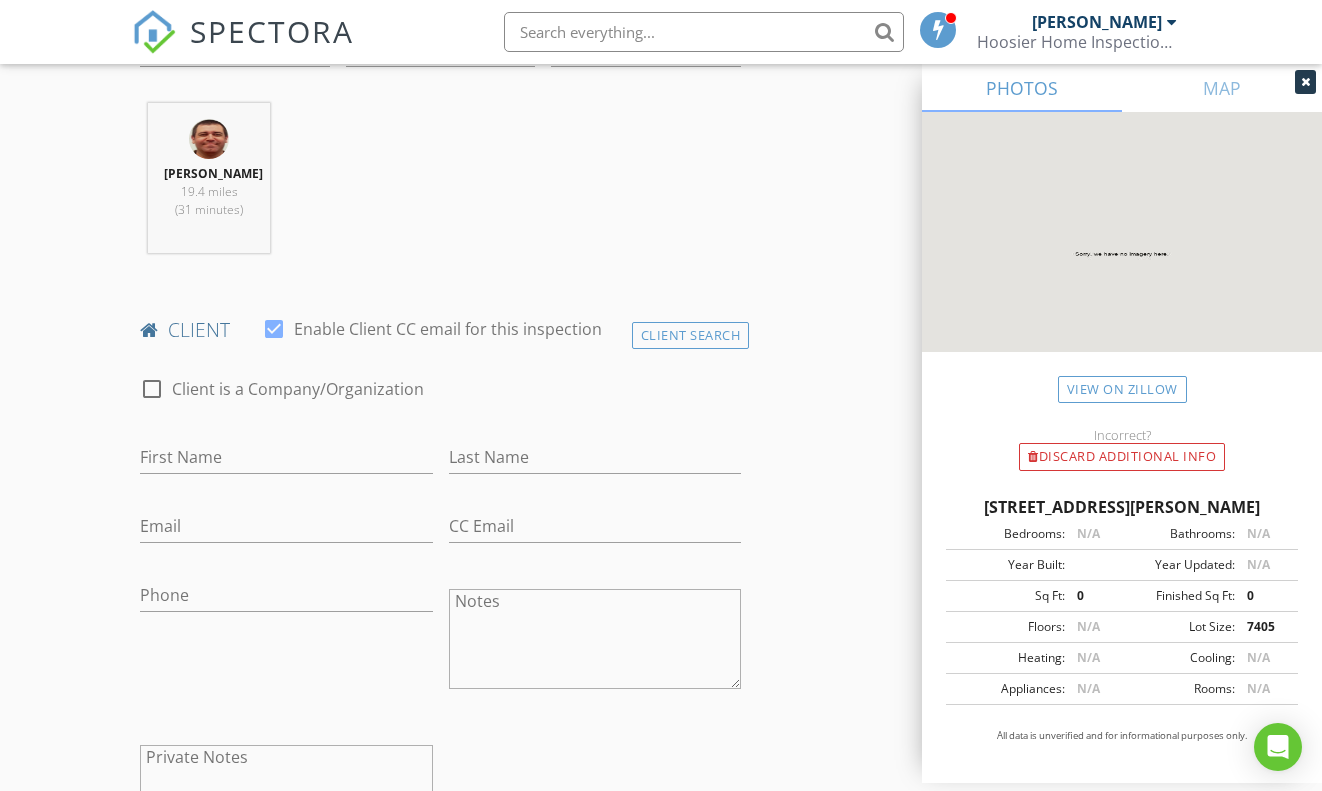 scroll, scrollTop: 875, scrollLeft: 0, axis: vertical 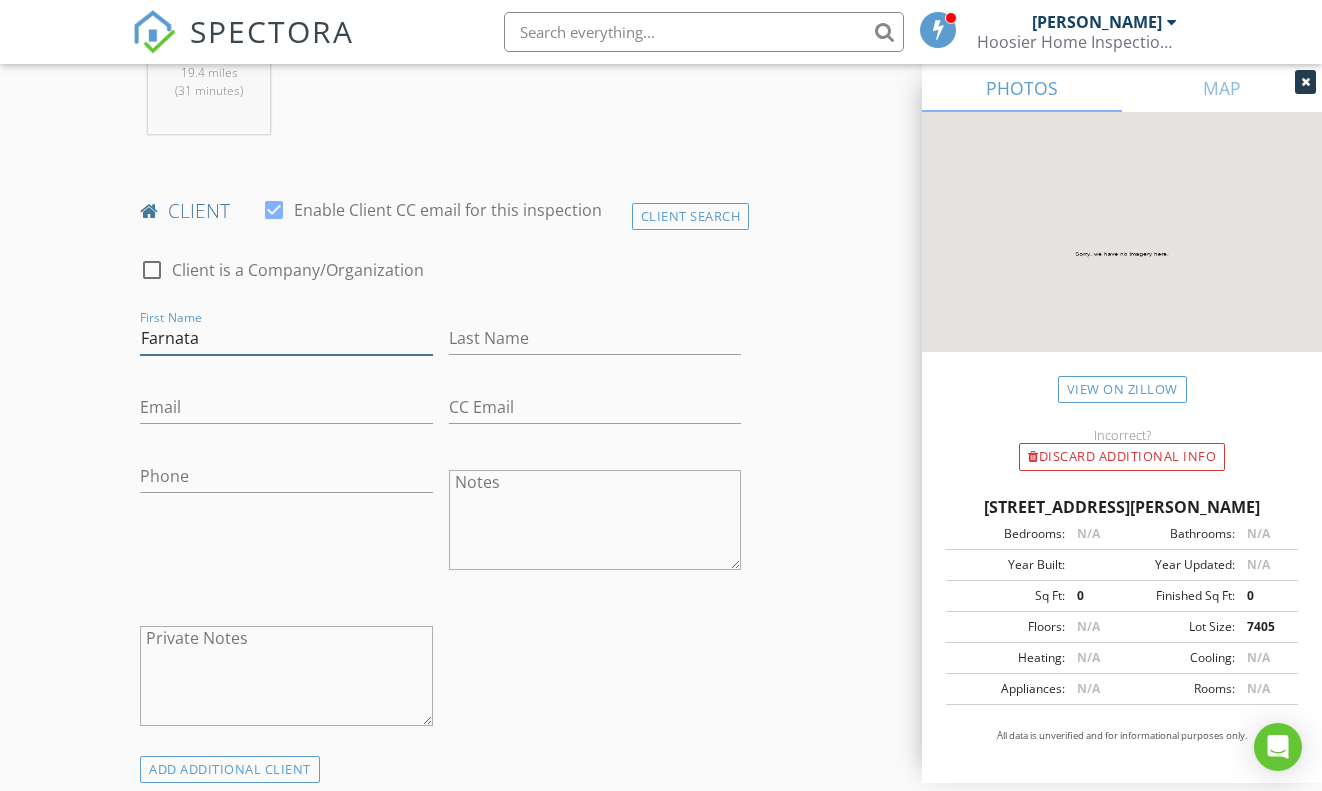 type on "Farnata" 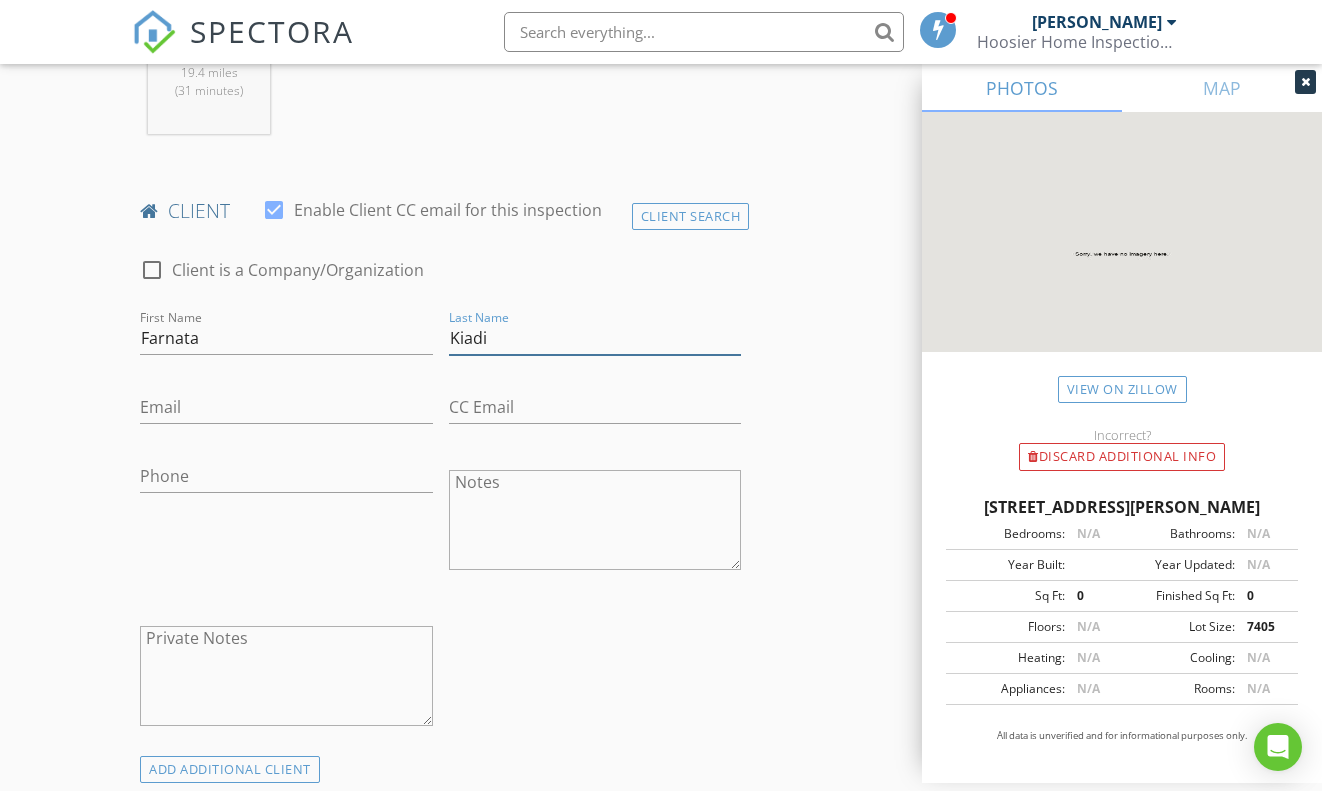 type on "Kiadi" 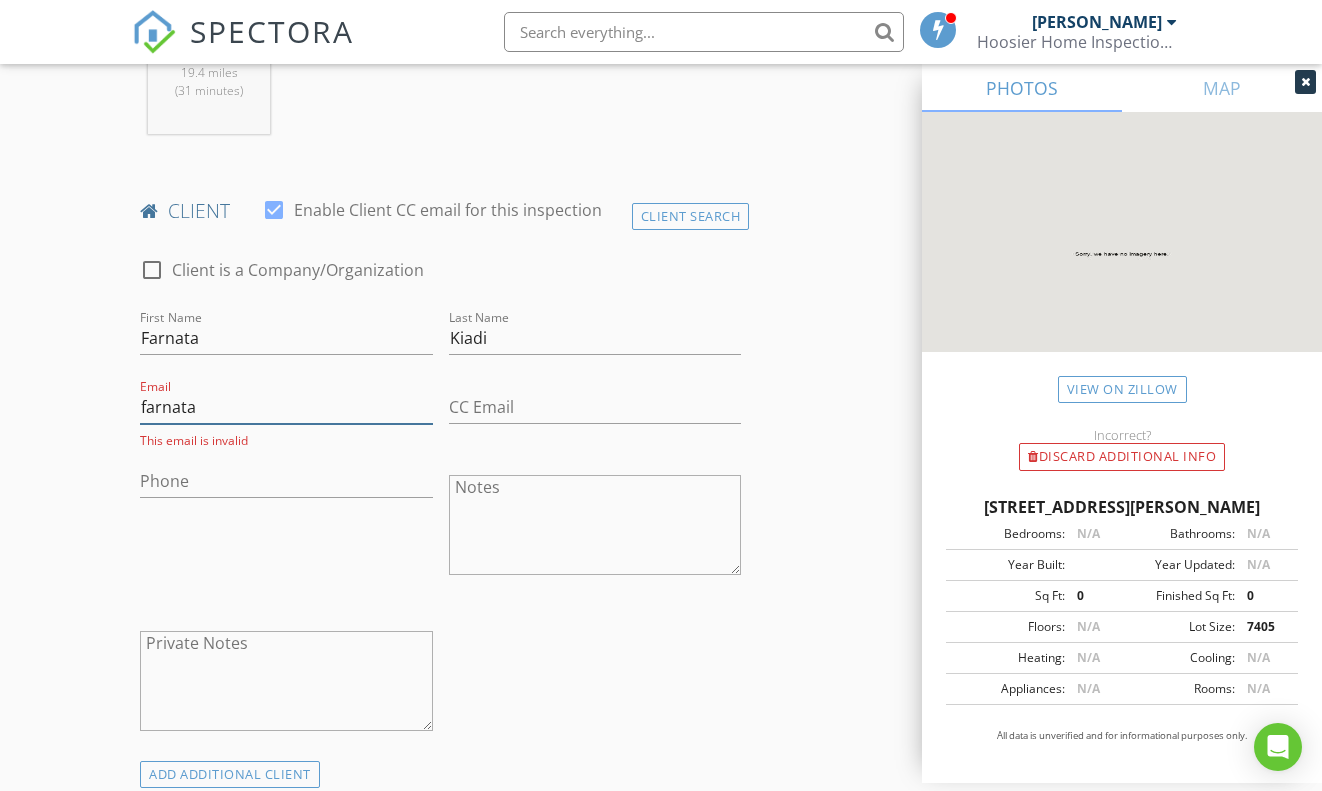 type on "farnata" 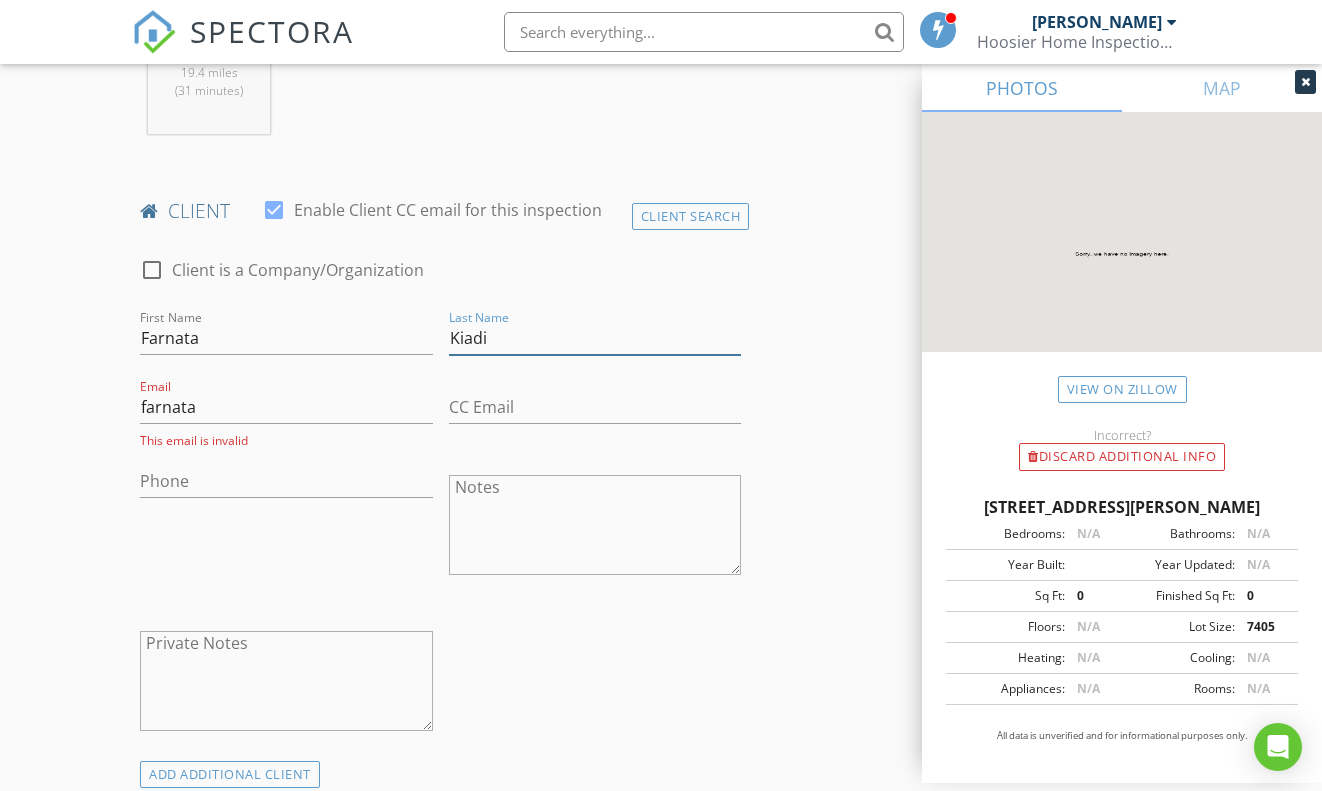 click on "Kiadi" at bounding box center (595, 338) 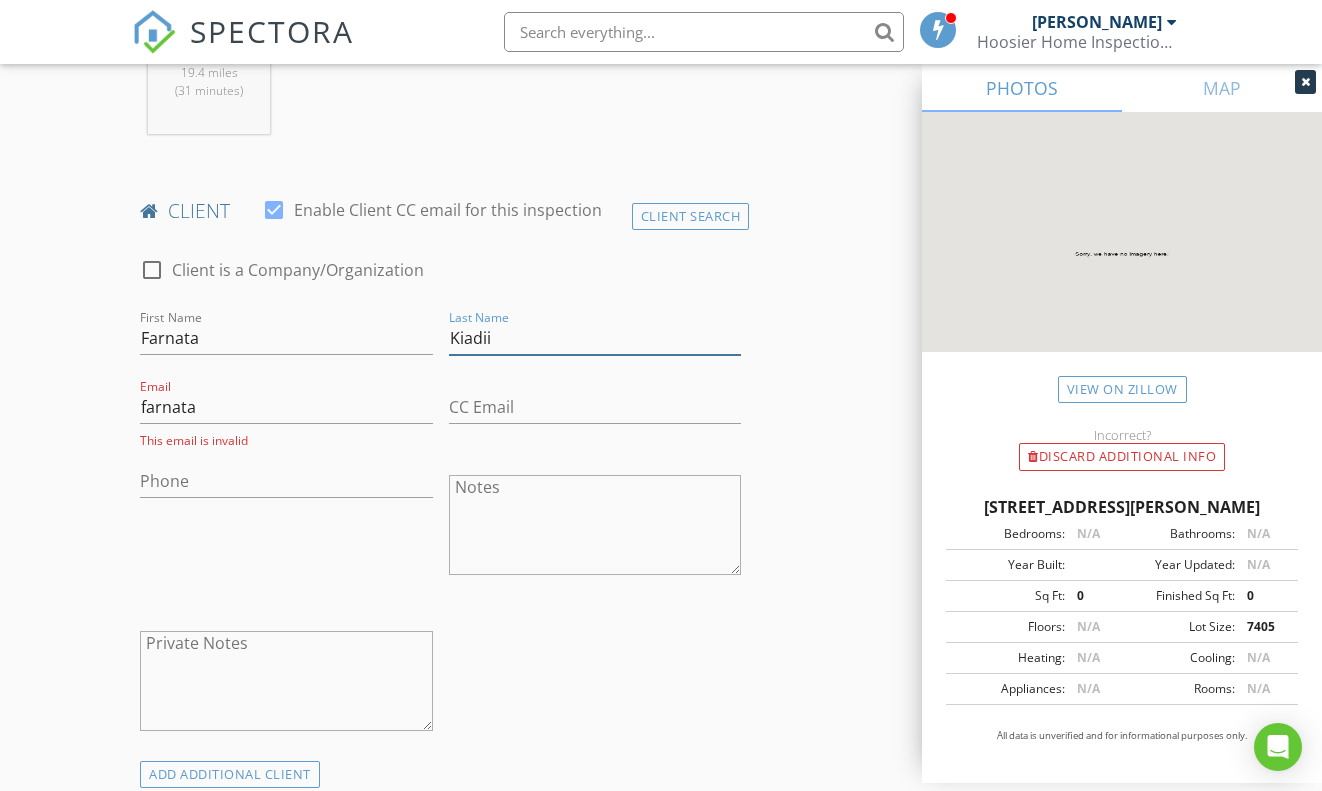 type on "Kiadii" 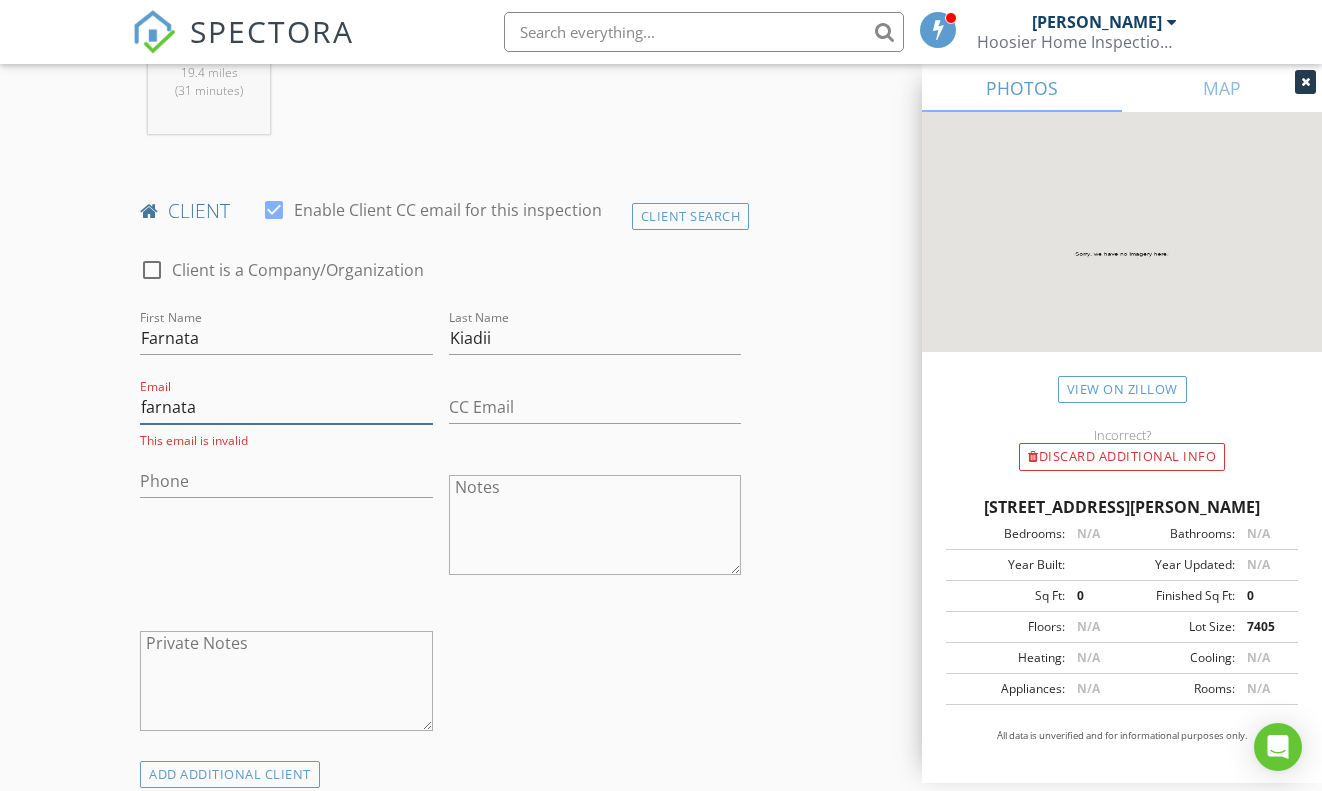 click on "farnata" at bounding box center [286, 407] 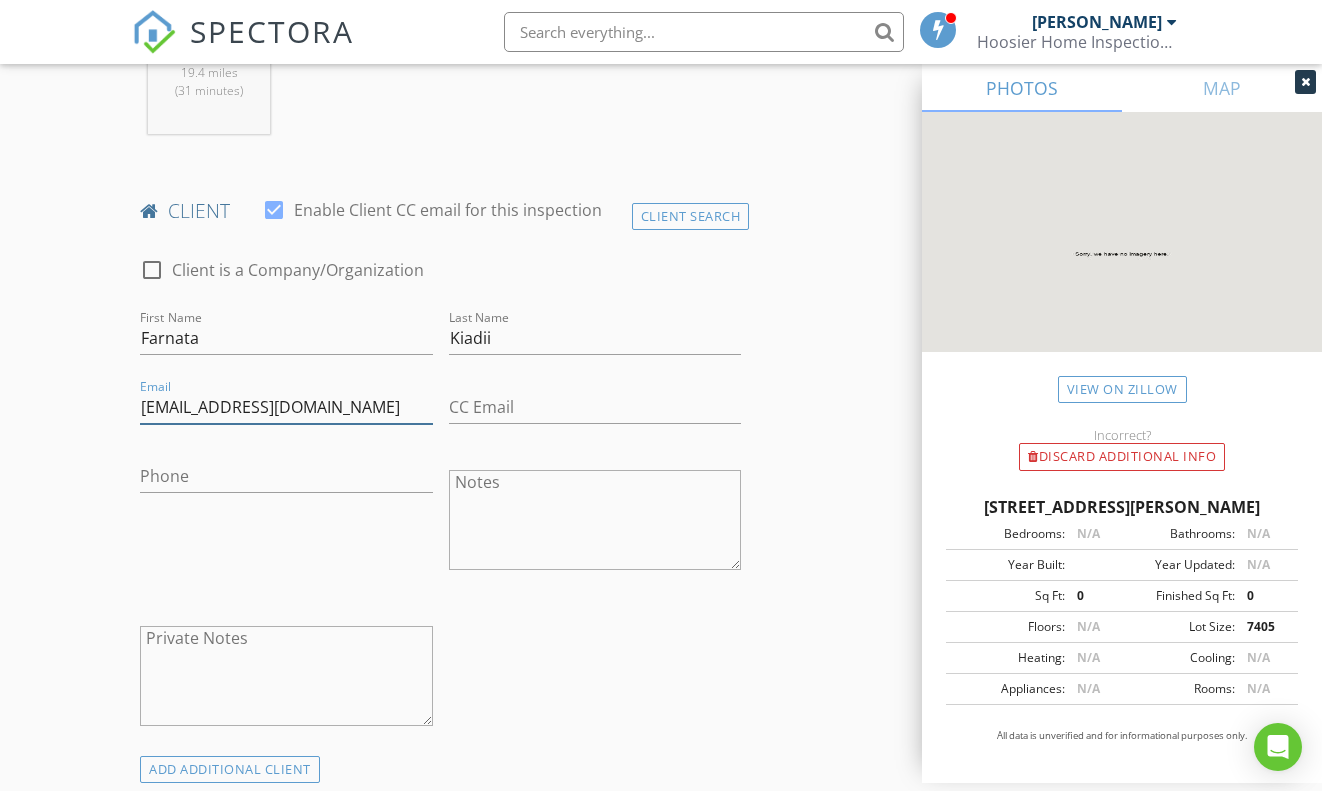 type on "farnatakiadii@yahoo.com" 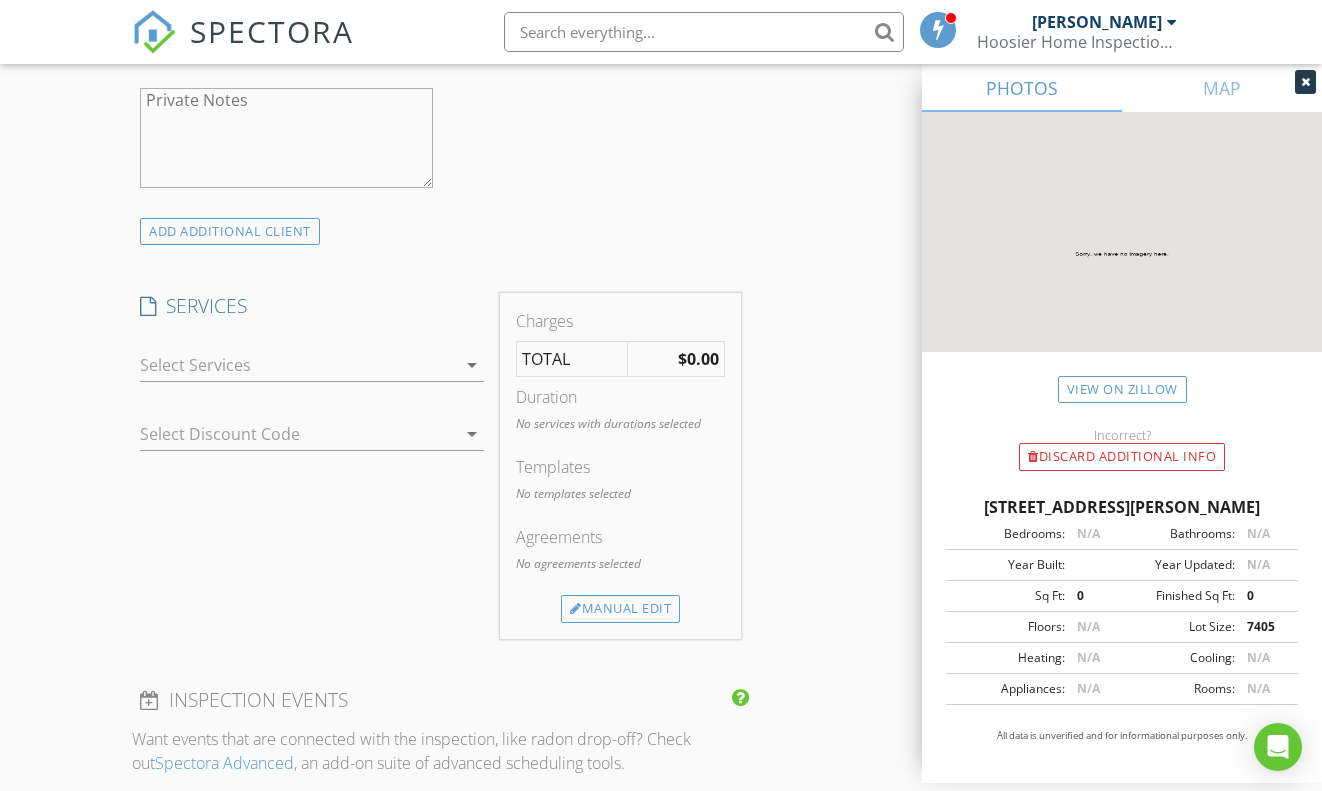 scroll, scrollTop: 1414, scrollLeft: 0, axis: vertical 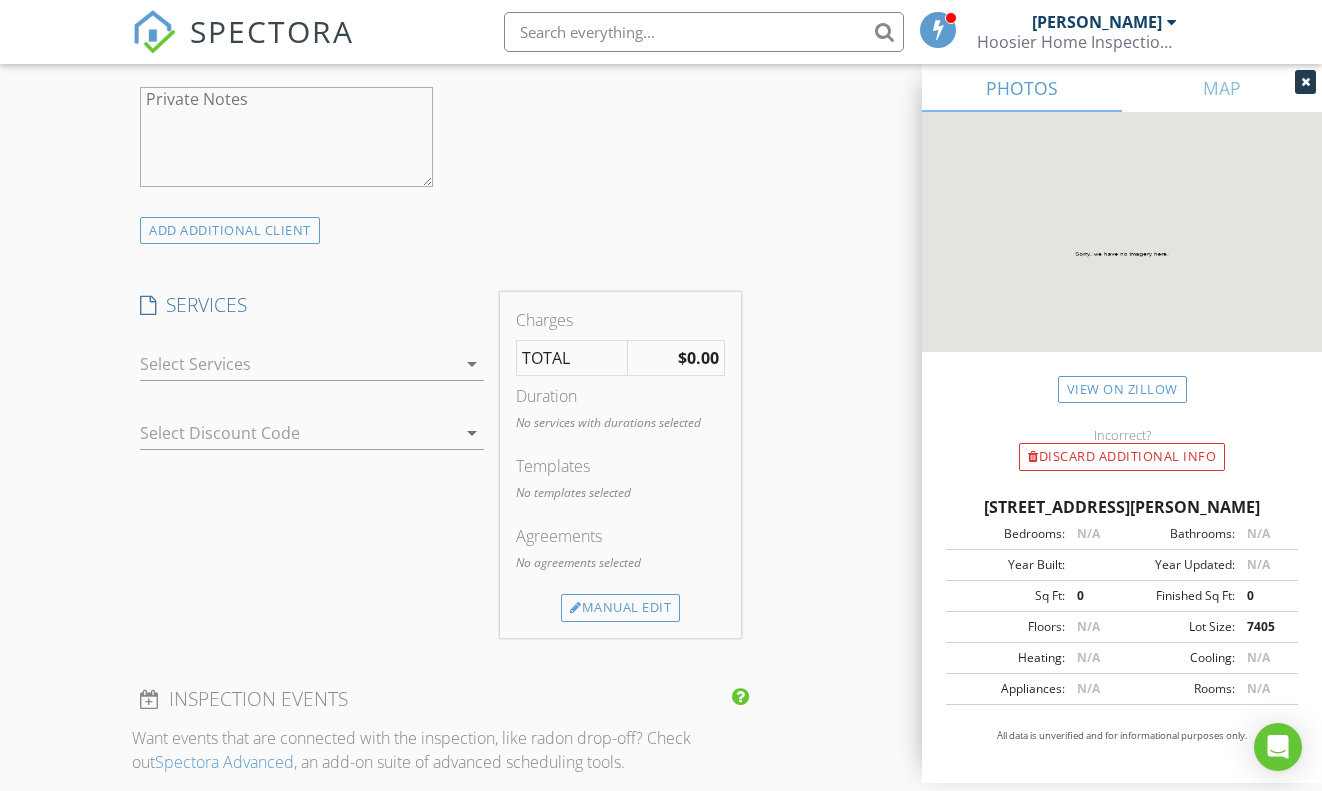 type on "317-657-0934" 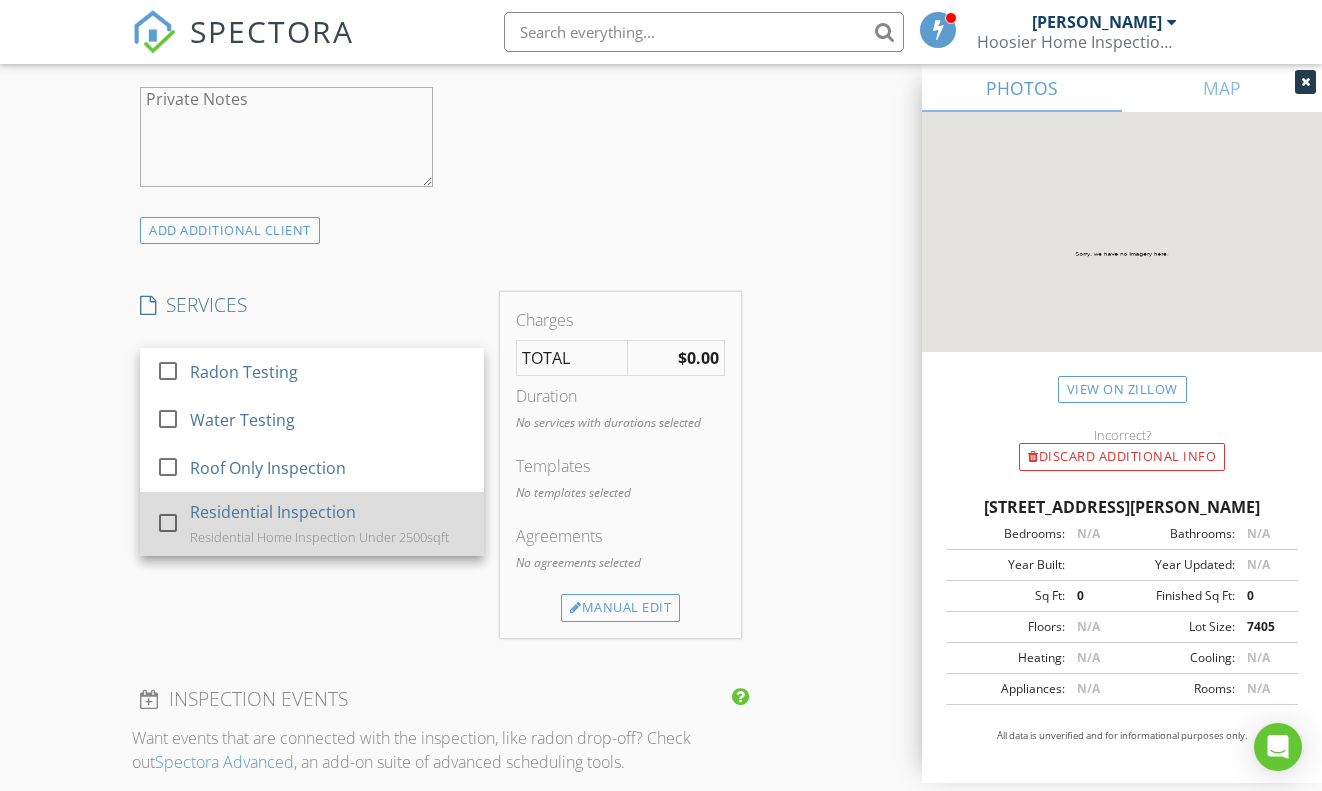 click on "Residential Inspection    Residential Home Inspection Under 2500sqft" at bounding box center [329, 524] 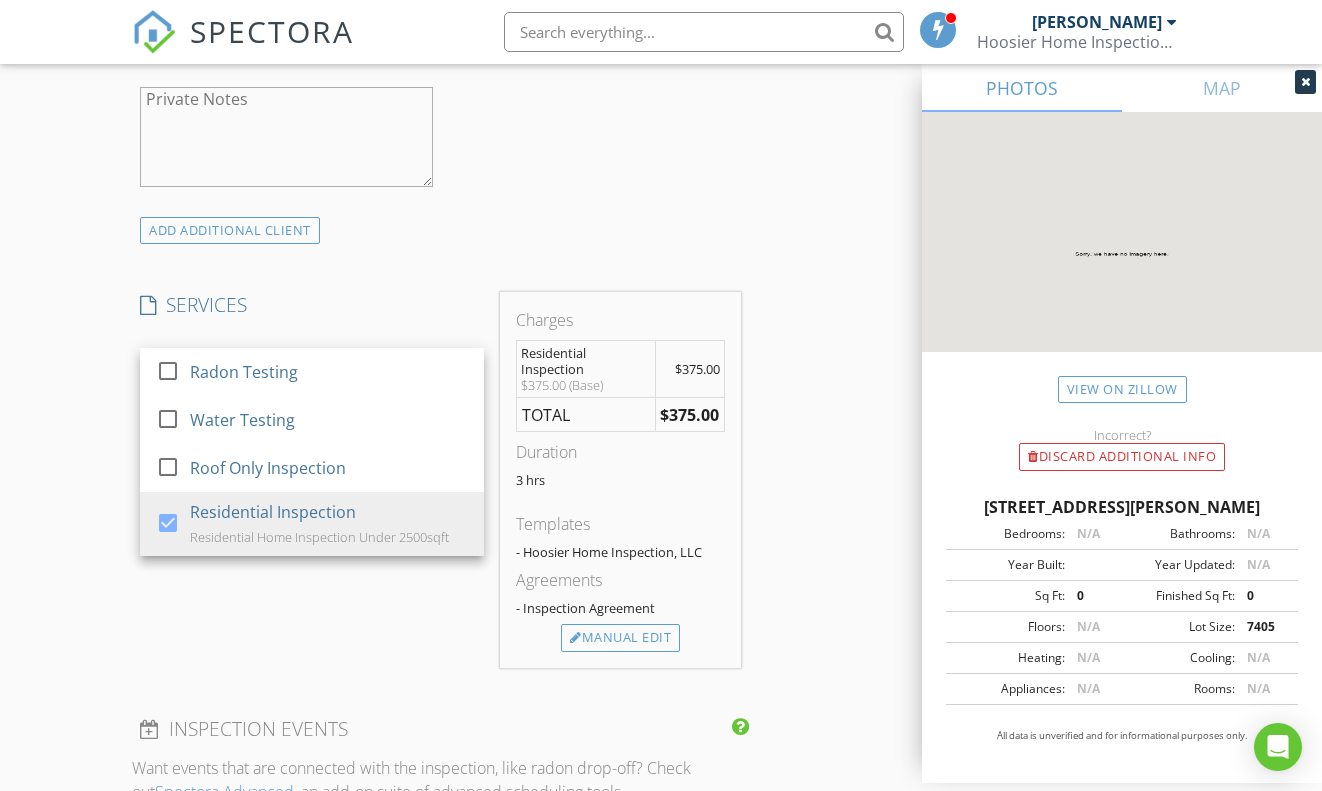 click on "INSPECTOR(S)
check_box   Brian Higdon   PRIMARY   Brian Higdon arrow_drop_down   check_box_outline_blank Brian Higdon specifically requested
Date/Time
07/21/2025 9:00 AM
Location
Address Search       Address 1591 Boris End St   Unit   City Danville   State IN   Zip 46122   County Hendricks     Square Feet 0   Year Built   Foundation arrow_drop_down     Brian Higdon     19.4 miles     (31 minutes)
client
check_box Enable Client CC email for this inspection   Client Search     check_box_outline_blank Client is a Company/Organization     First Name Farnata   Last Name Kiadii   Email farnatakiadii@yahoo.com   CC Email   Phone 317-657-0934           Notes   Private Notes
ADD ADDITIONAL client
SERVICES
check_box_outline_blank   Radon Testing   check_box_outline_blank" at bounding box center (661, 506) 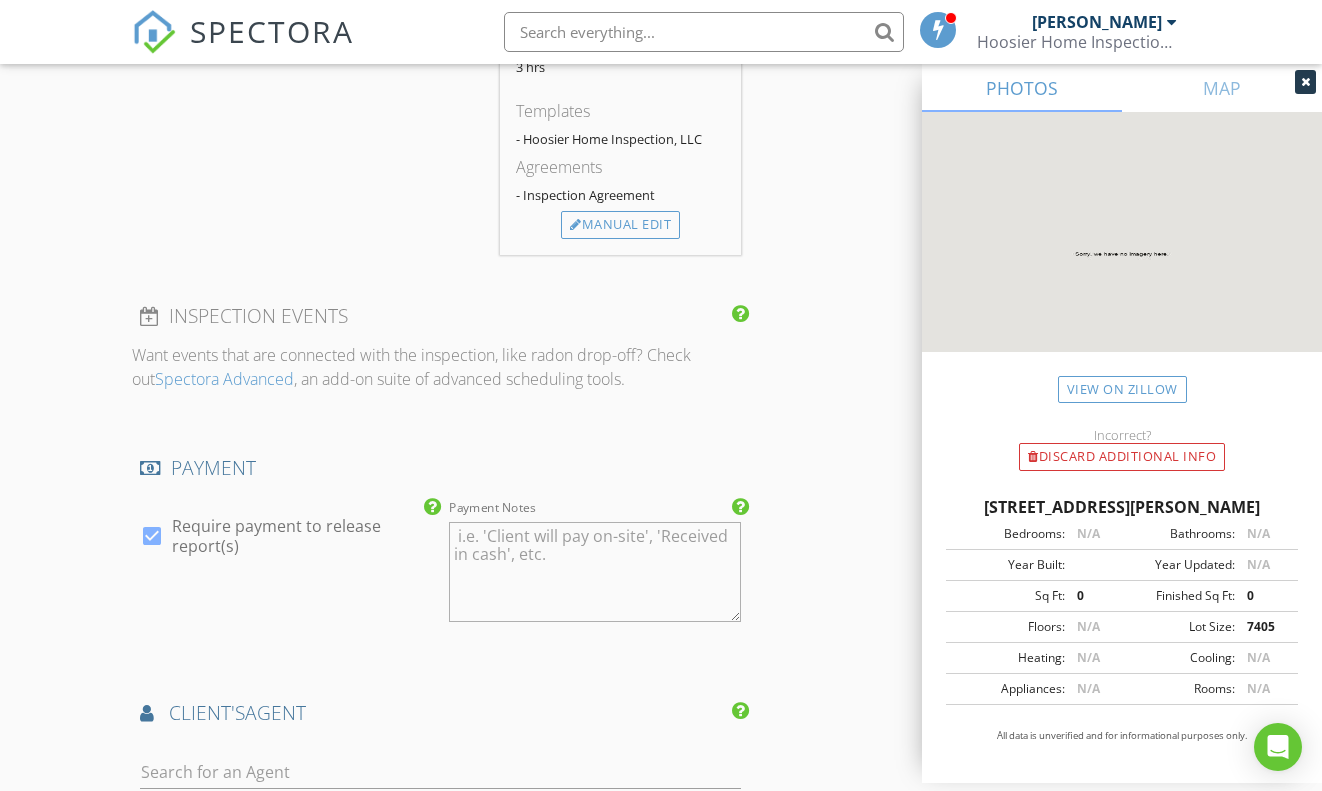 scroll, scrollTop: 1916, scrollLeft: 0, axis: vertical 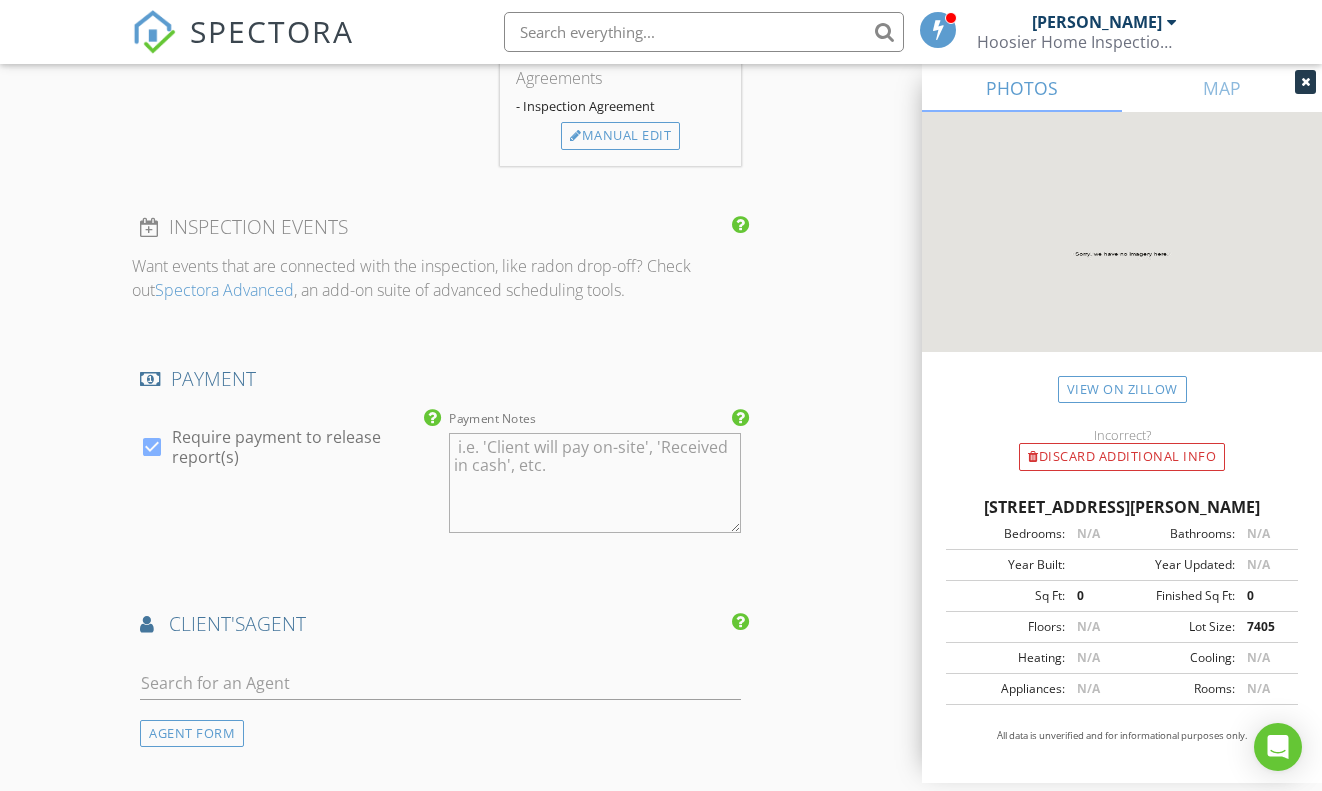 click on "Require payment to release report(s)" at bounding box center (302, 447) 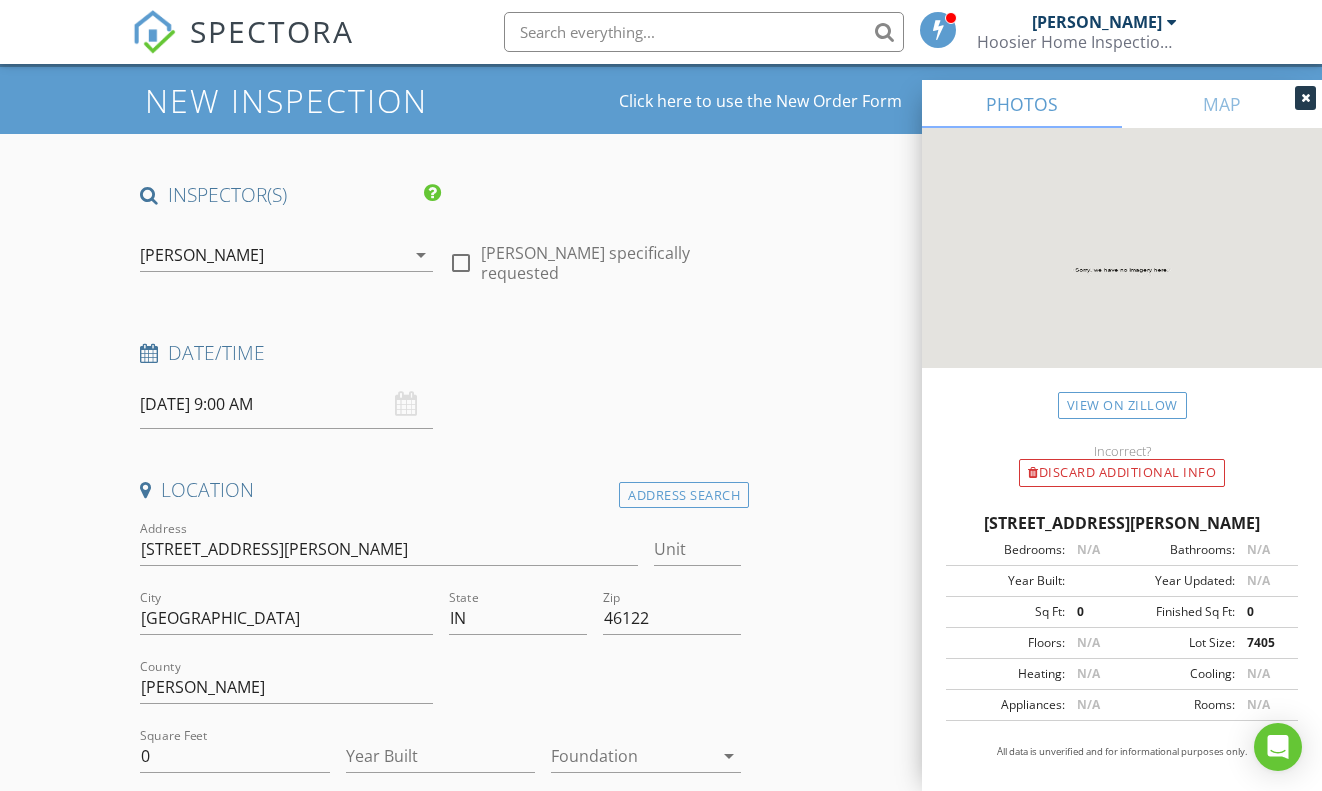 scroll, scrollTop: 60, scrollLeft: 0, axis: vertical 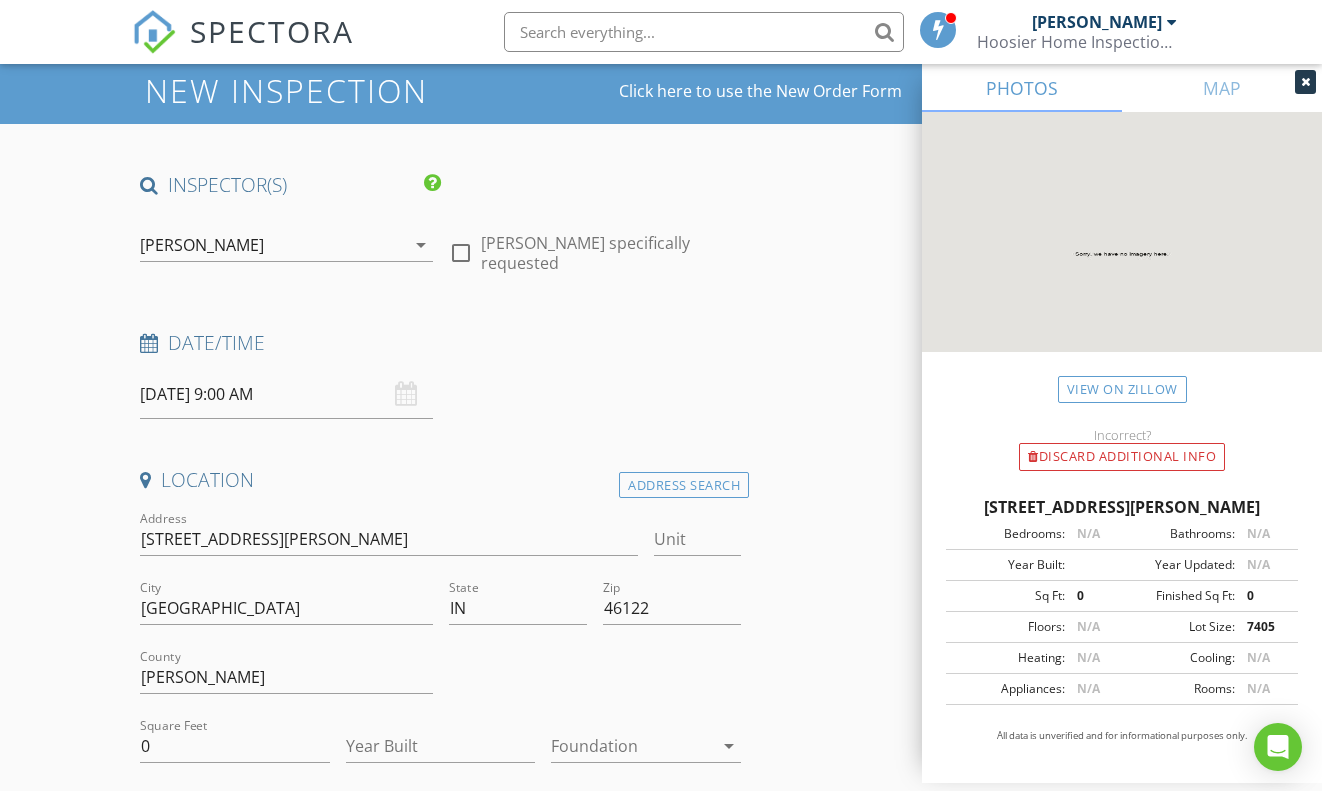 click on "07/21/2025 9:00 AM" at bounding box center [286, 394] 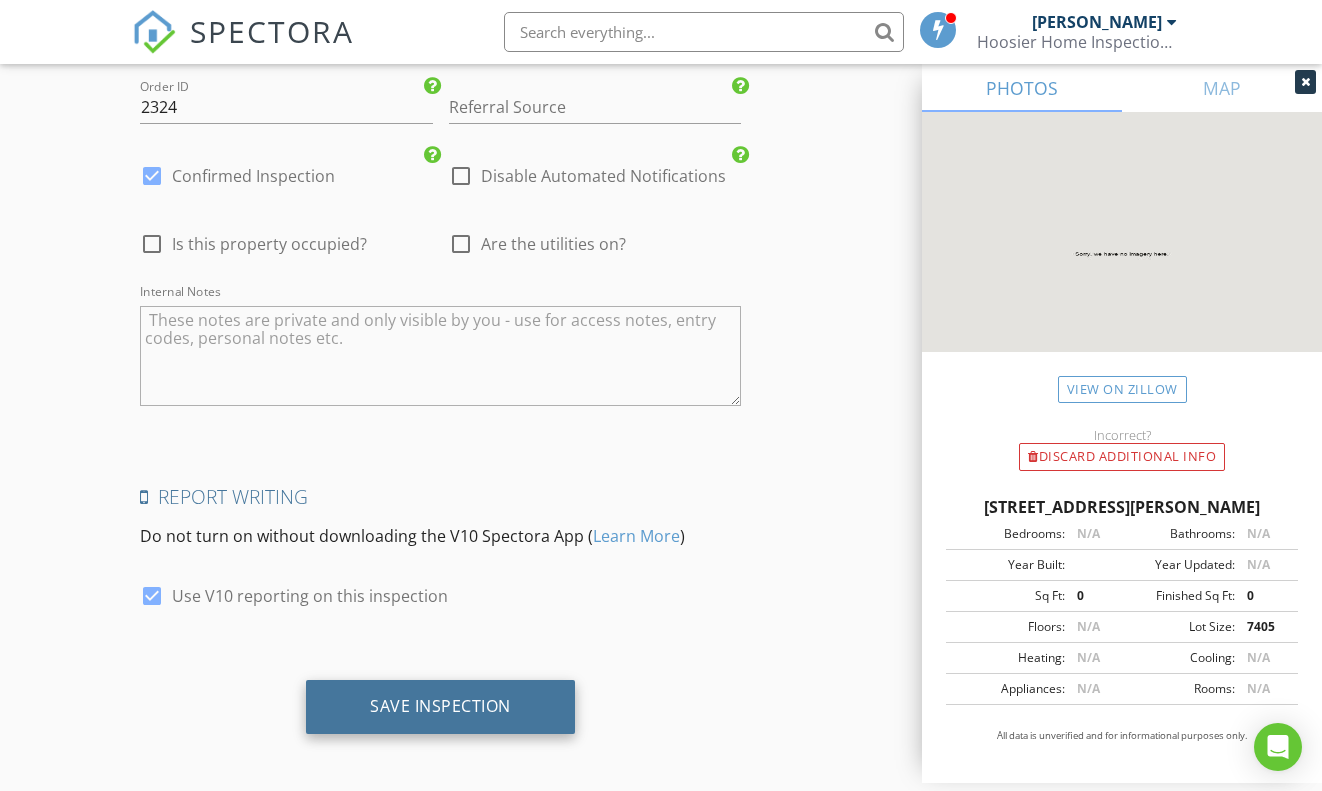 scroll, scrollTop: 2858, scrollLeft: 0, axis: vertical 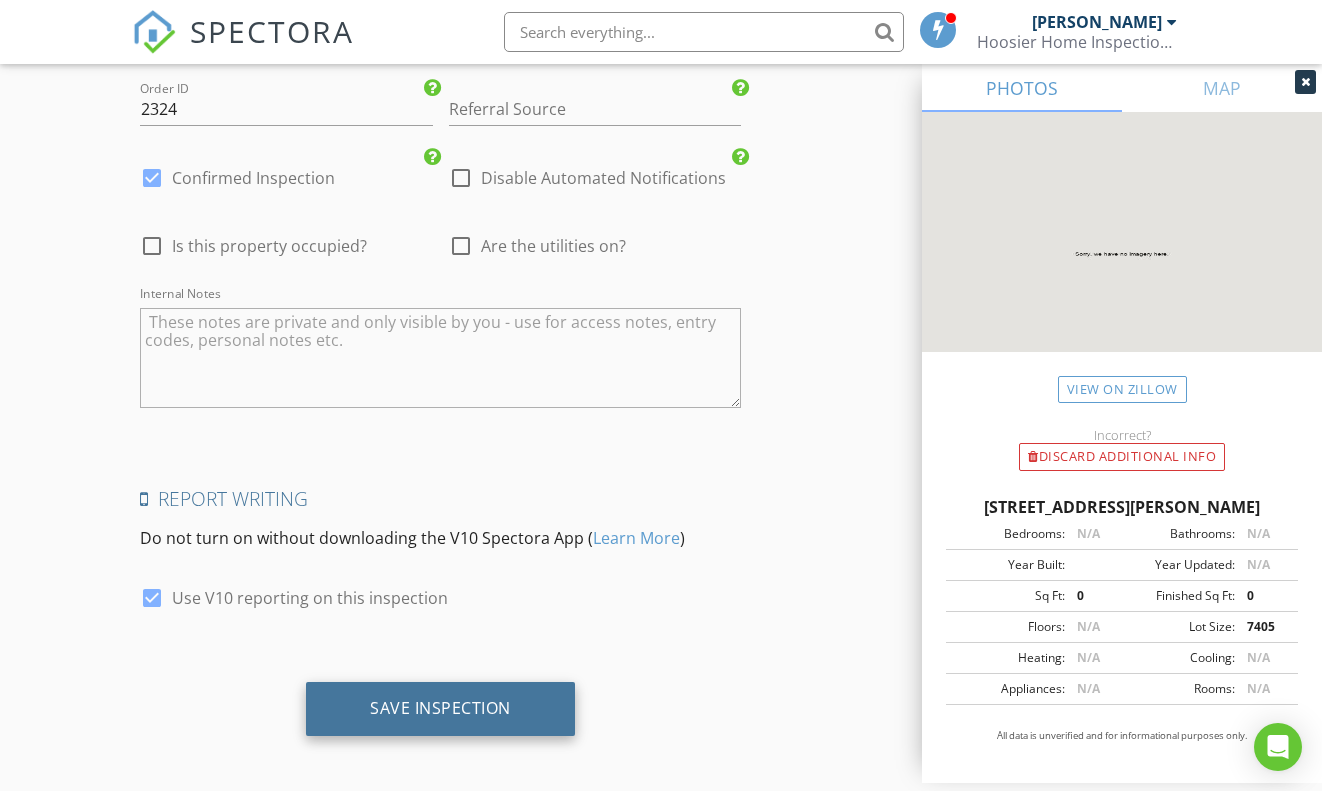 click on "Save Inspection" at bounding box center [440, 708] 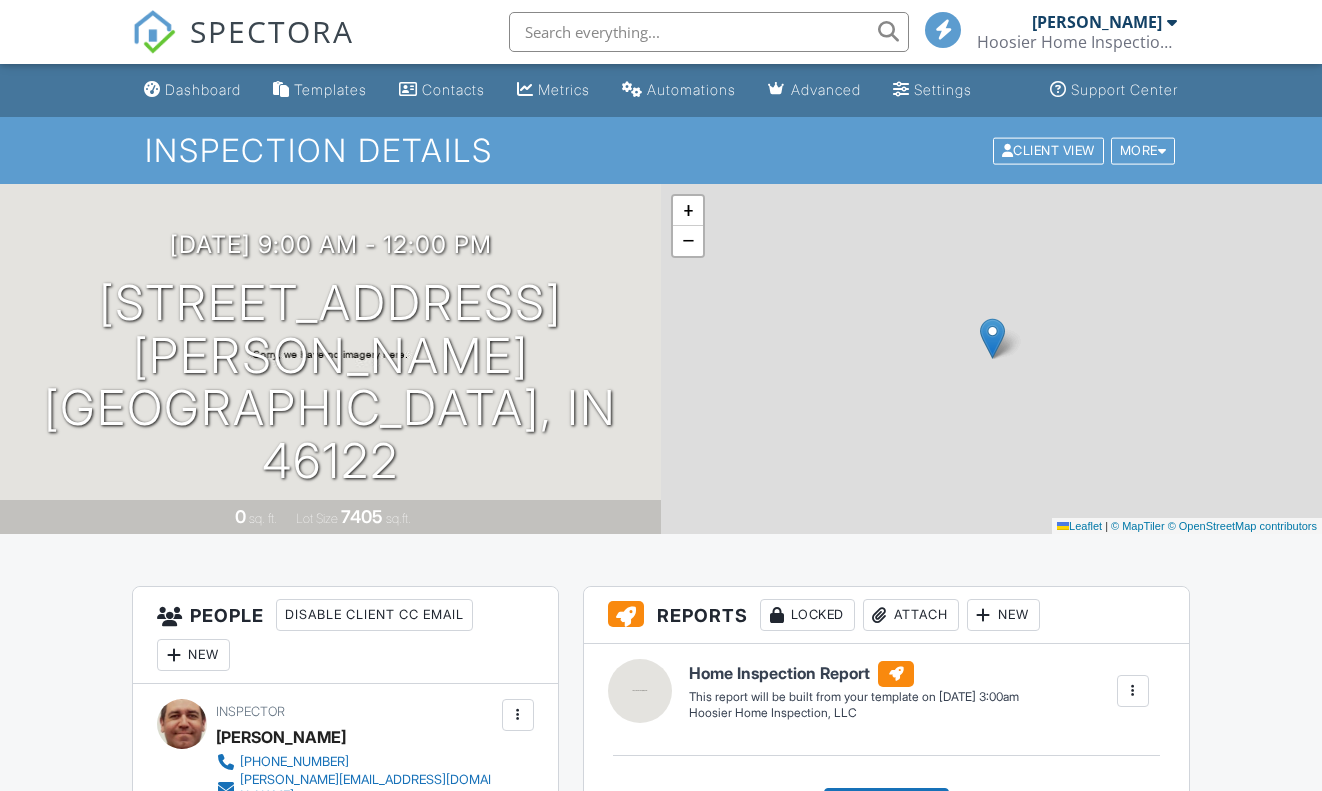 scroll, scrollTop: 0, scrollLeft: 0, axis: both 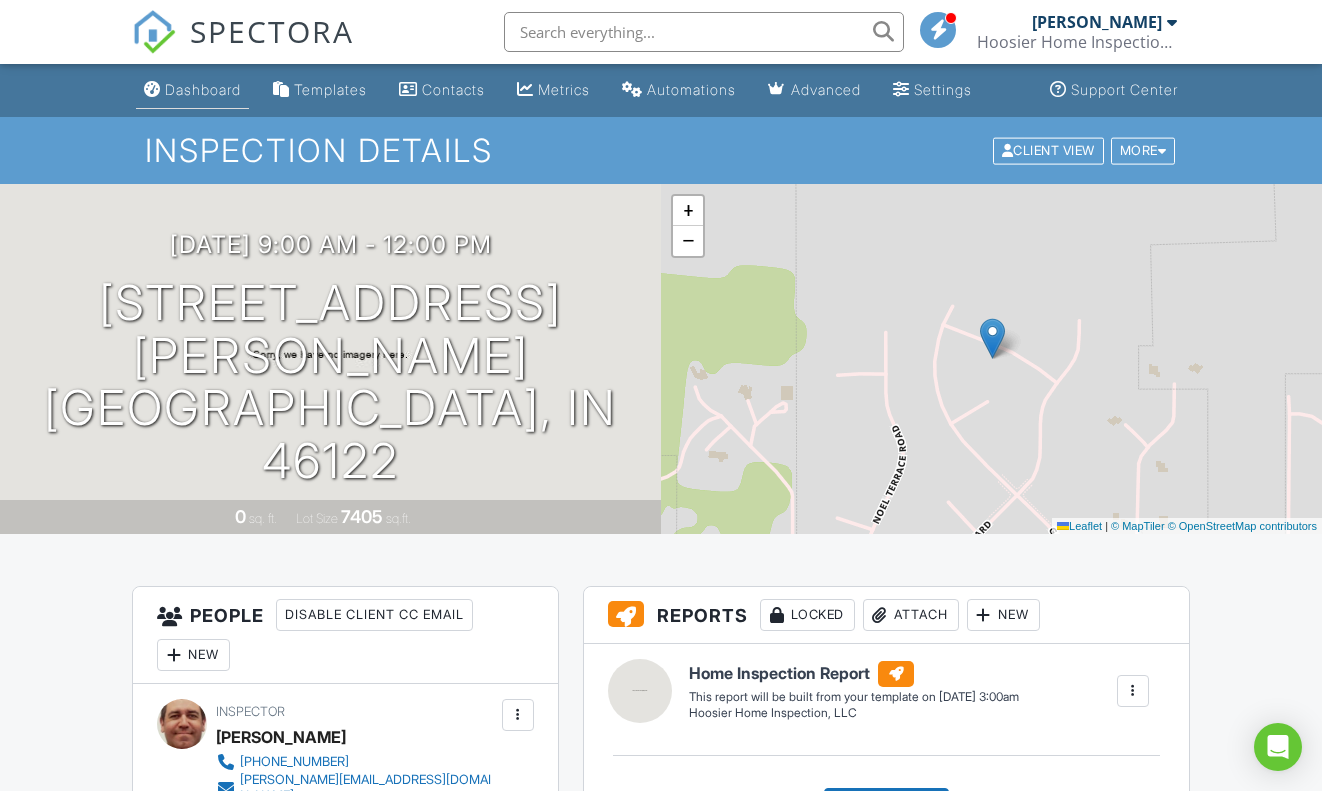 click on "Dashboard" at bounding box center (203, 89) 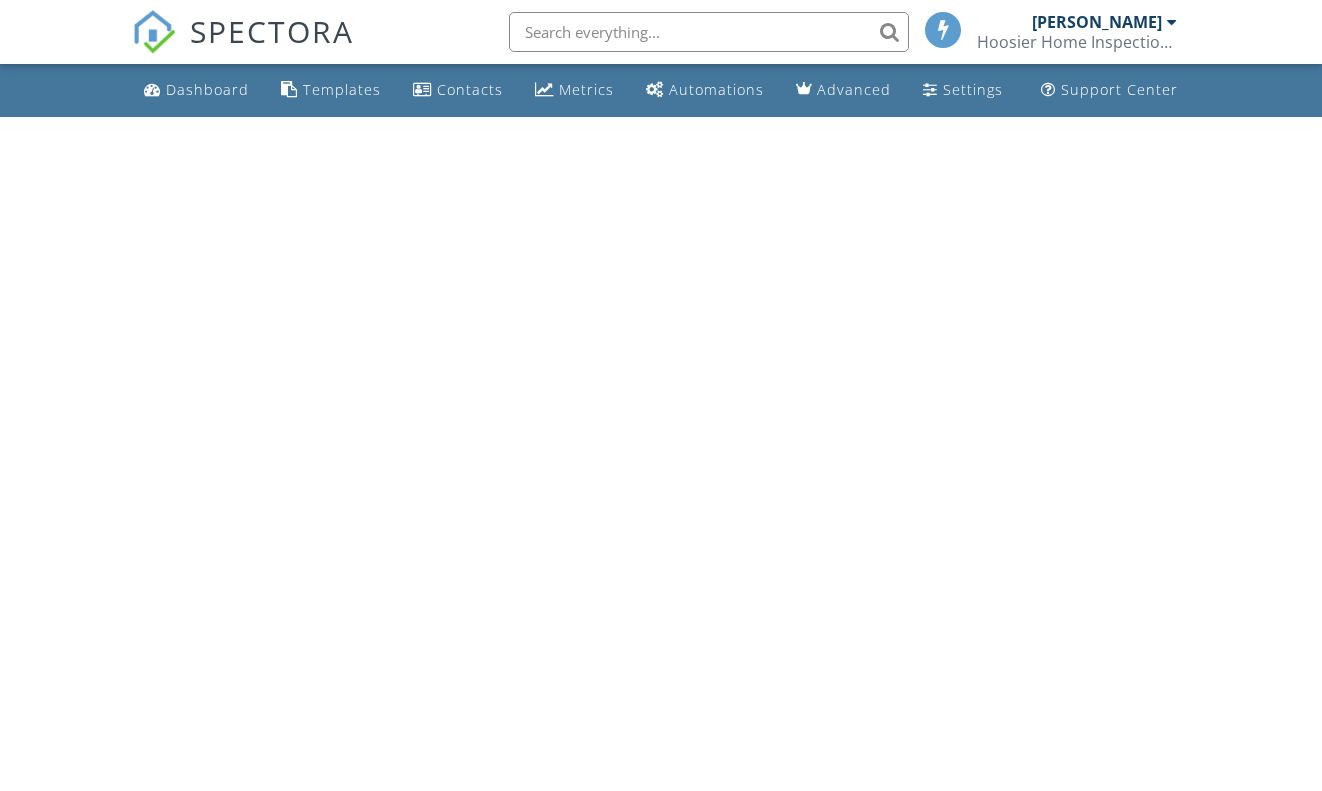 scroll, scrollTop: 0, scrollLeft: 0, axis: both 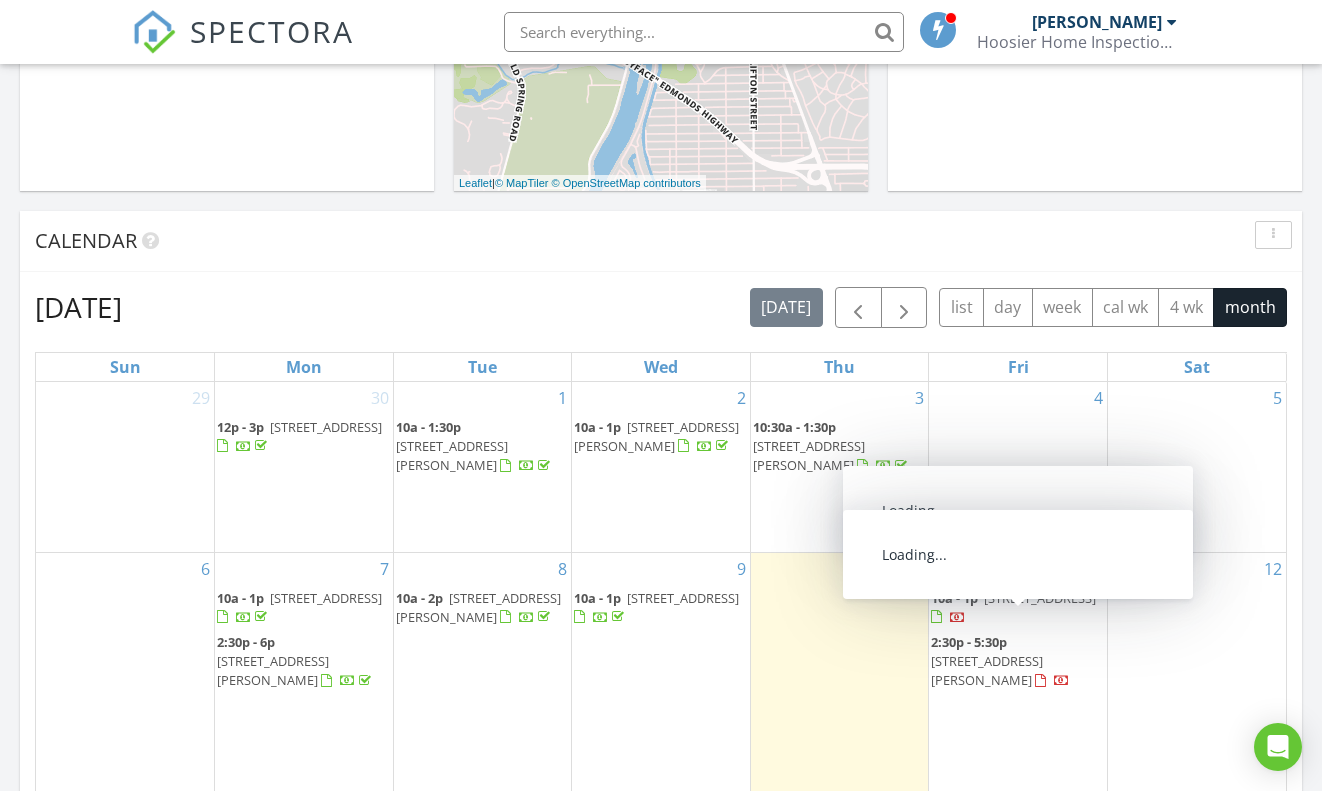click on "427 N Bradley Ave, Indianapolis 46201" at bounding box center [987, 670] 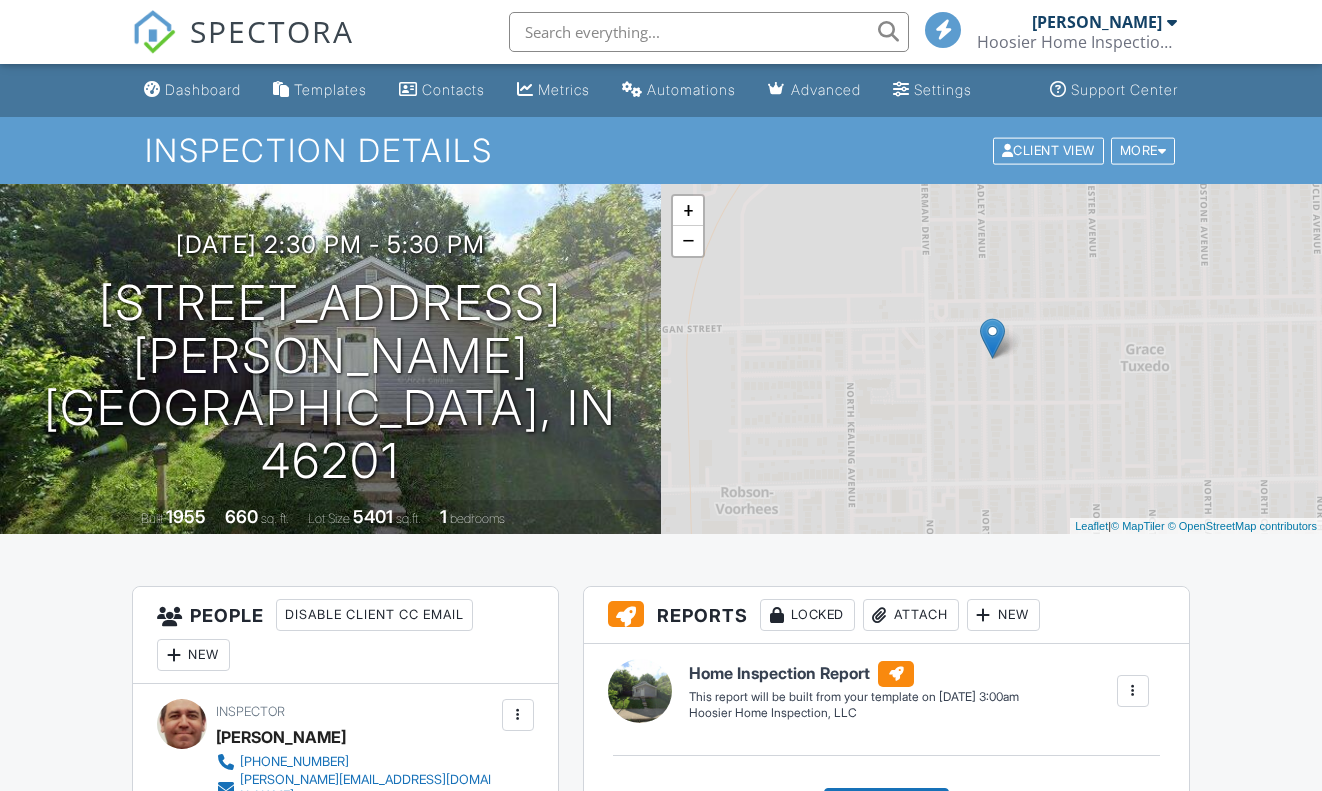 scroll, scrollTop: 0, scrollLeft: 0, axis: both 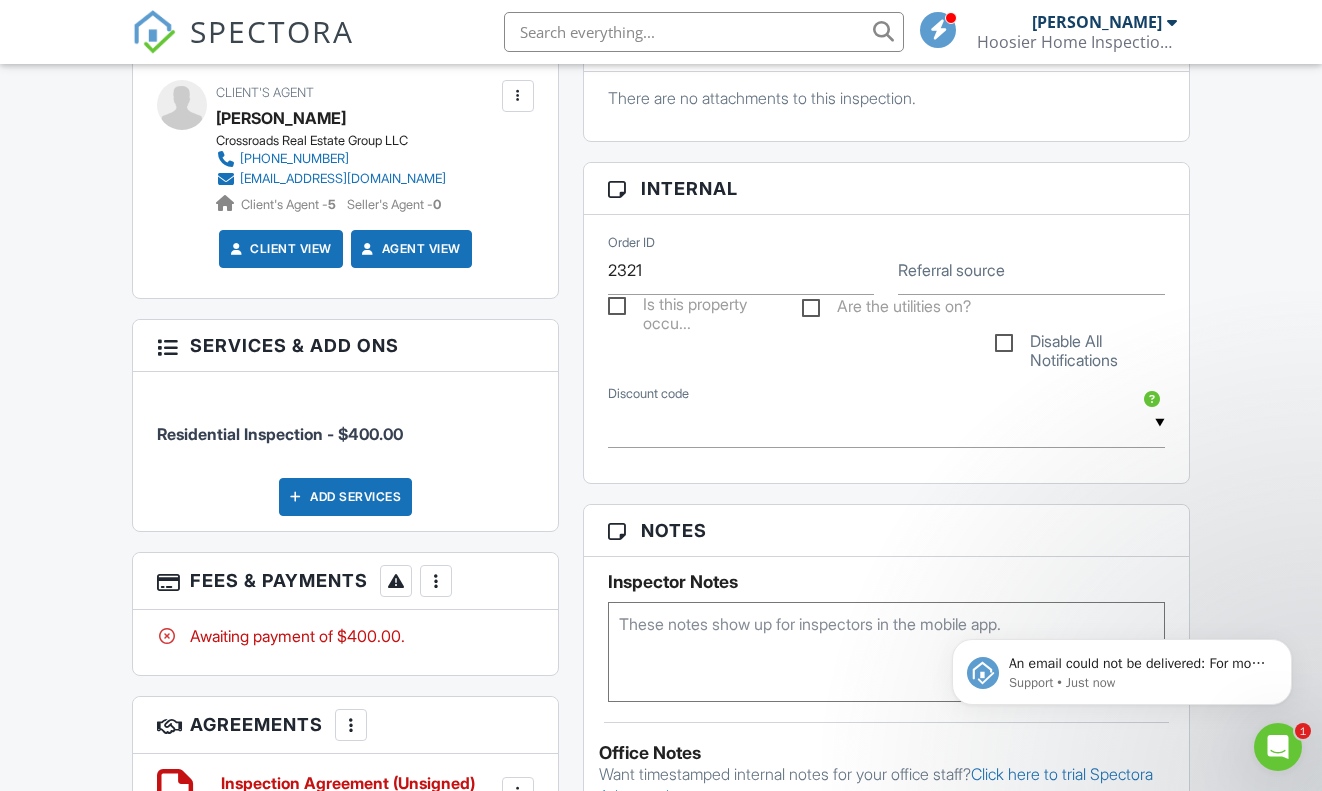 click at bounding box center [436, 581] 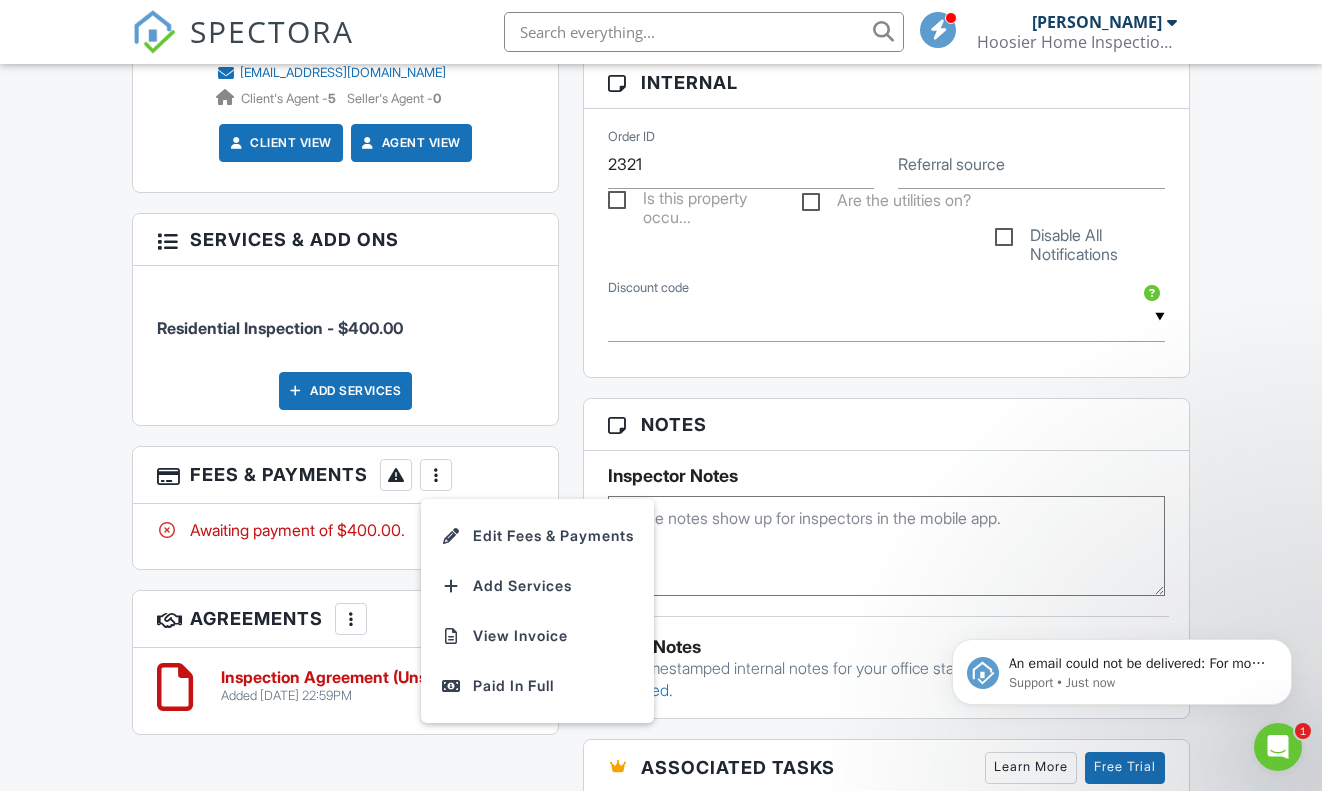 scroll, scrollTop: 955, scrollLeft: 0, axis: vertical 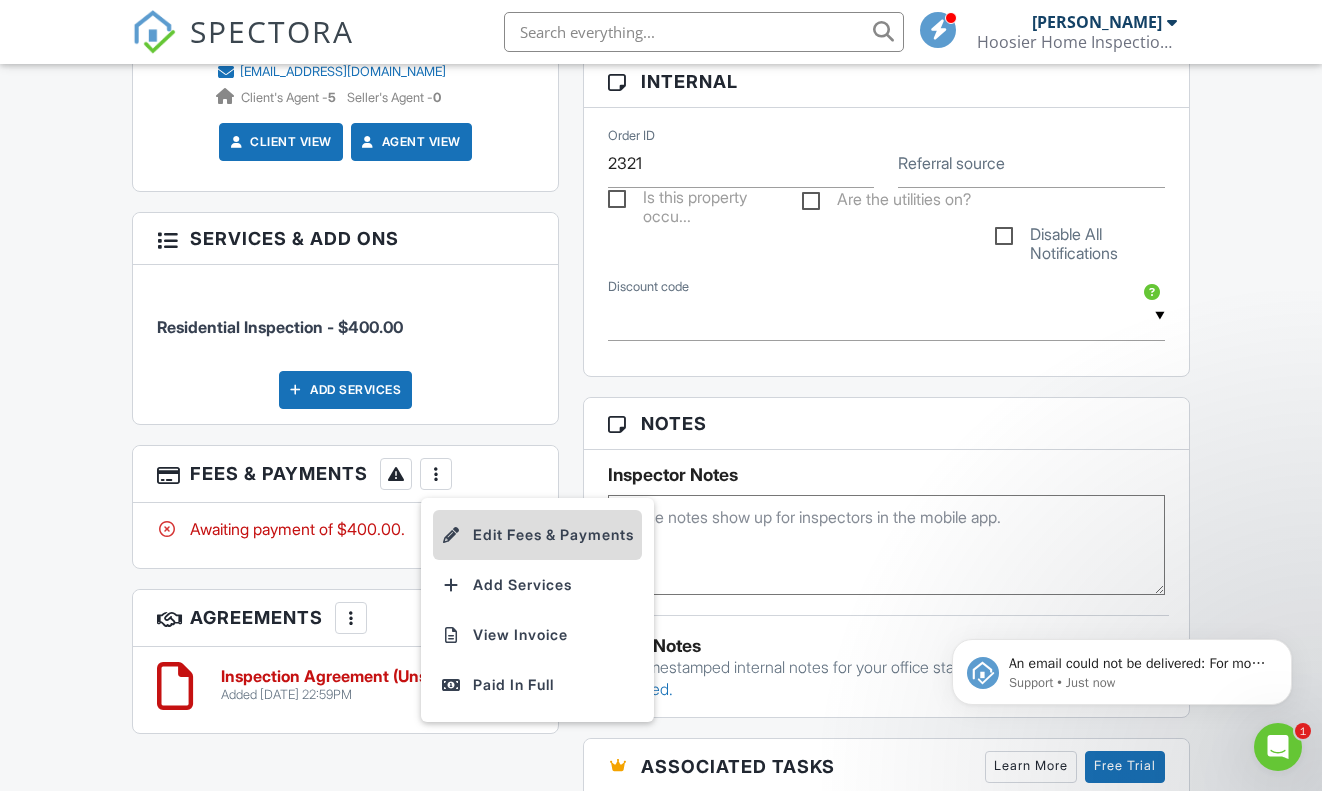click on "Edit Fees & Payments" at bounding box center [537, 535] 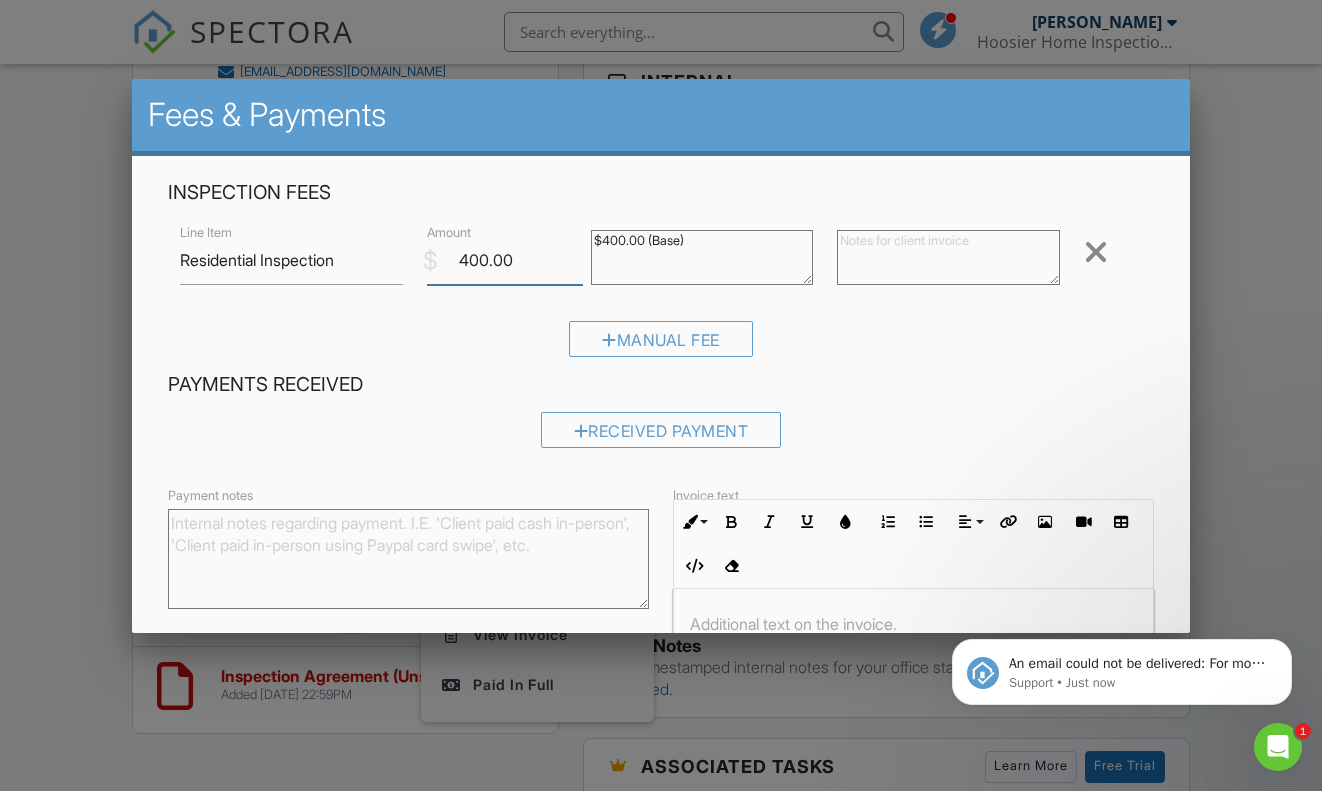 click on "400.00" at bounding box center (505, 260) 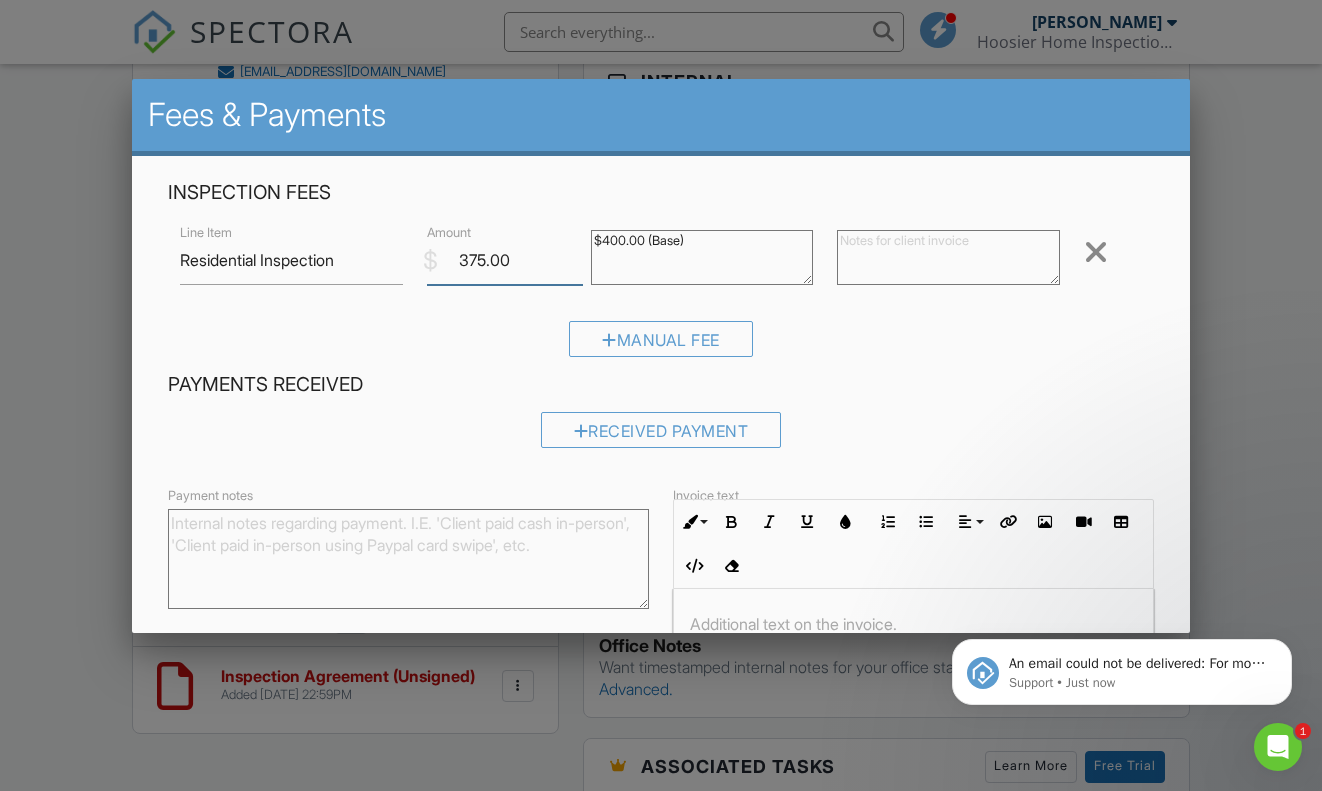type on "375.00" 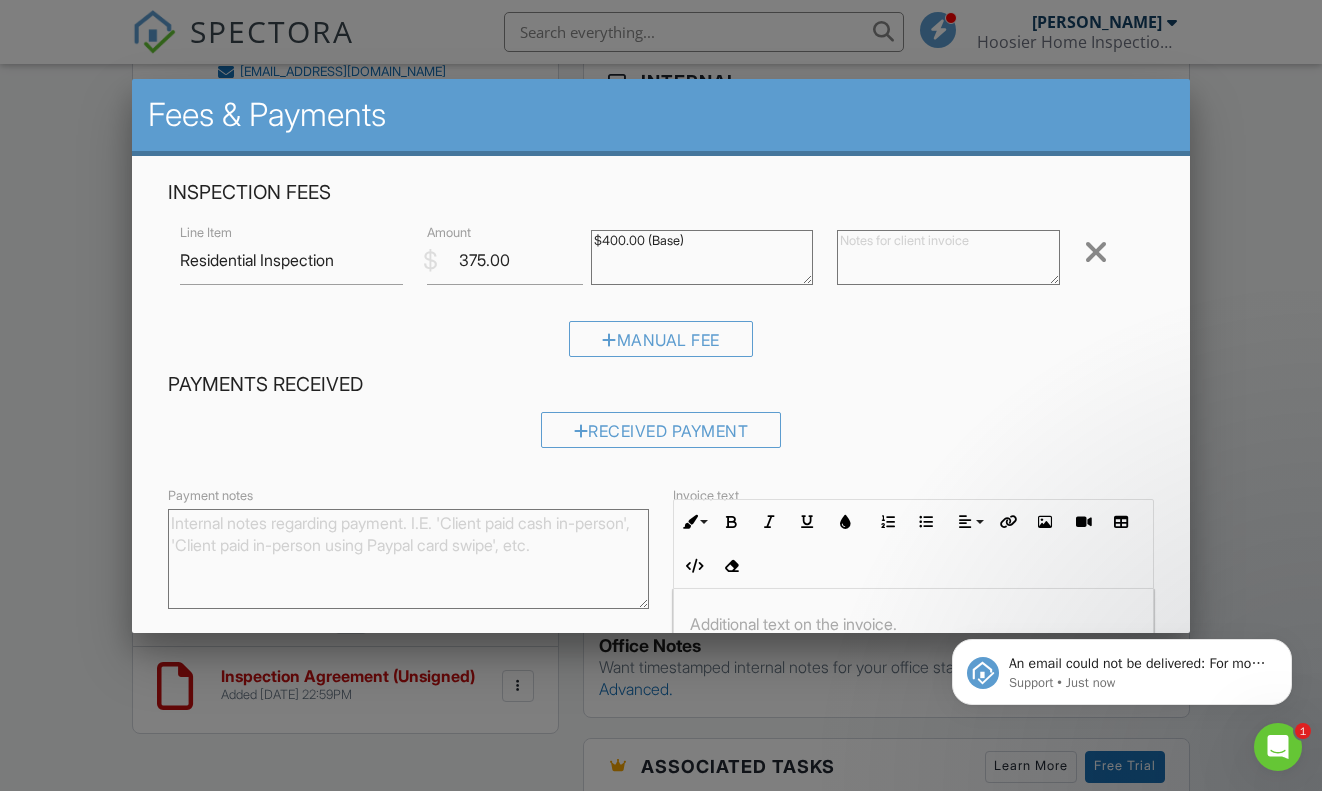 click on "Manual Fee" at bounding box center (661, 346) 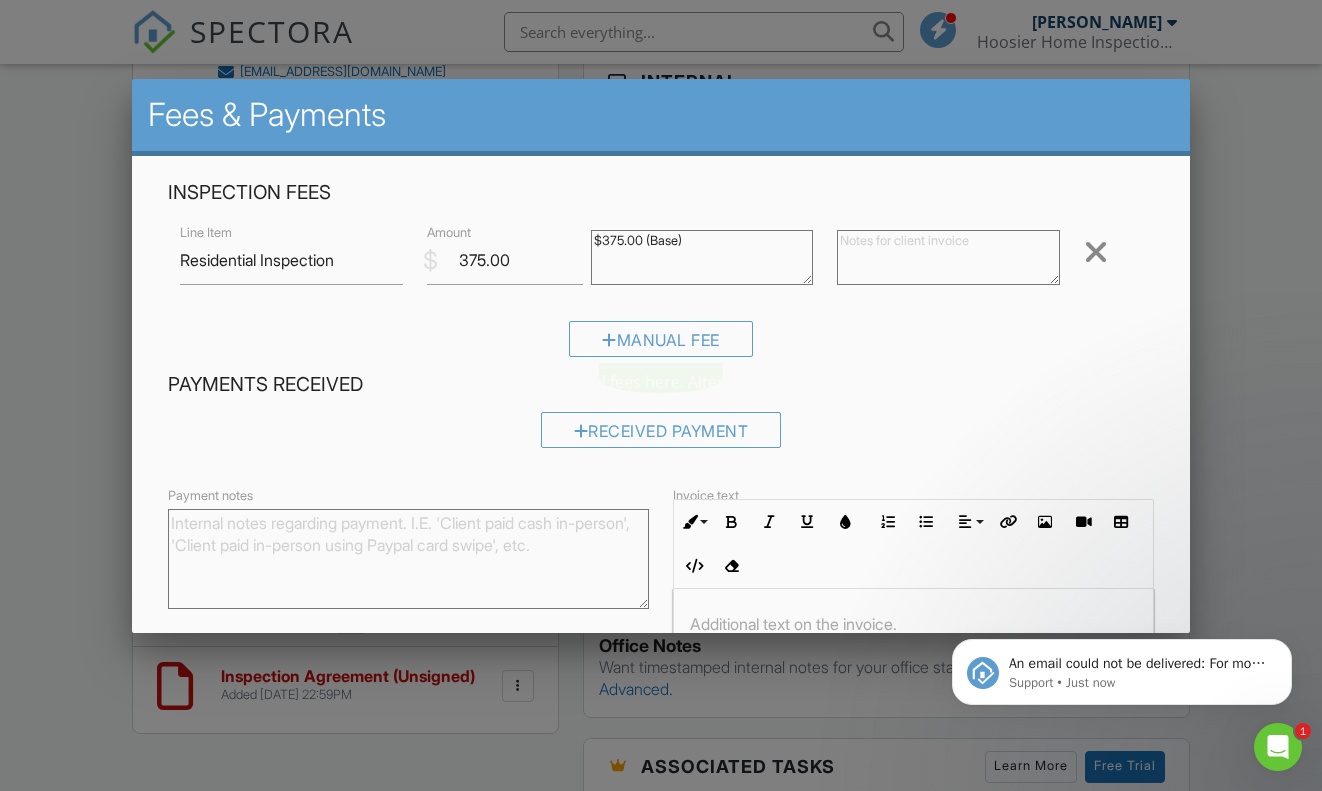 type on "$375.00 (Base)" 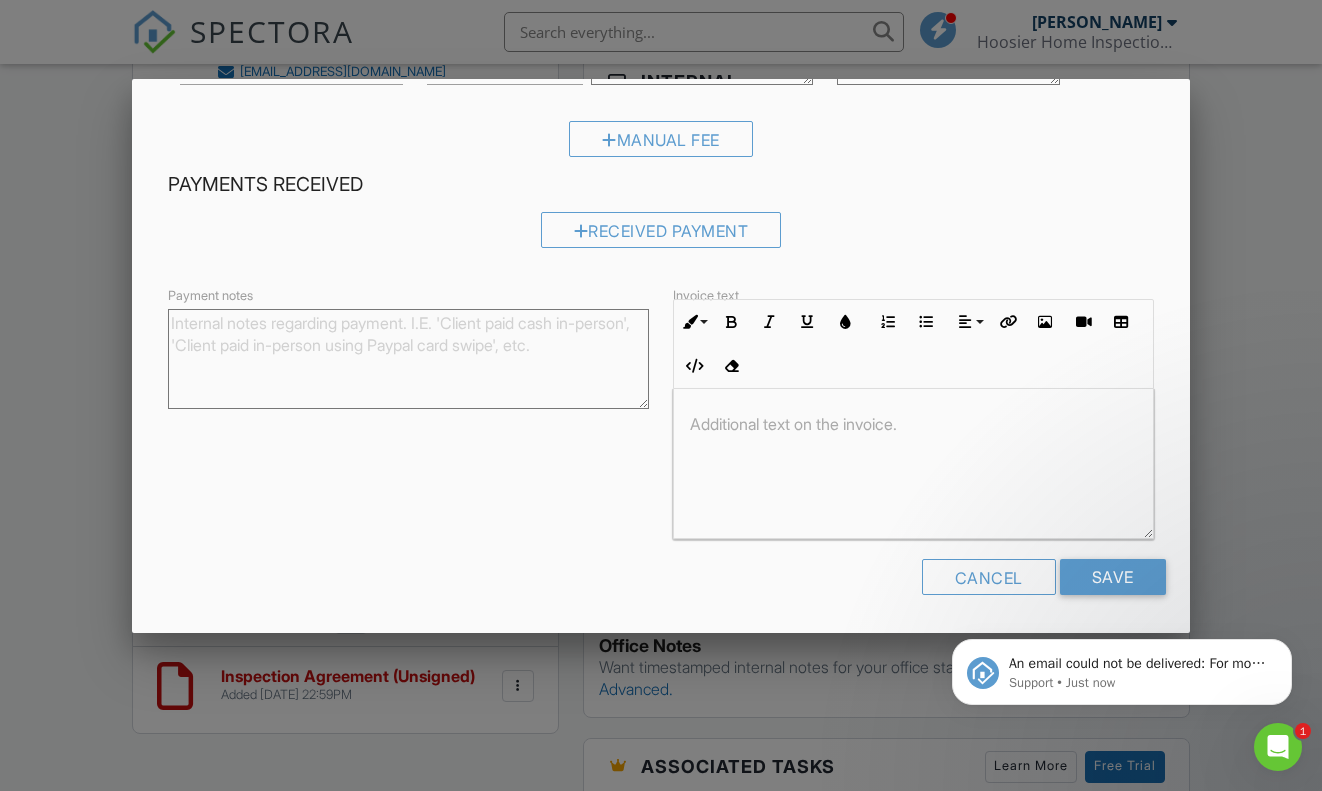 scroll, scrollTop: 199, scrollLeft: 0, axis: vertical 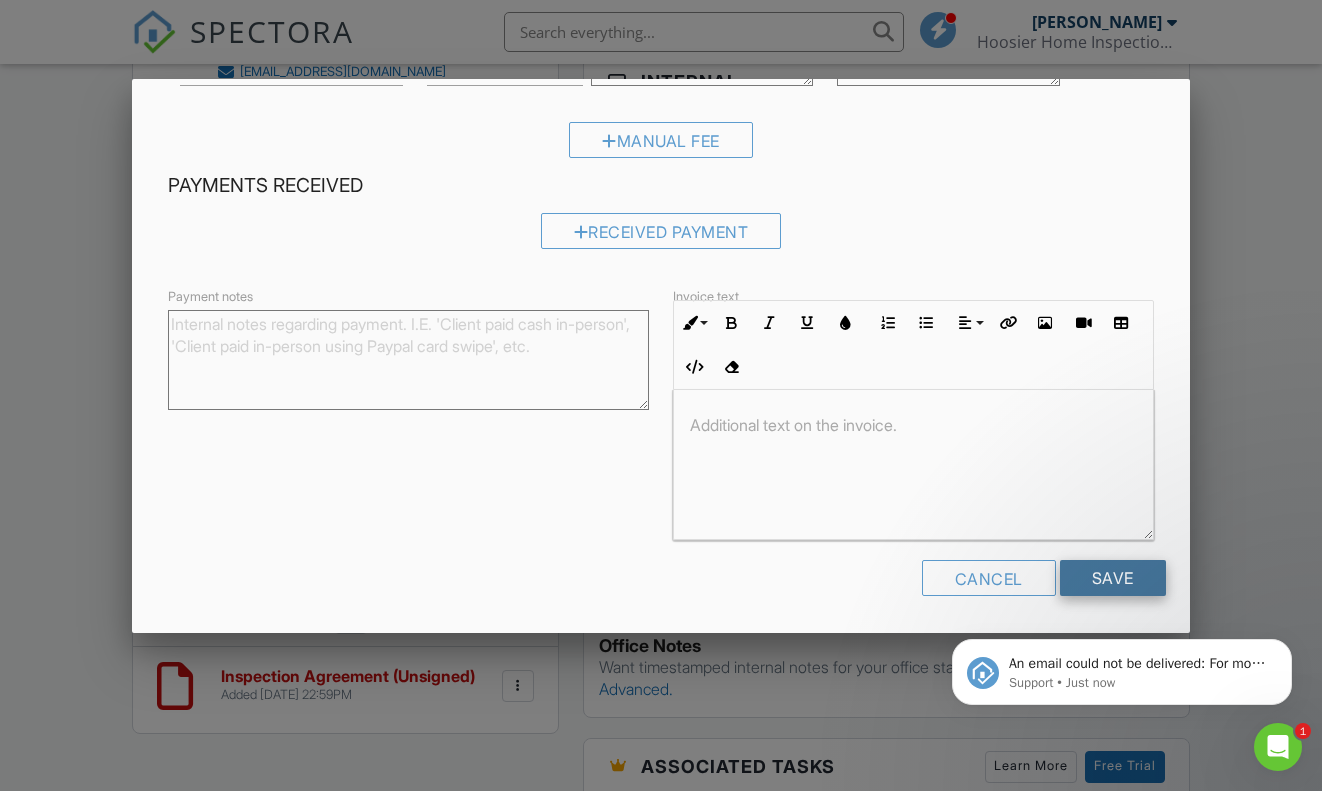 click on "Save" at bounding box center (1113, 578) 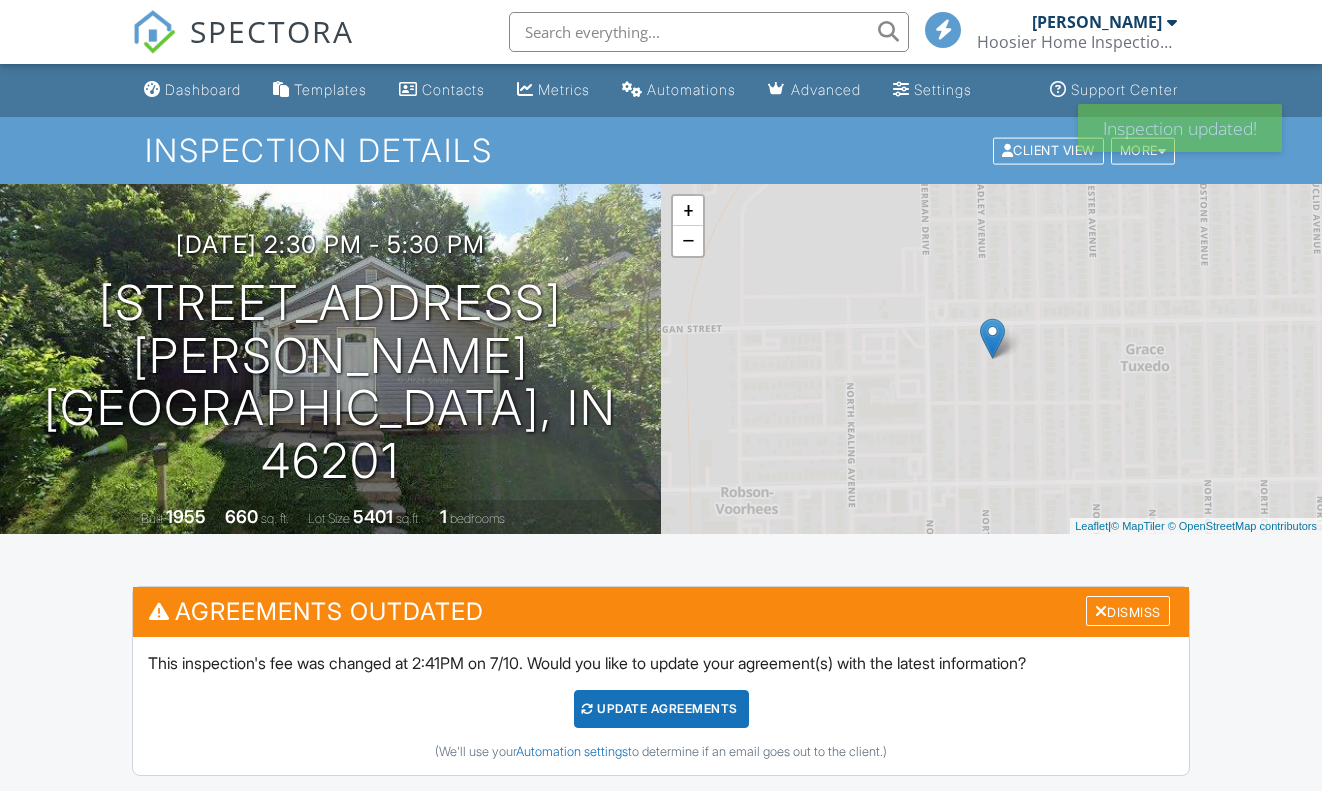 scroll, scrollTop: 0, scrollLeft: 0, axis: both 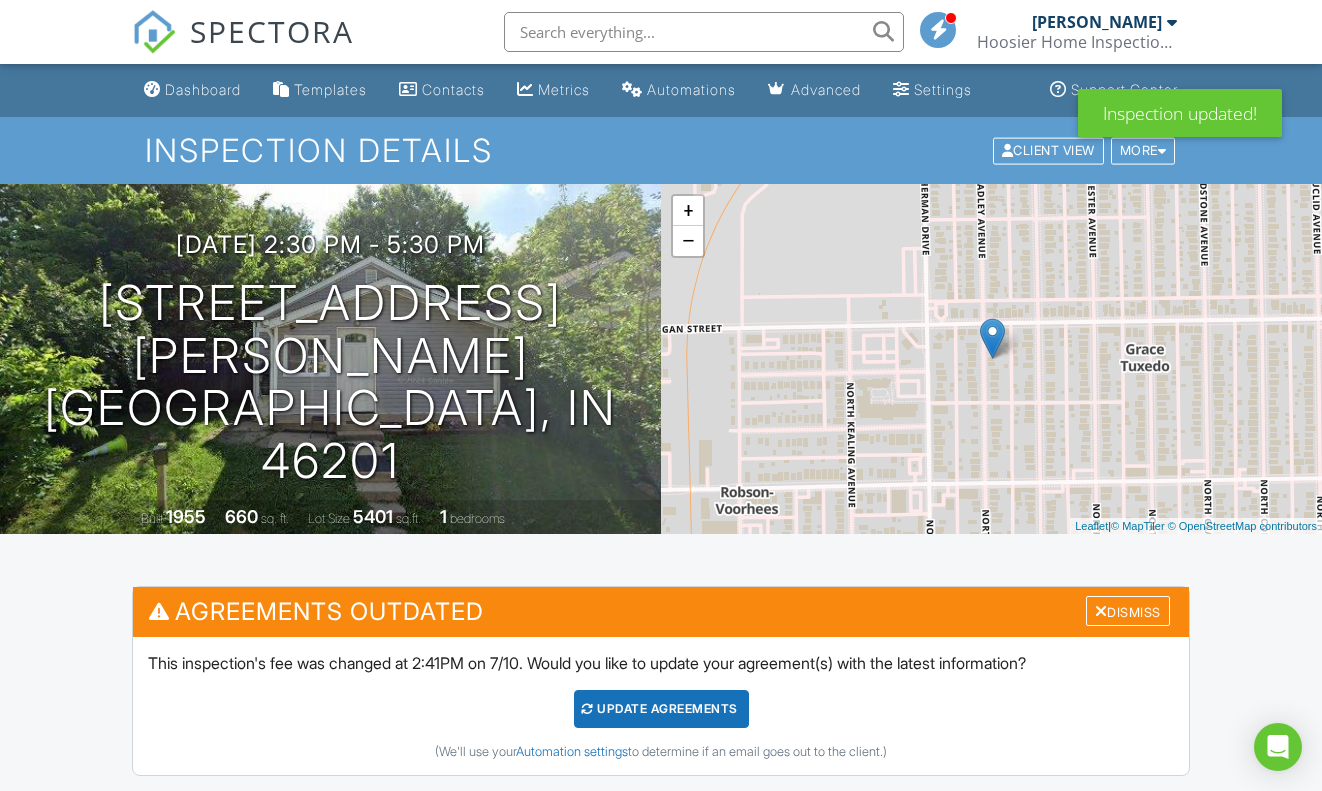click on "Update Agreements" at bounding box center (661, 709) 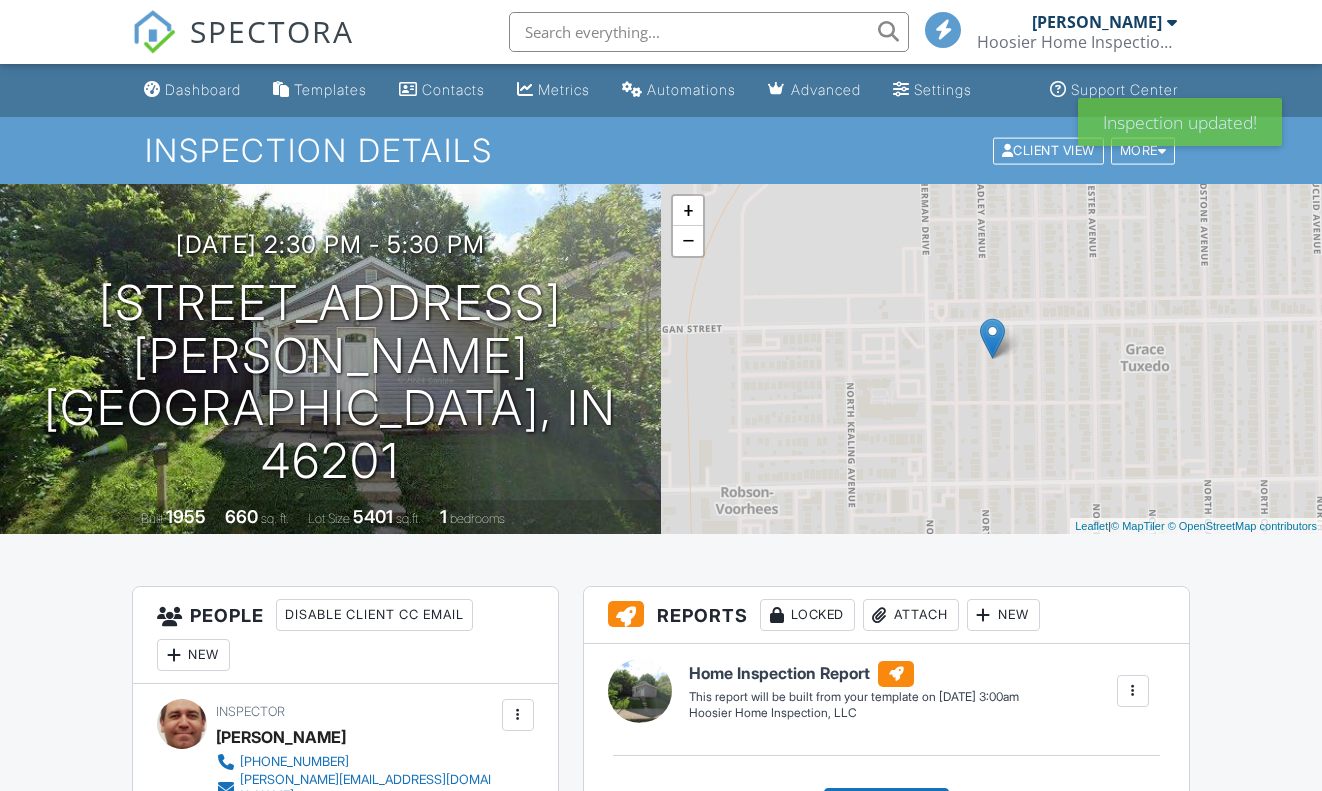 scroll, scrollTop: 0, scrollLeft: 0, axis: both 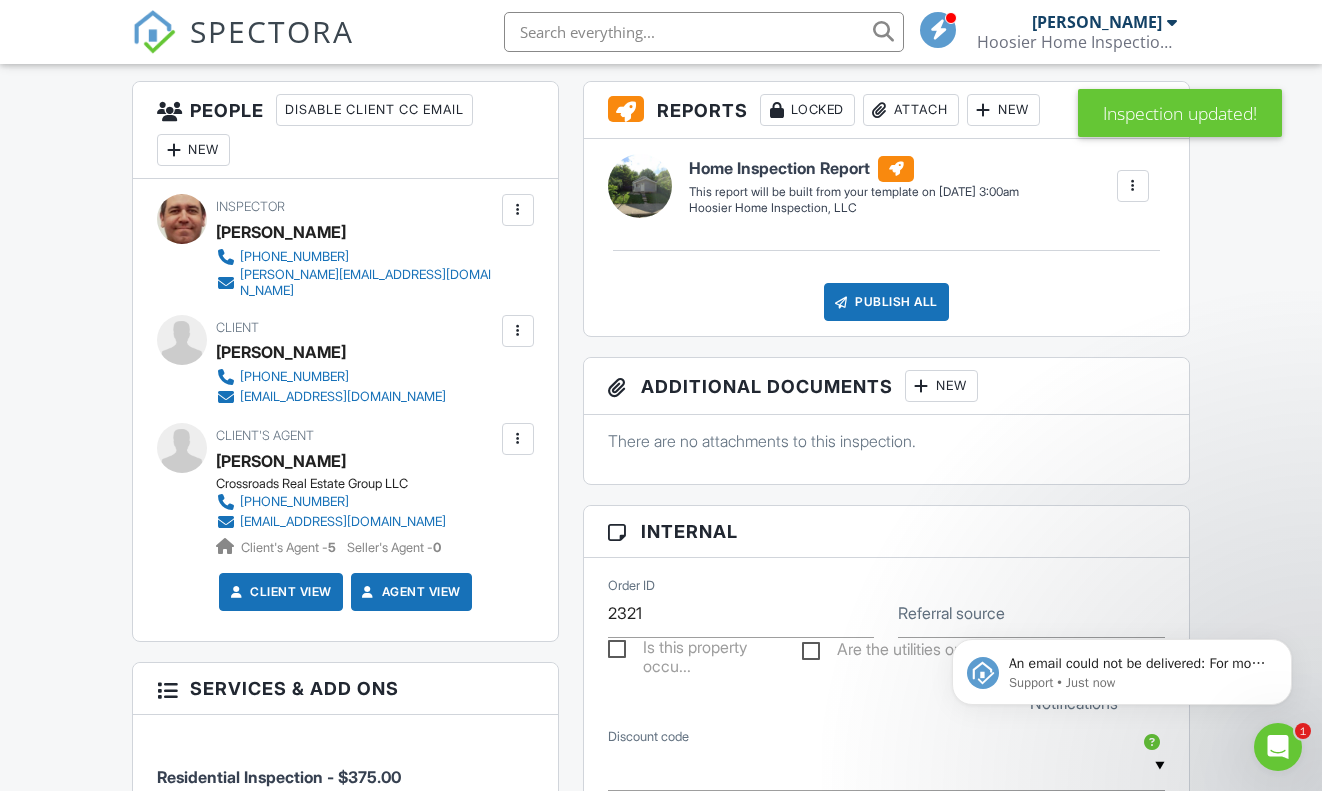 click 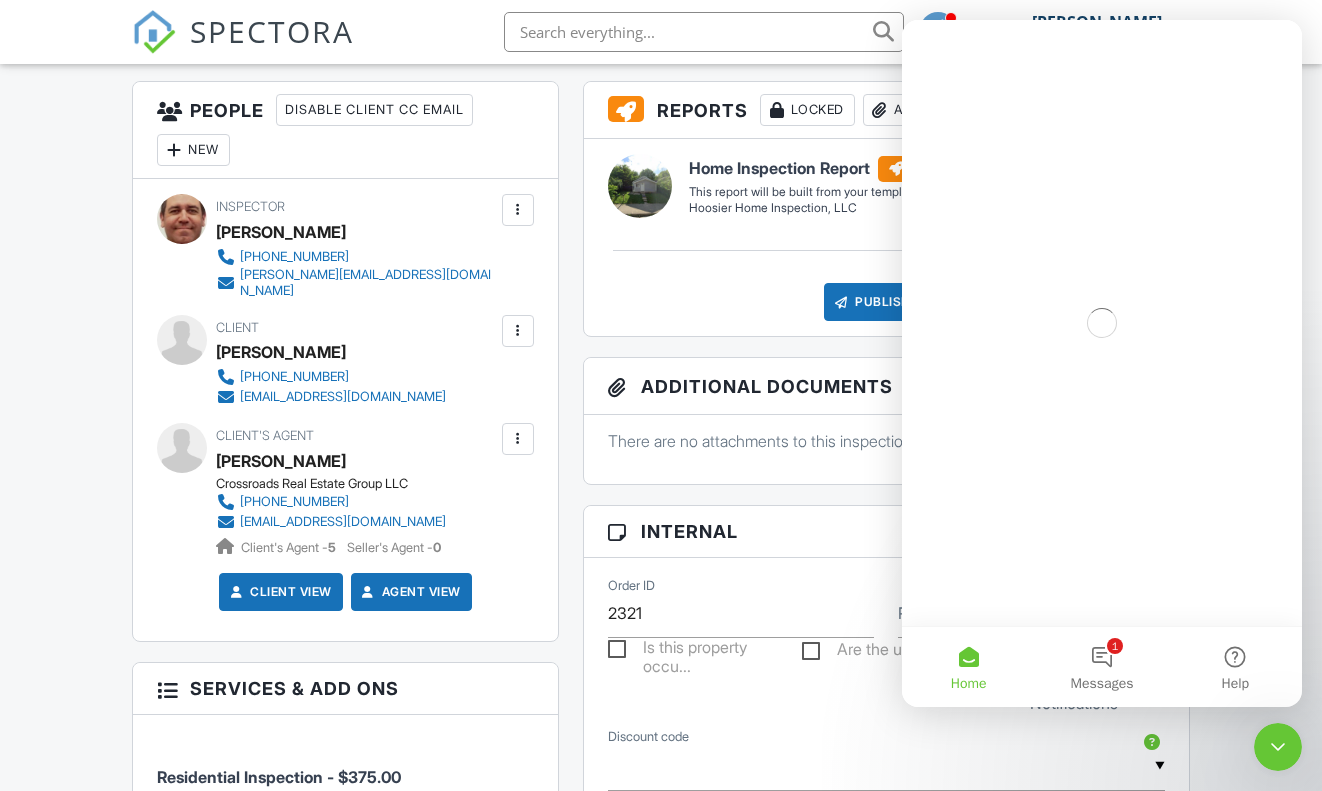 scroll, scrollTop: 0, scrollLeft: 0, axis: both 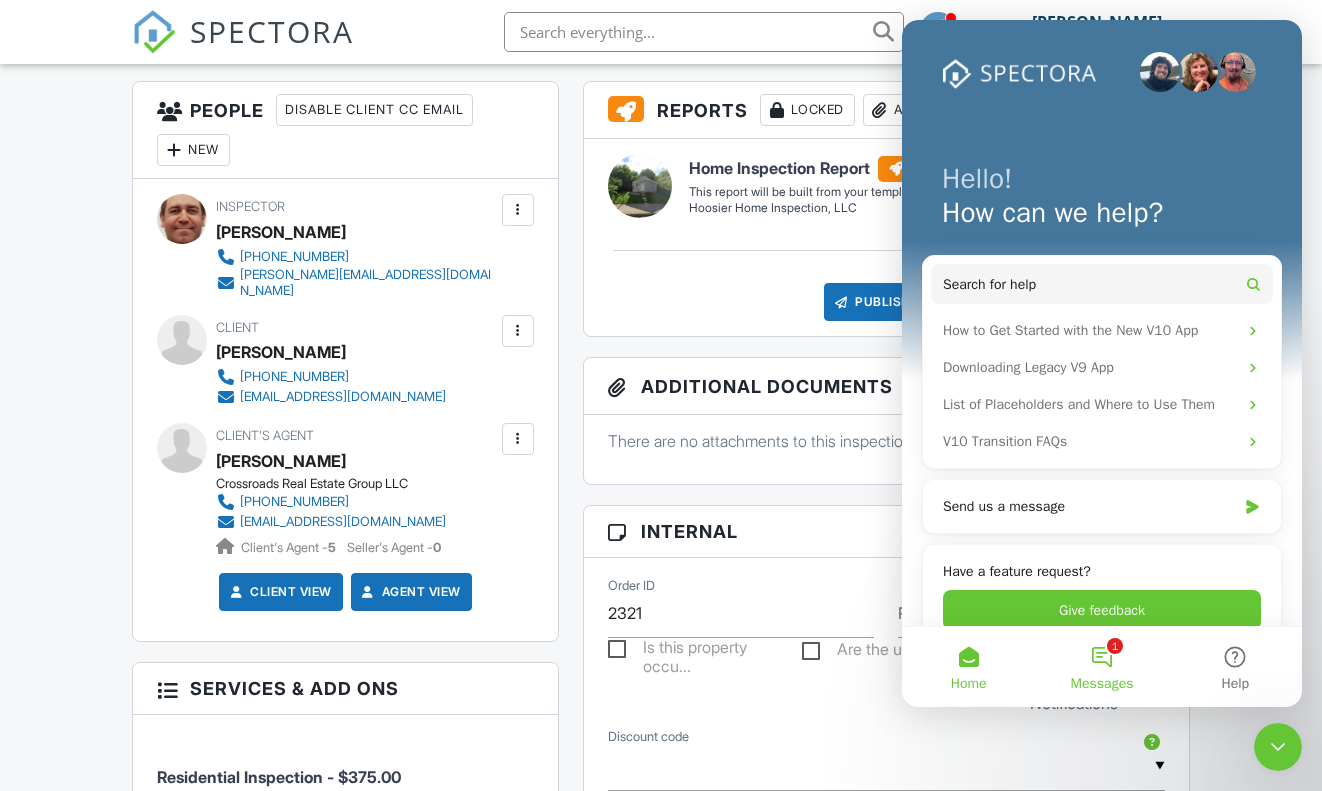 click on "1 Messages" at bounding box center (1101, 667) 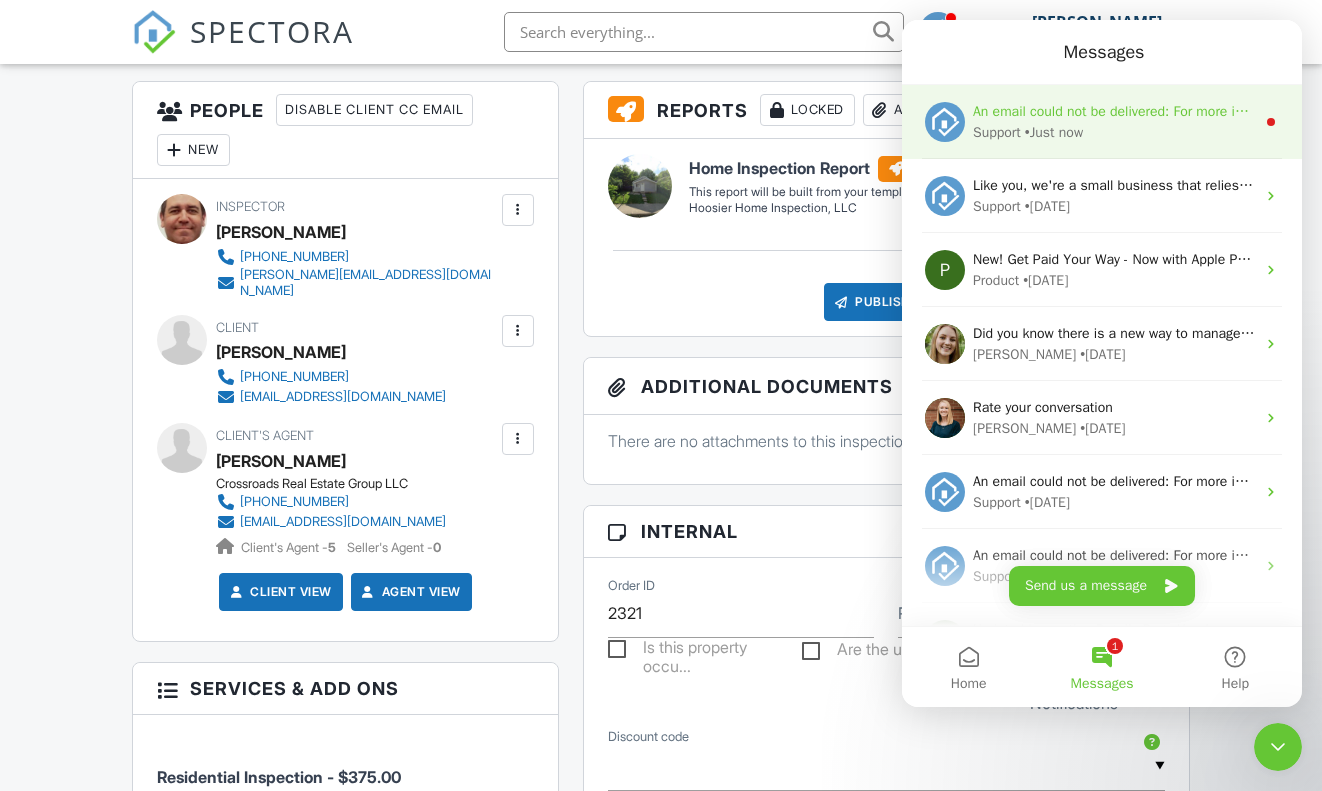 click on "Support •  Just now" at bounding box center [1114, 132] 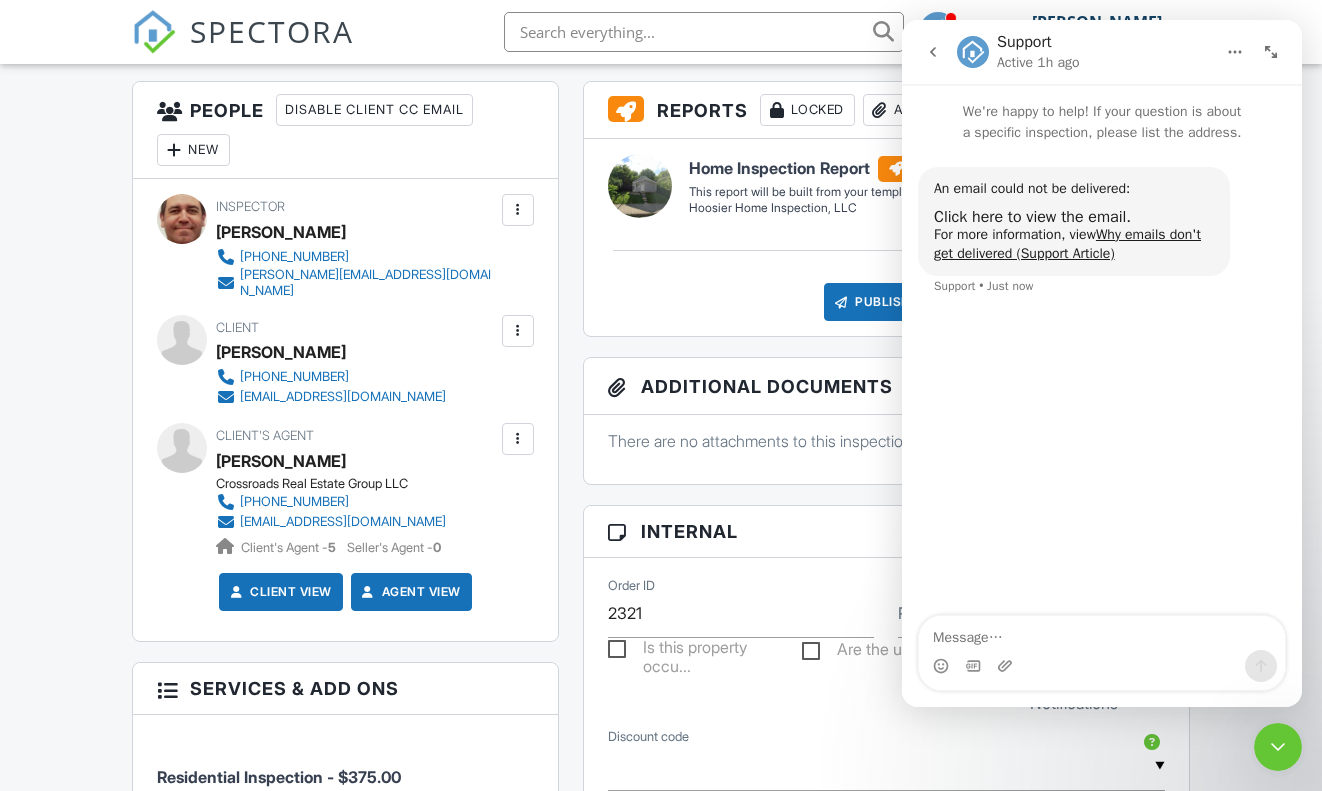 scroll, scrollTop: 349, scrollLeft: 0, axis: vertical 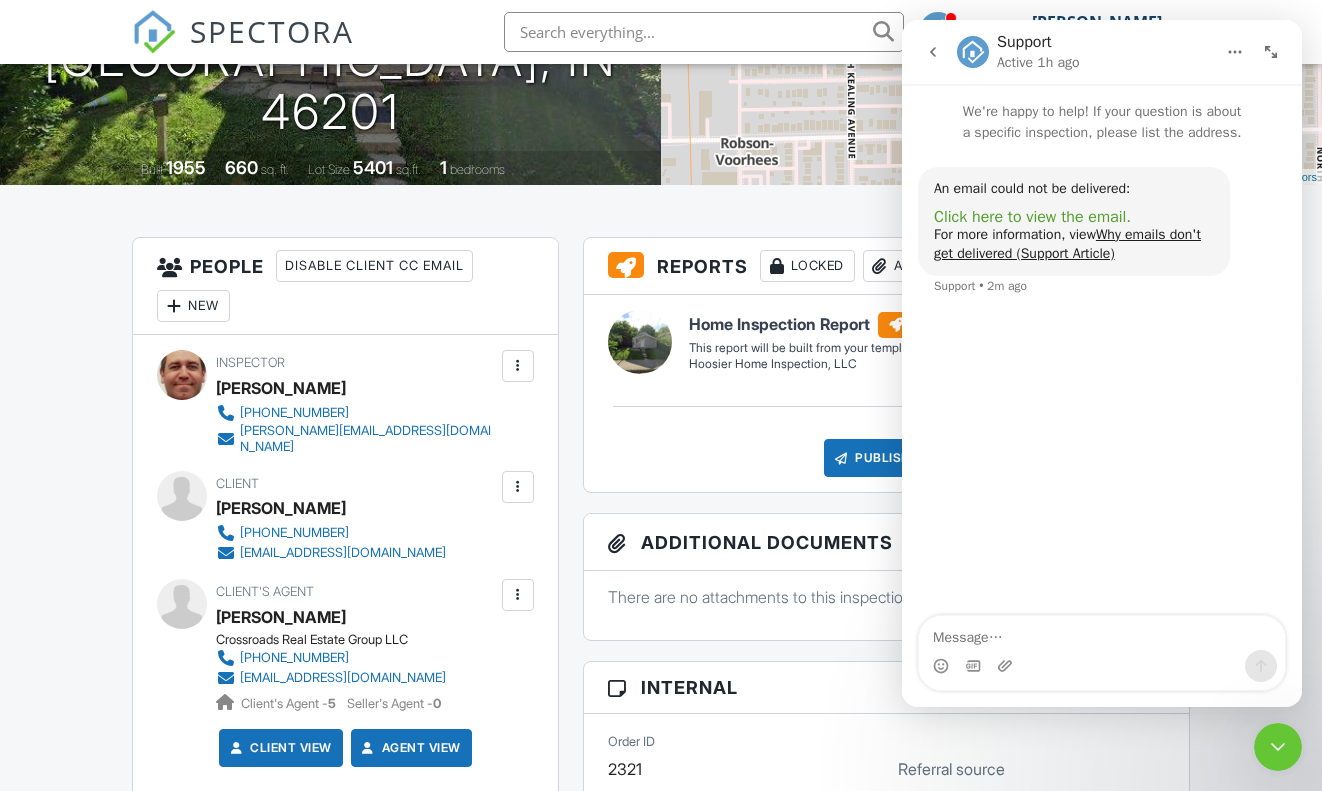 click on "Click here to view the email." at bounding box center (1032, 217) 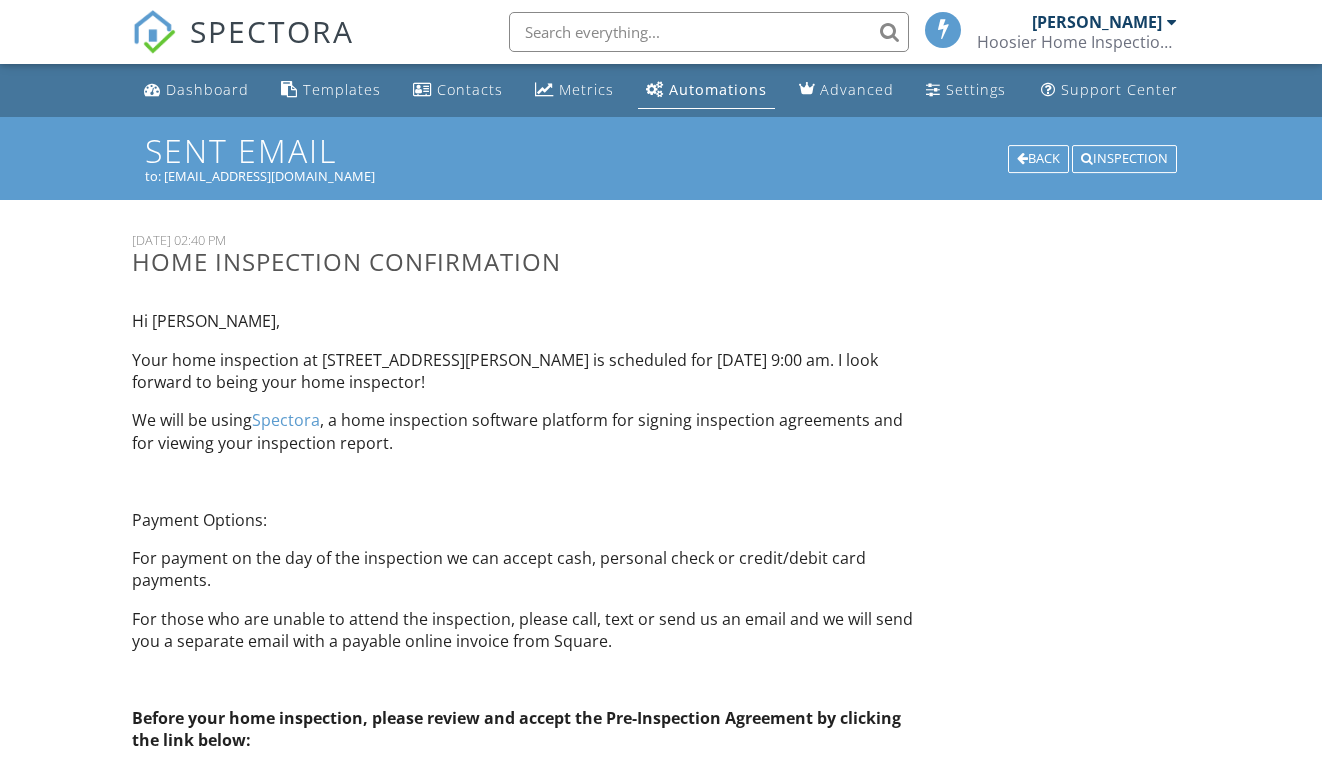 scroll, scrollTop: 0, scrollLeft: 0, axis: both 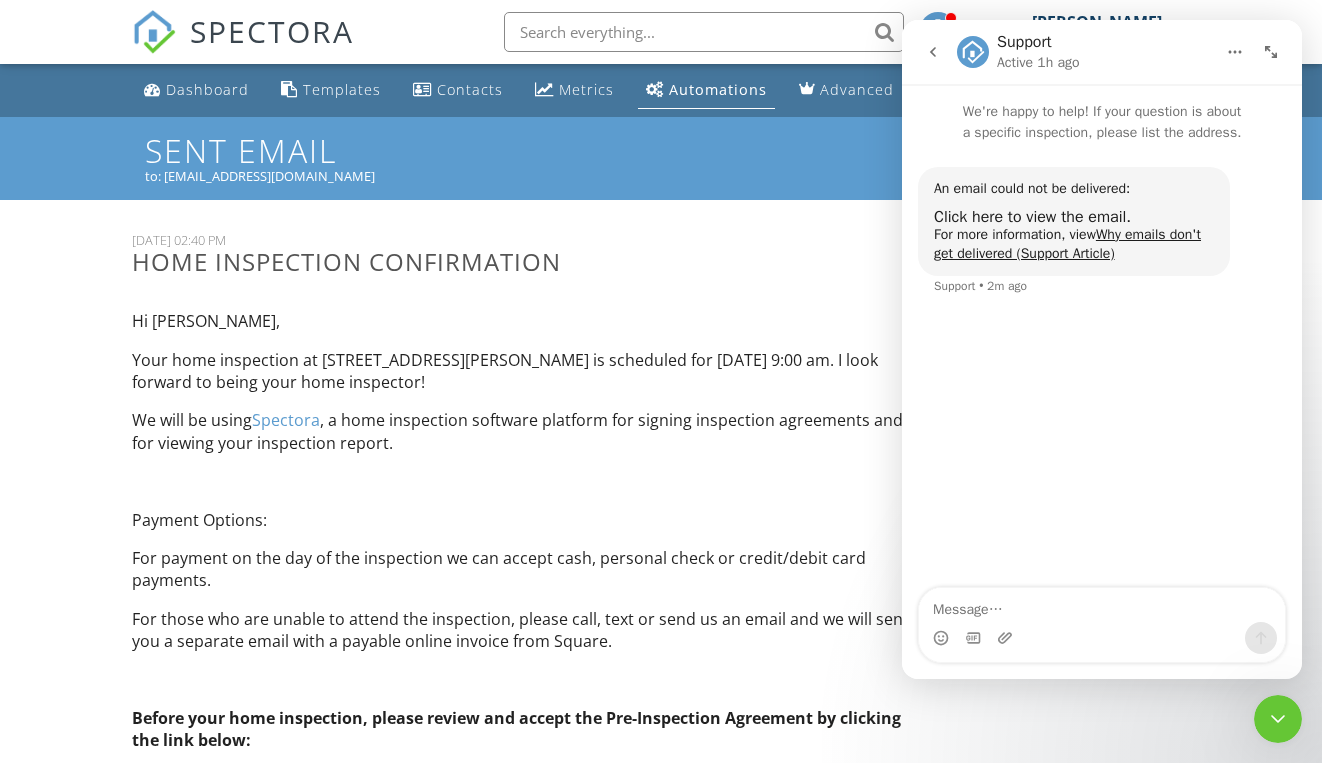 click at bounding box center (1278, 719) 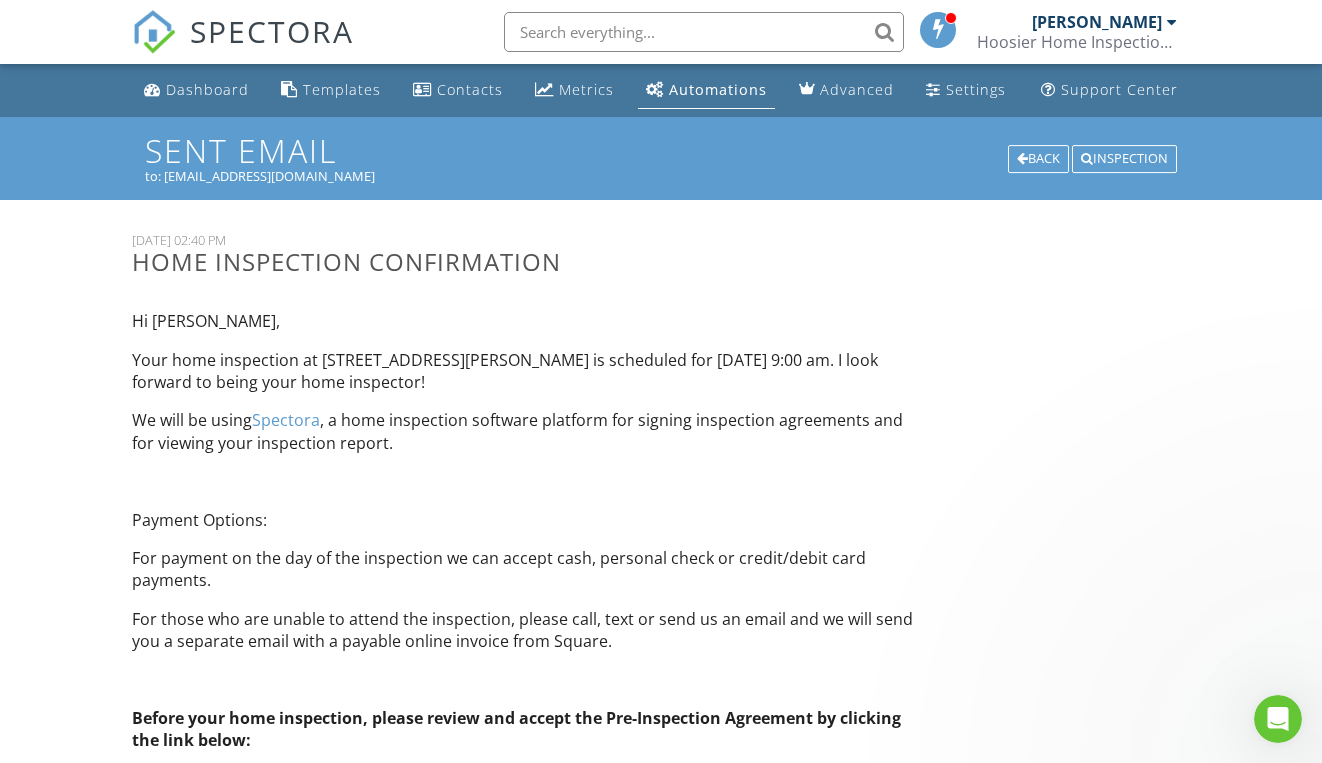 scroll, scrollTop: 0, scrollLeft: 0, axis: both 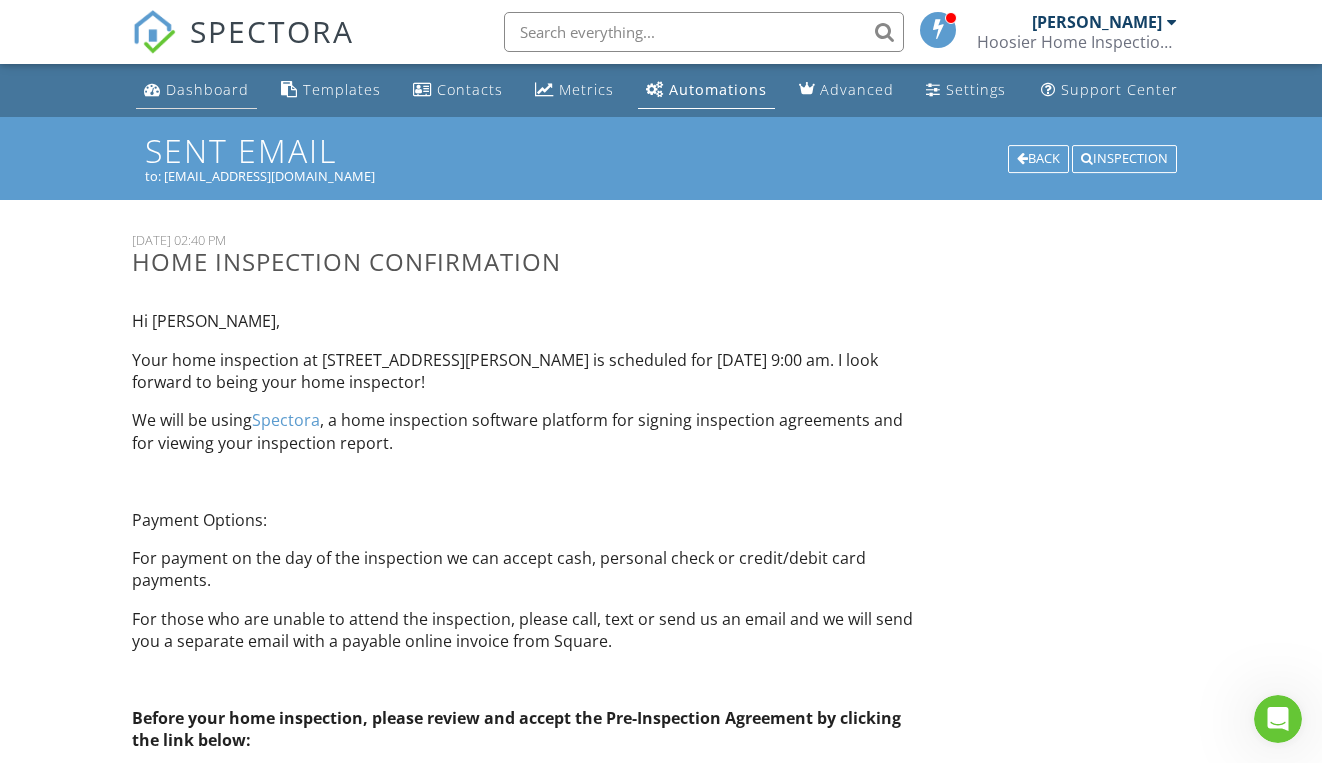 click on "Dashboard" at bounding box center (196, 90) 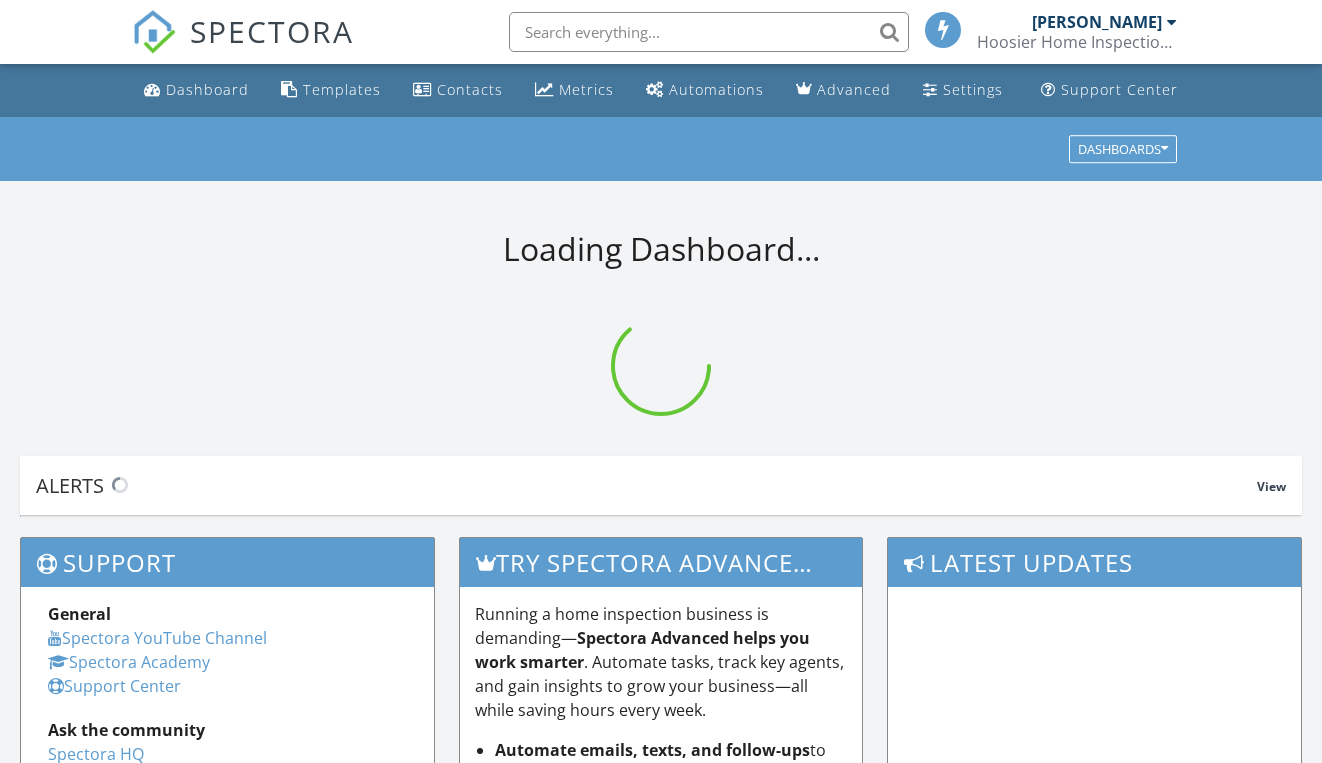 scroll, scrollTop: 0, scrollLeft: 0, axis: both 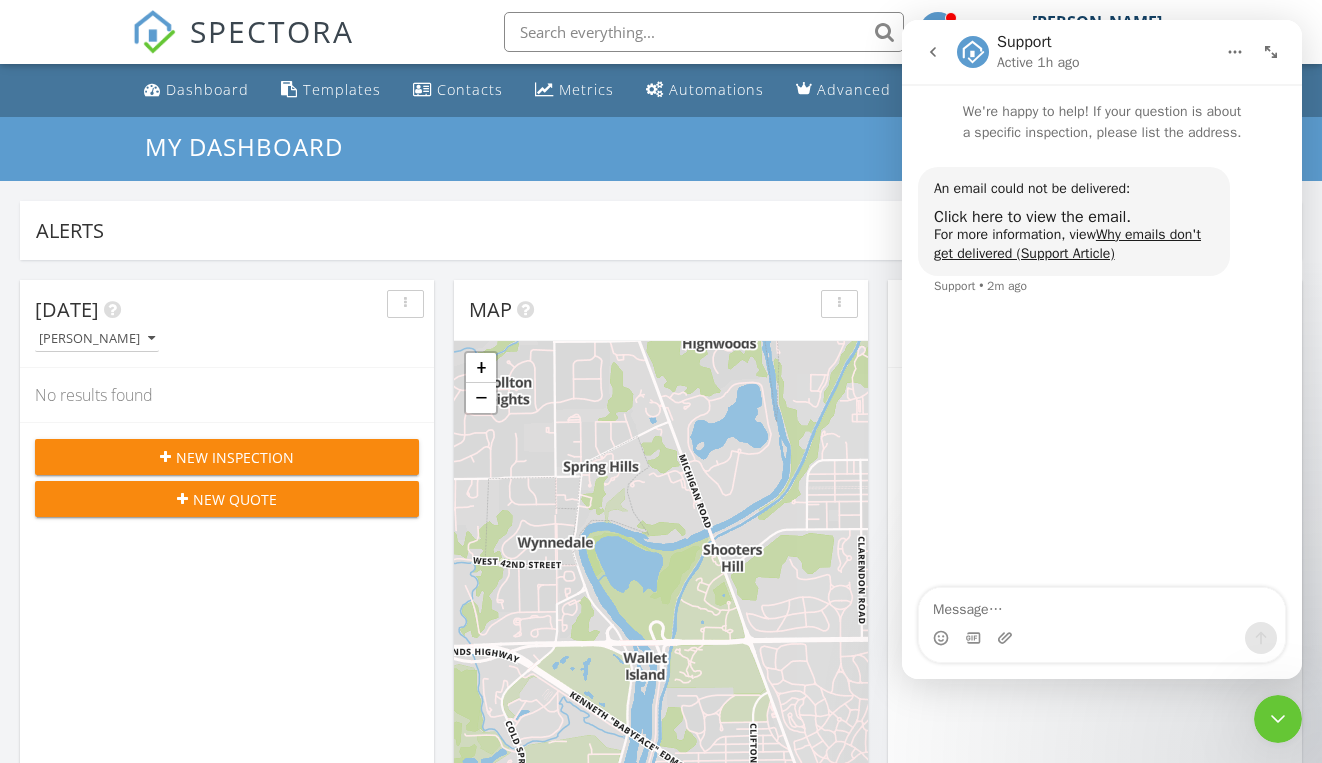 click 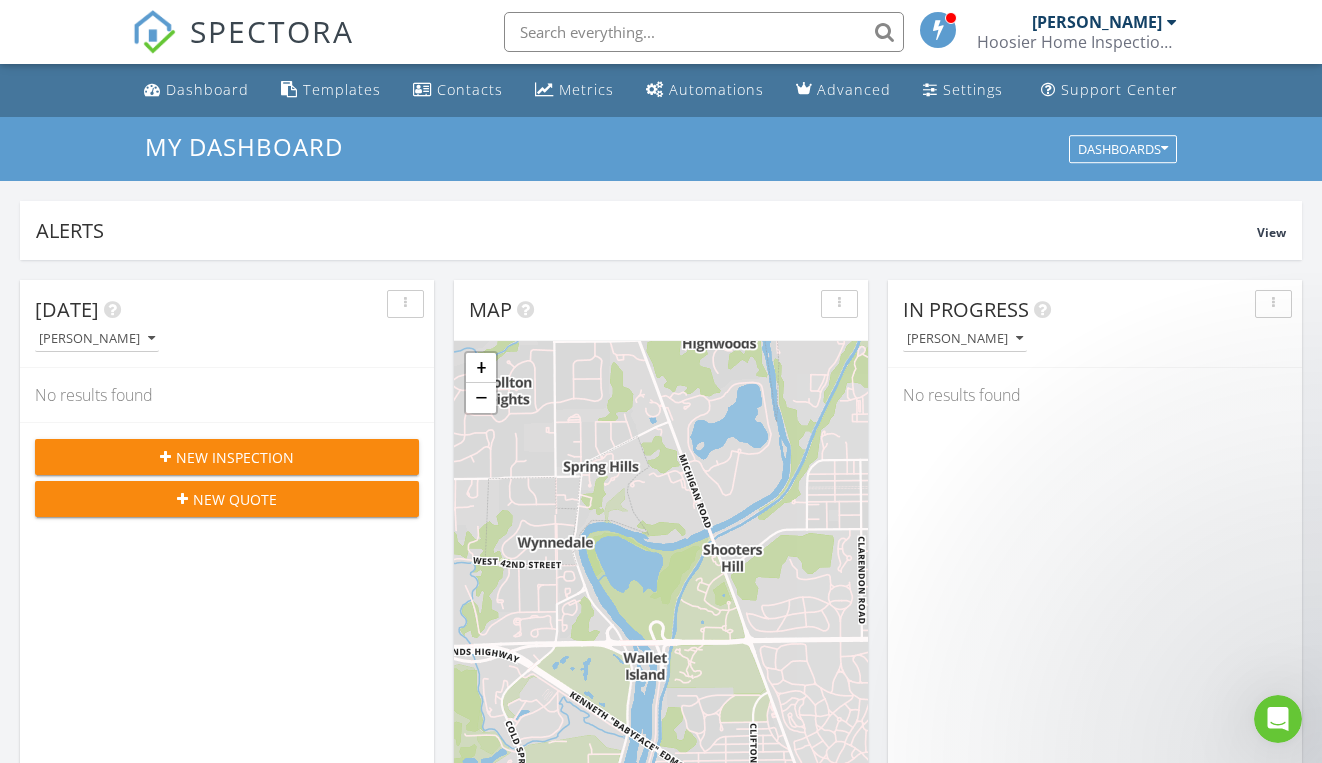 scroll, scrollTop: 0, scrollLeft: 0, axis: both 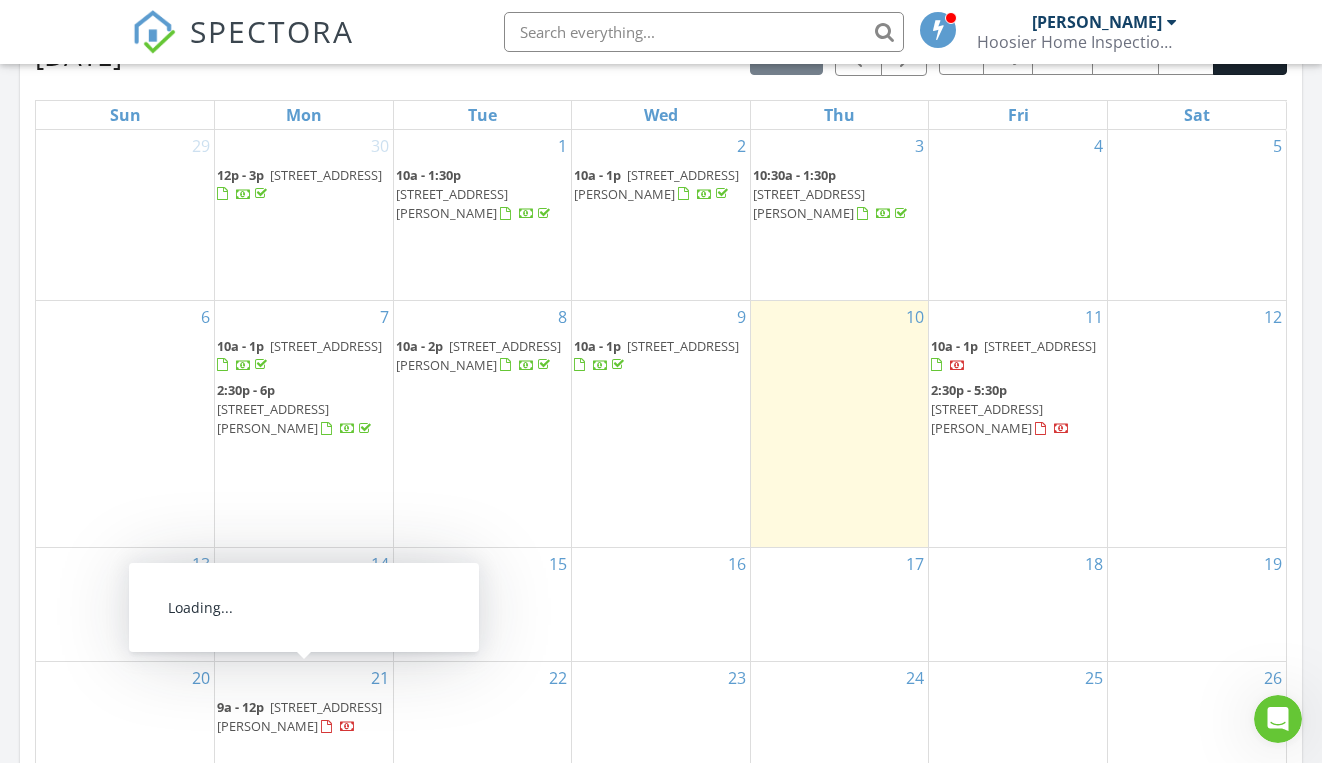 click at bounding box center (338, 726) 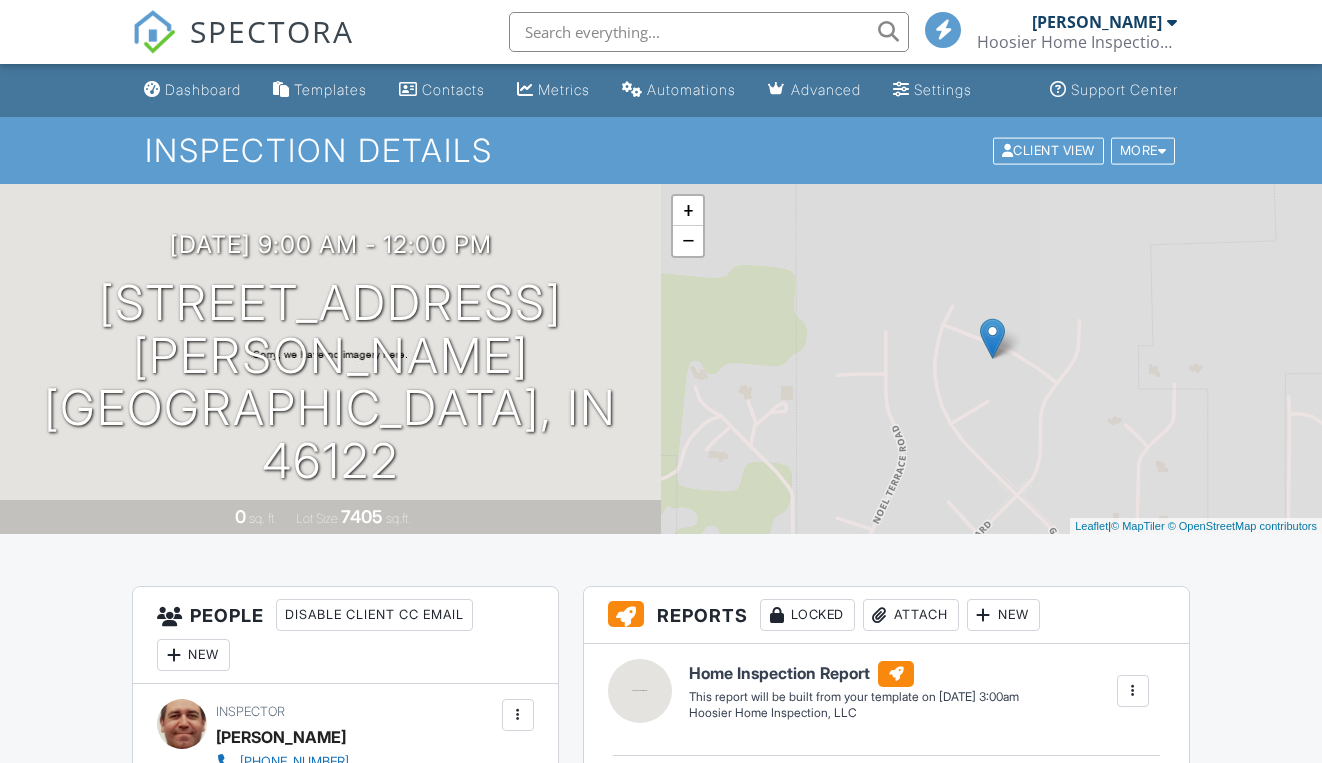scroll, scrollTop: 0, scrollLeft: 0, axis: both 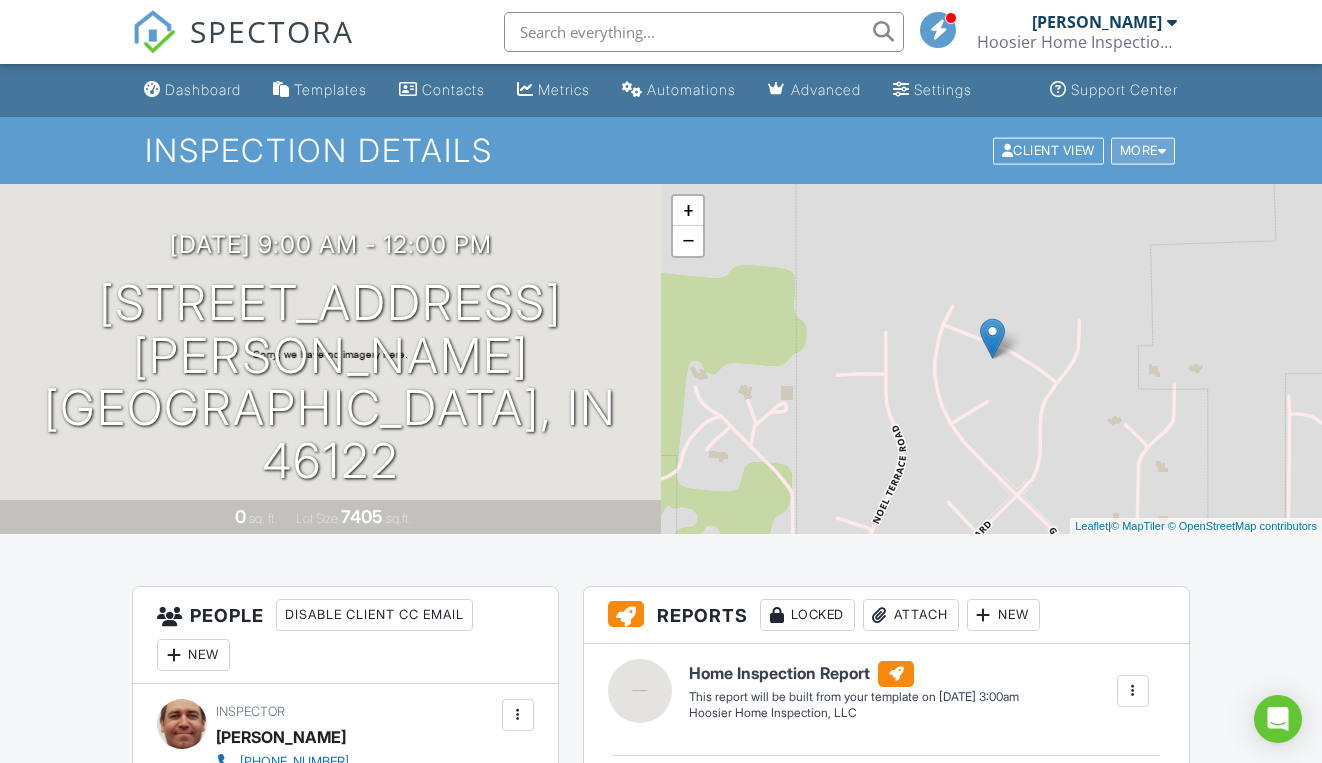 click on "More" at bounding box center [1143, 150] 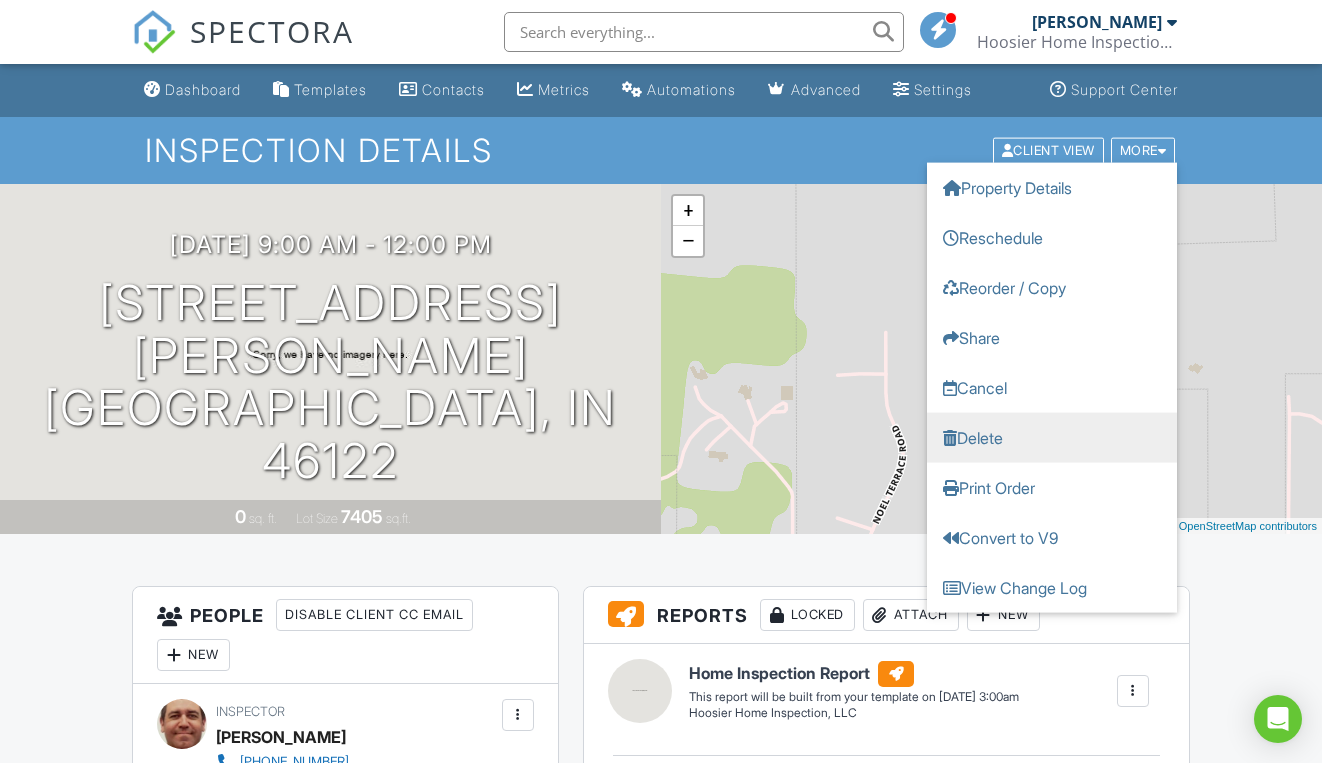 click on "Delete" at bounding box center (1052, 437) 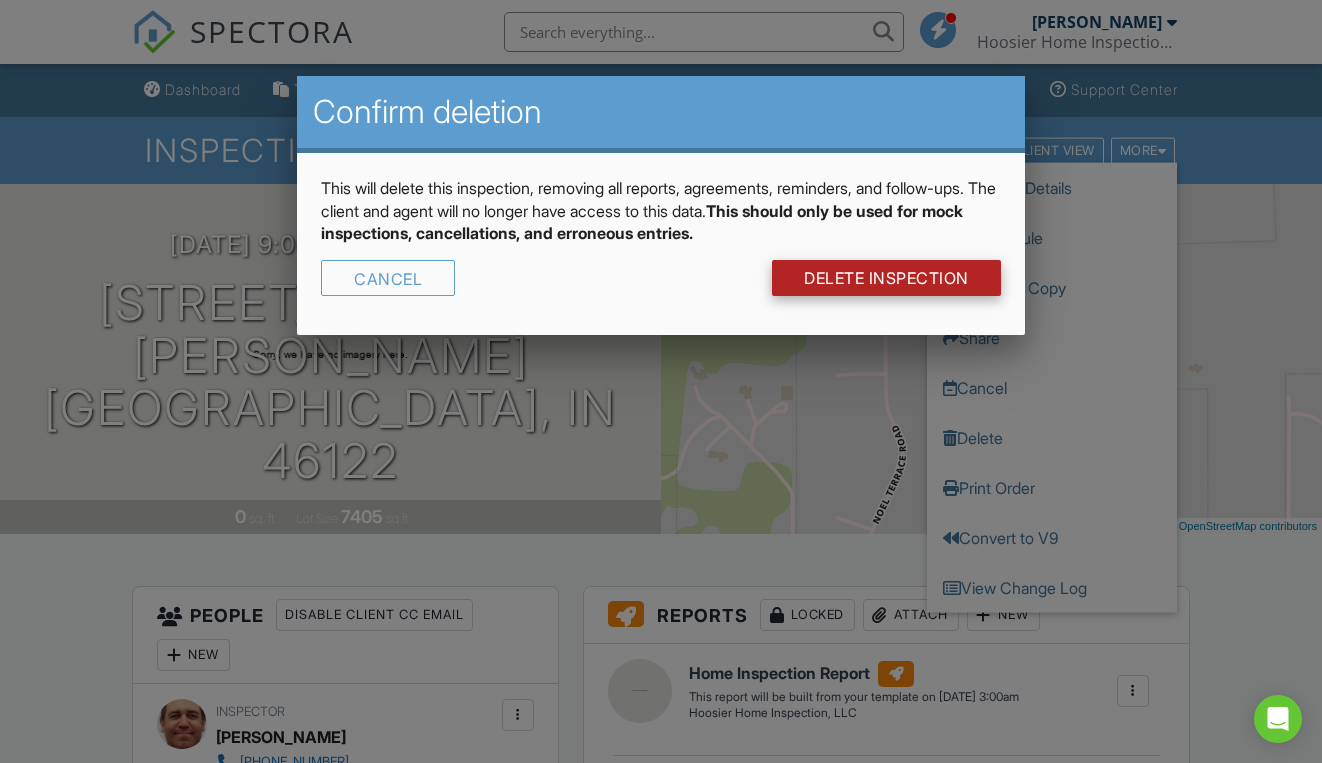 click on "DELETE Inspection" at bounding box center (886, 278) 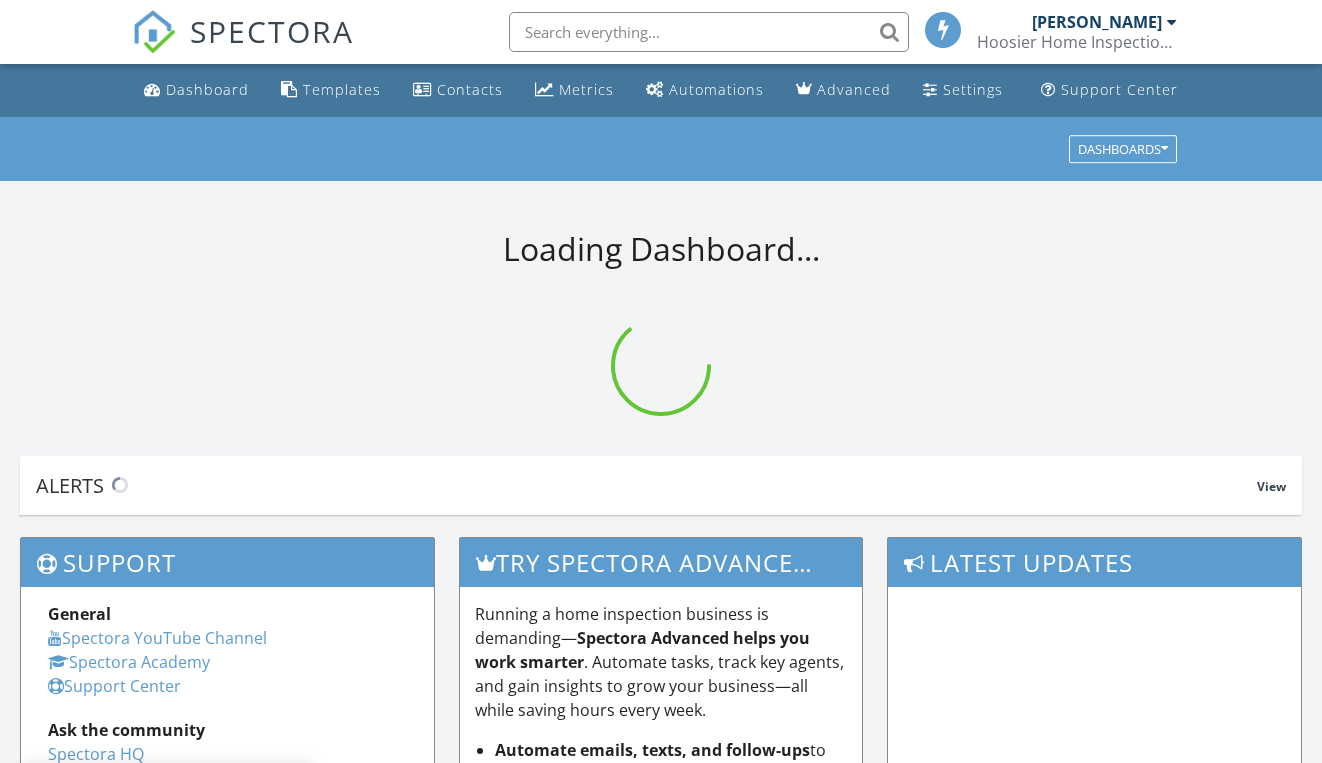 scroll, scrollTop: 0, scrollLeft: 0, axis: both 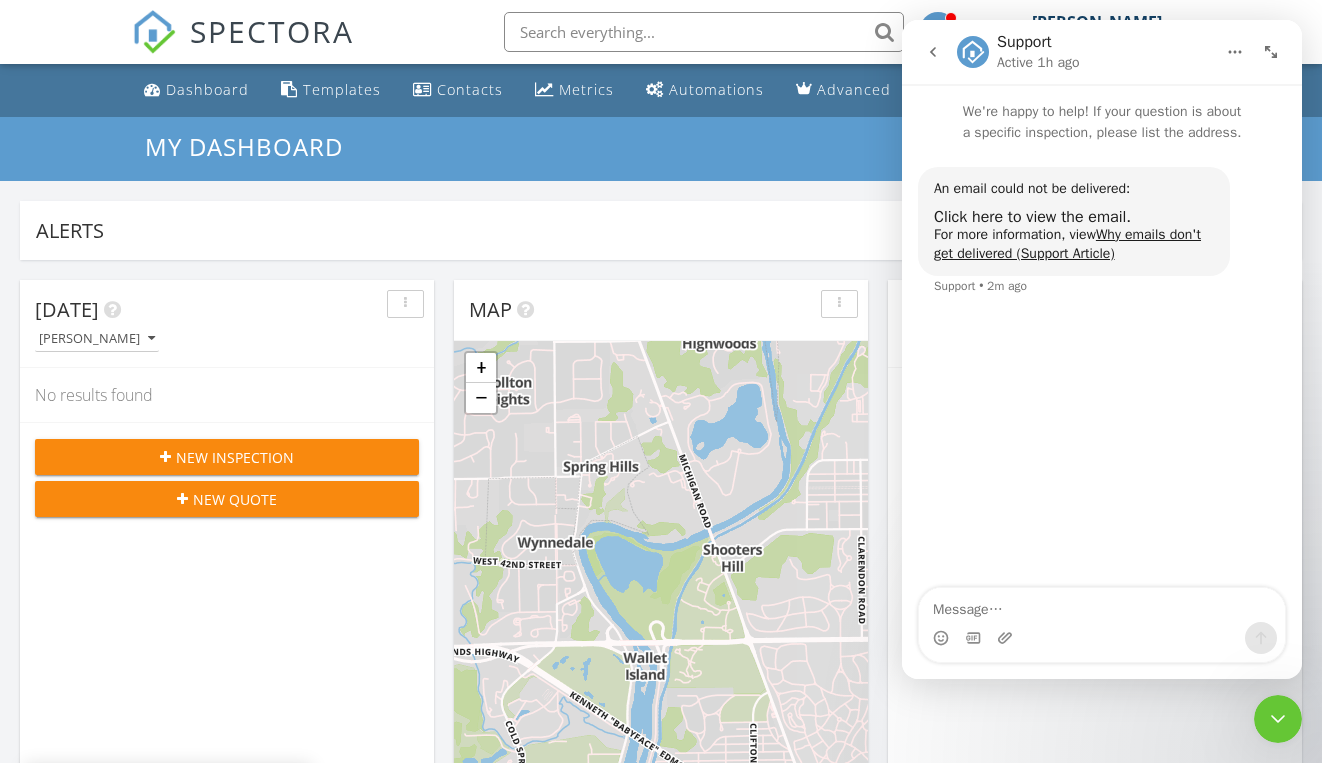 click 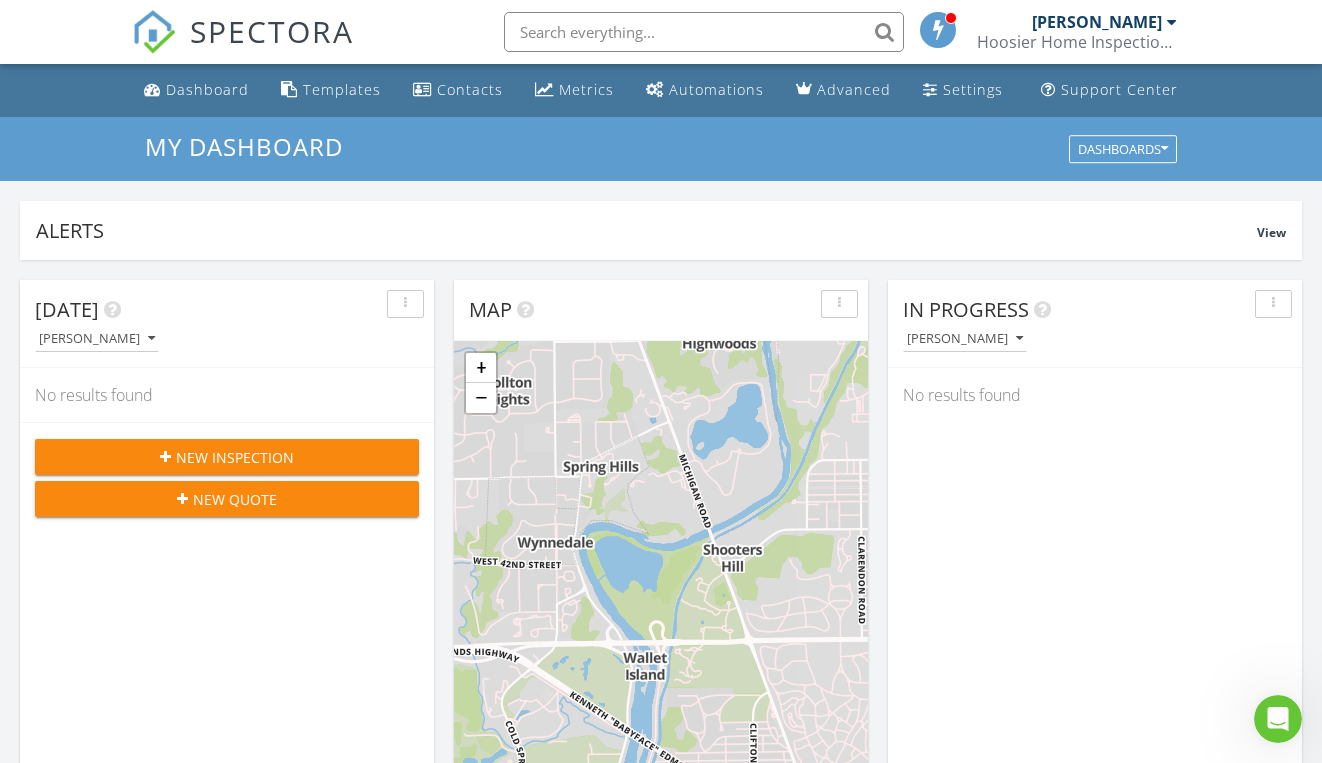 click on "New Inspection" at bounding box center [235, 457] 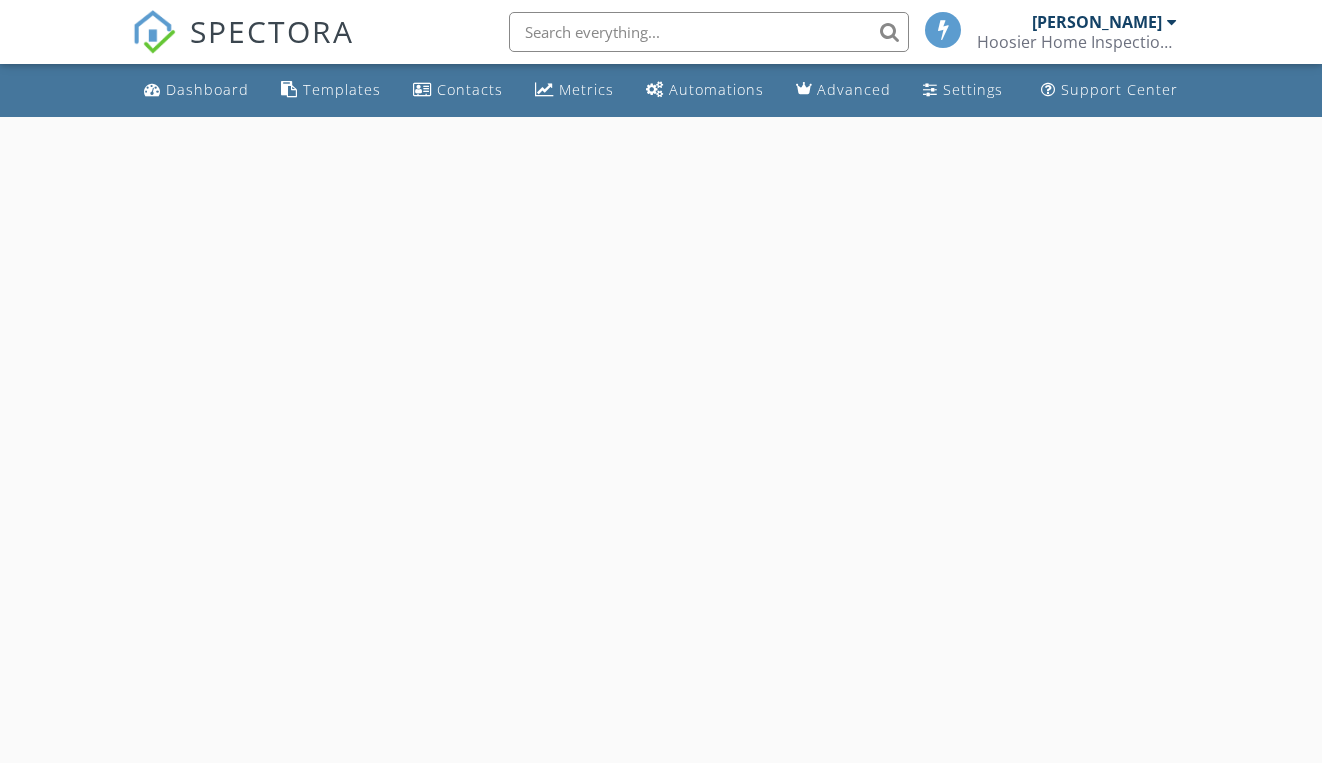 scroll, scrollTop: 0, scrollLeft: 0, axis: both 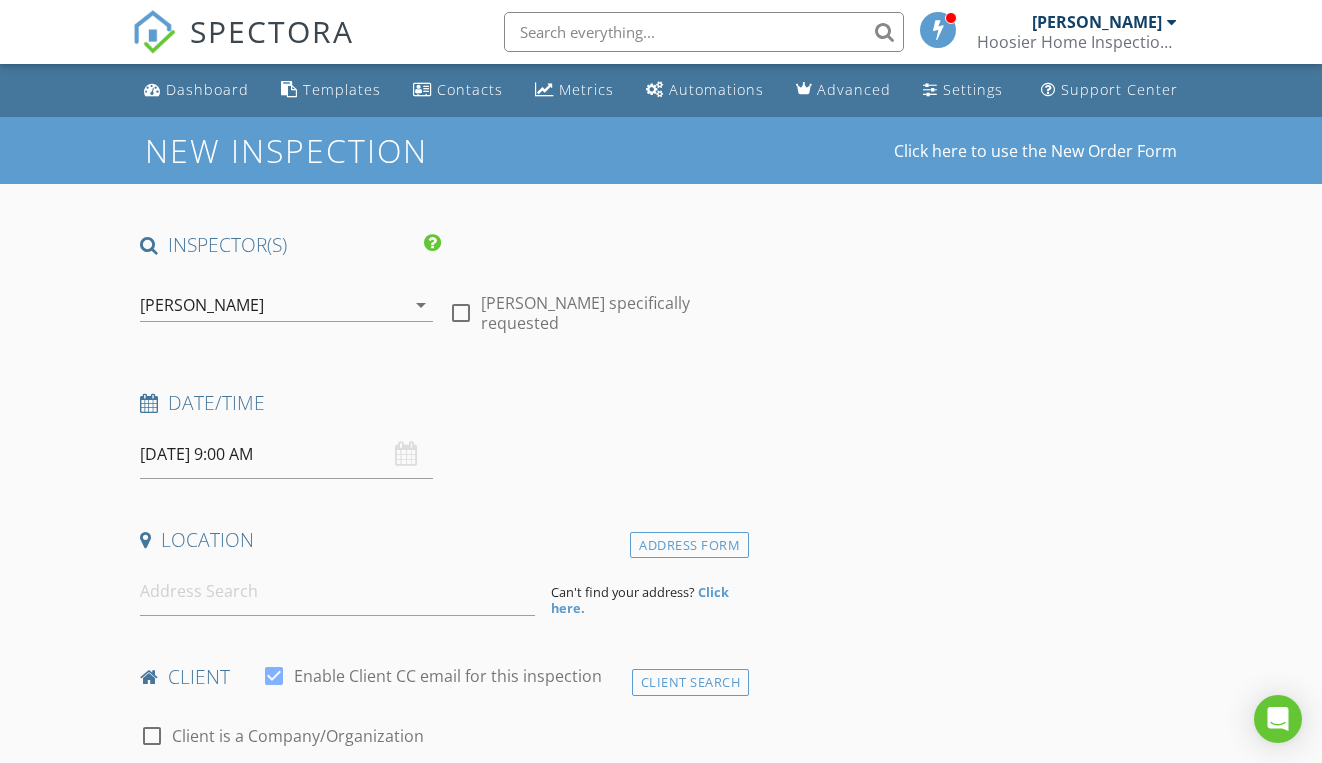 click on "[DATE] 9:00 AM" at bounding box center [286, 454] 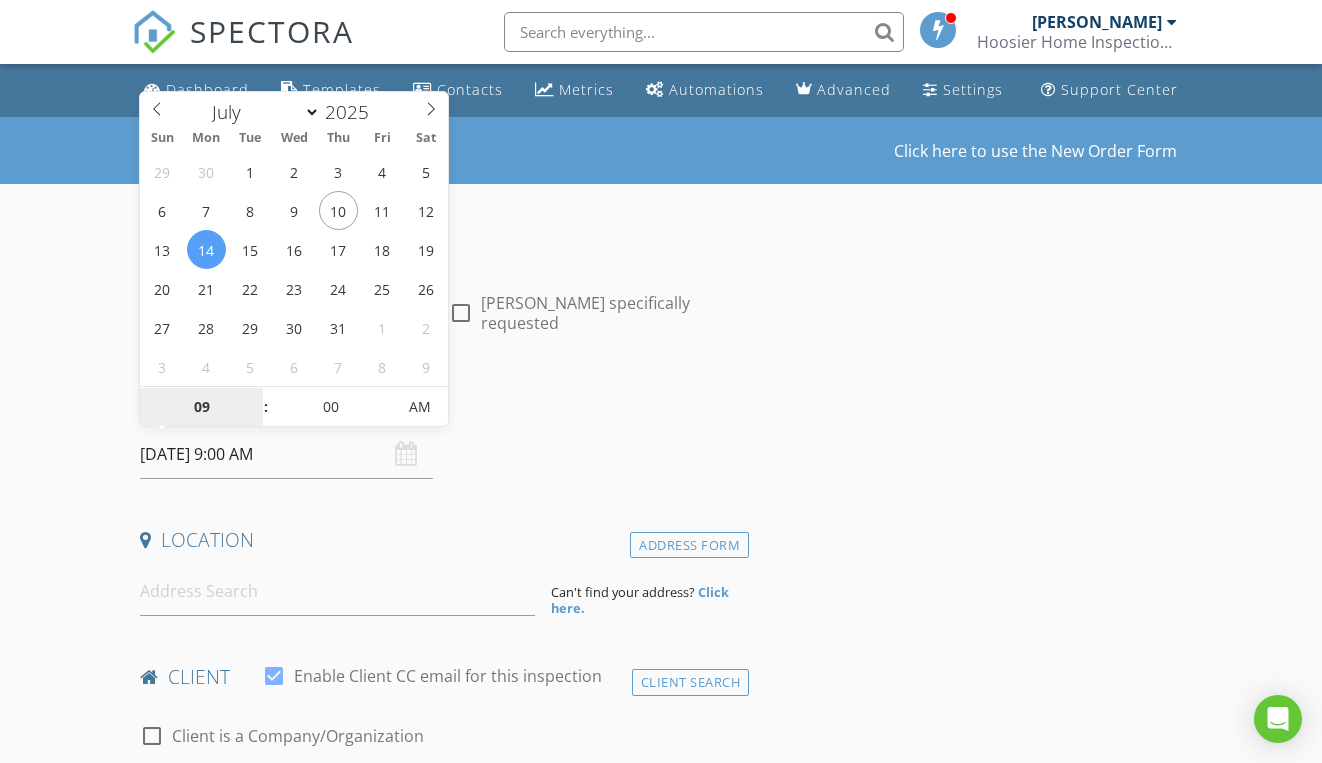 type on "[DATE] 9:00 AM" 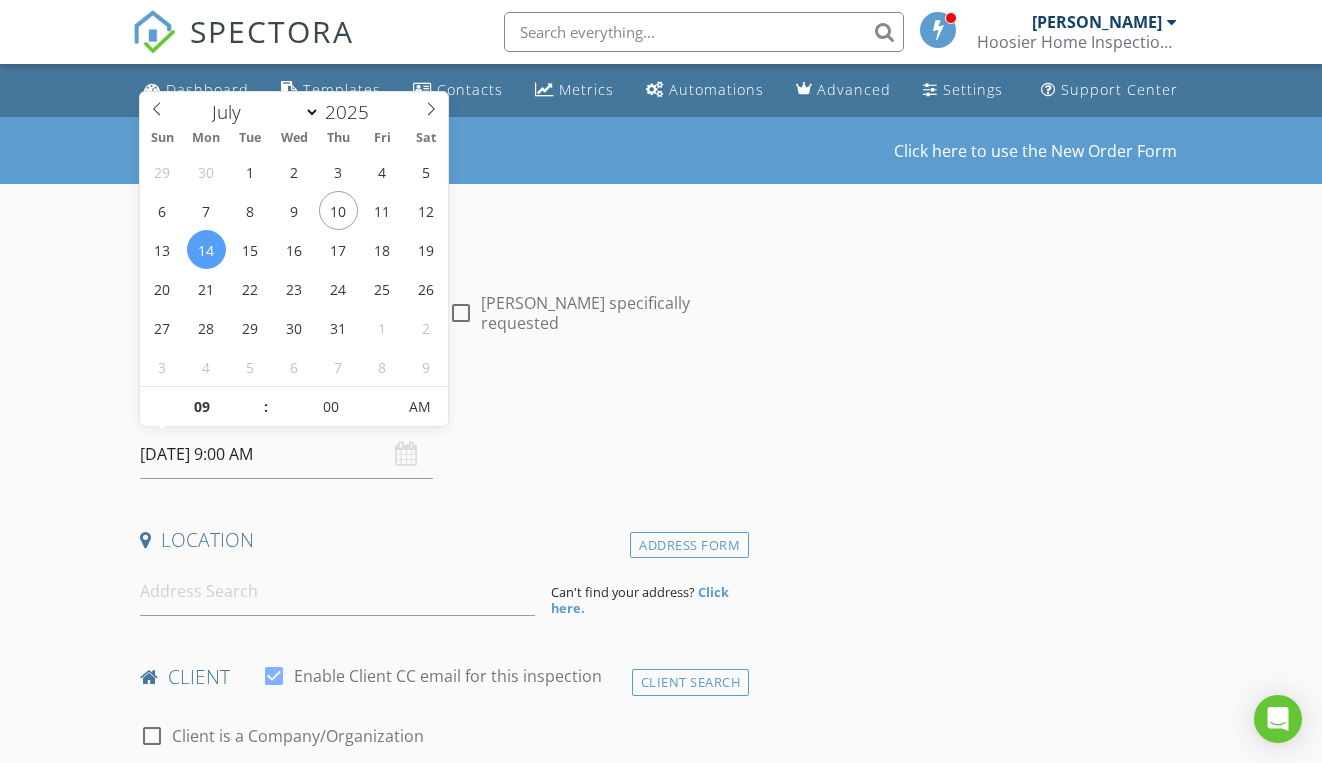 click on "Date/Time" at bounding box center (440, 403) 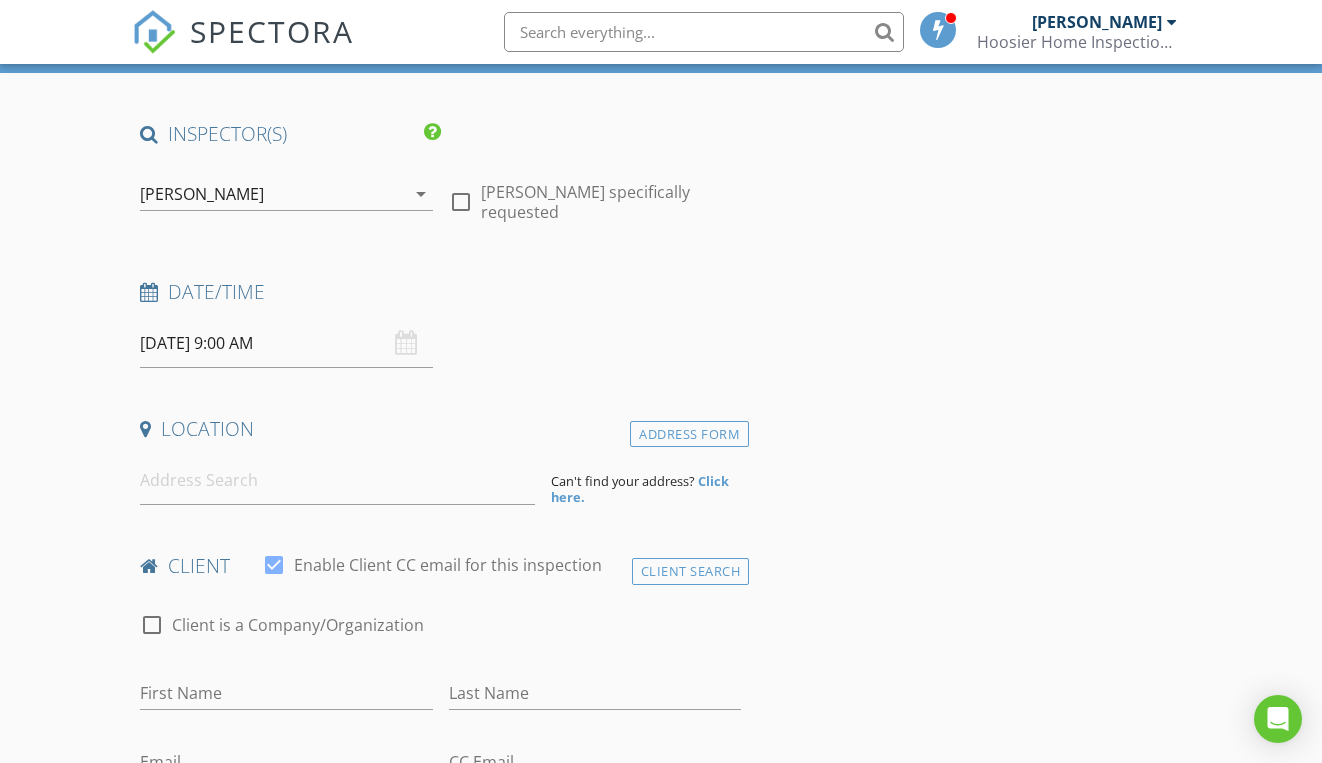 scroll, scrollTop: 162, scrollLeft: 0, axis: vertical 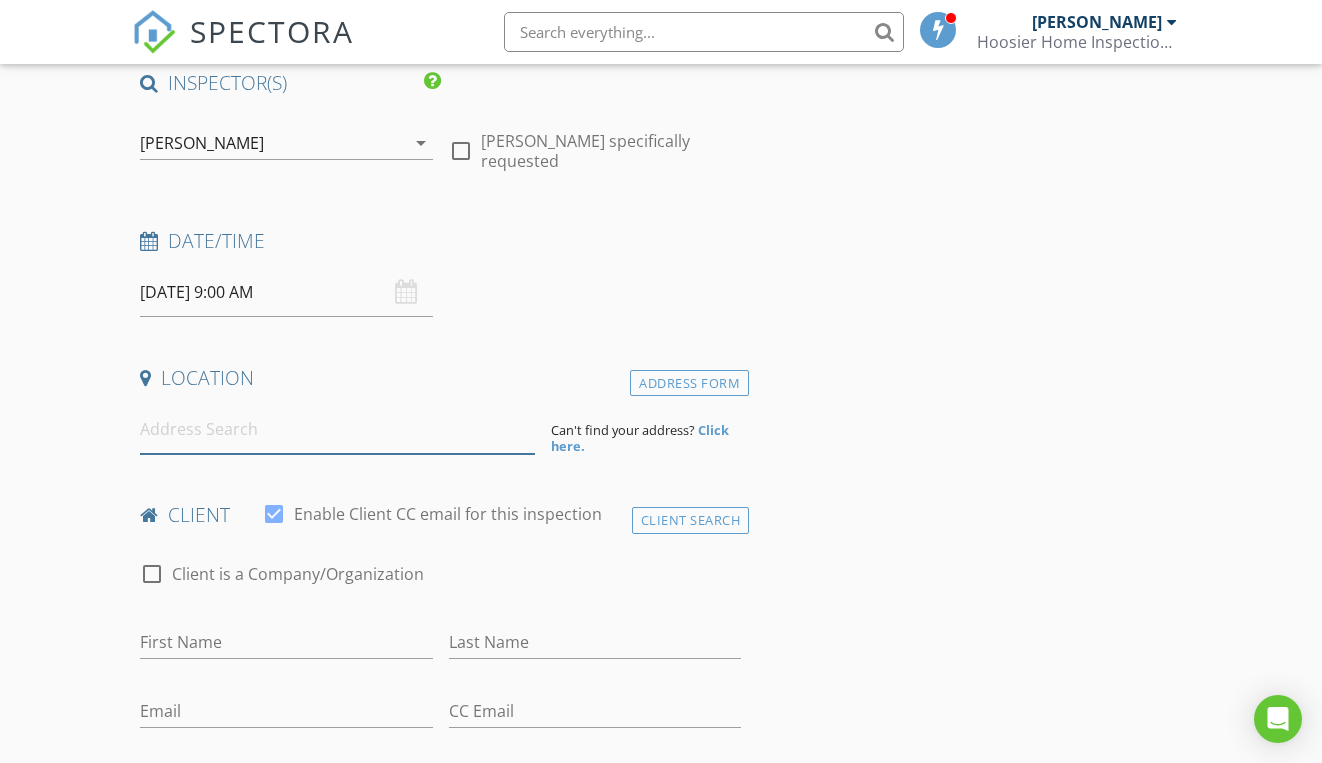 click at bounding box center (337, 429) 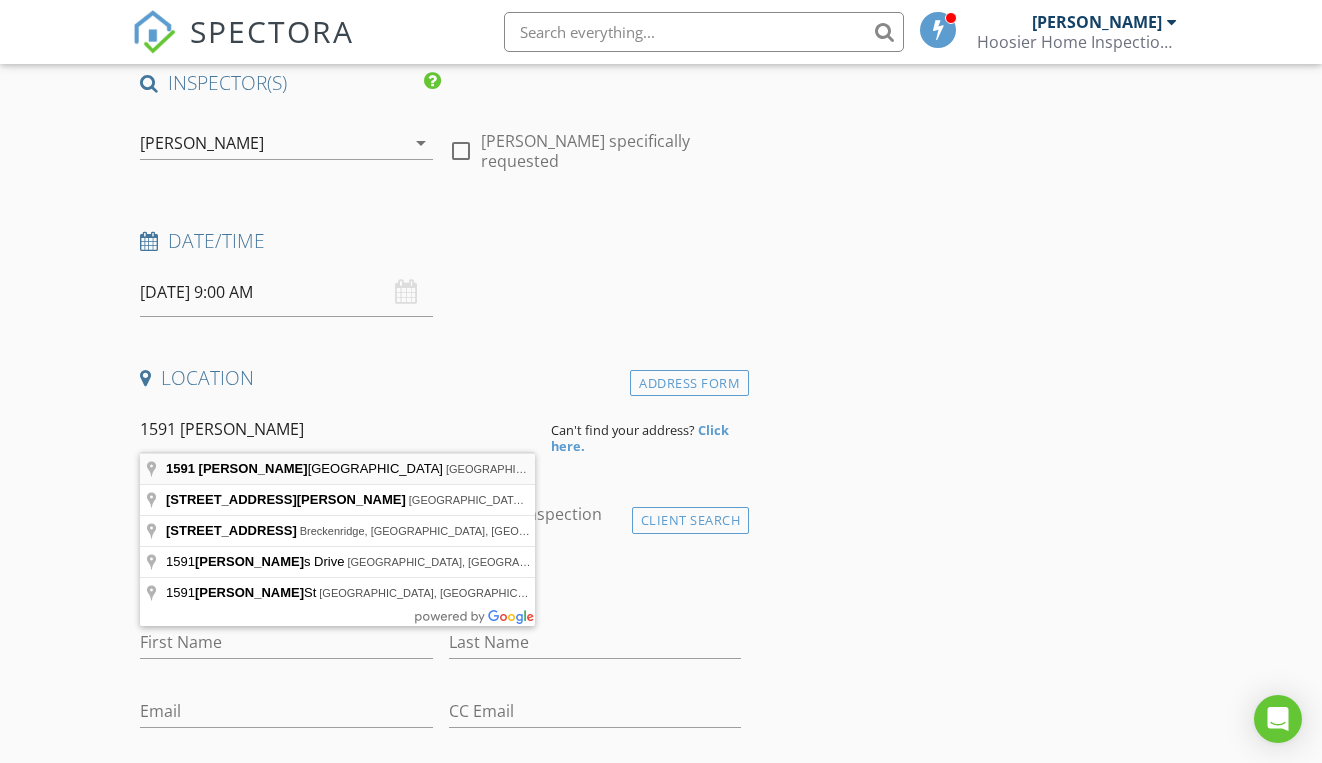 type on "1591 Boris End Street, Danville, IN, USA" 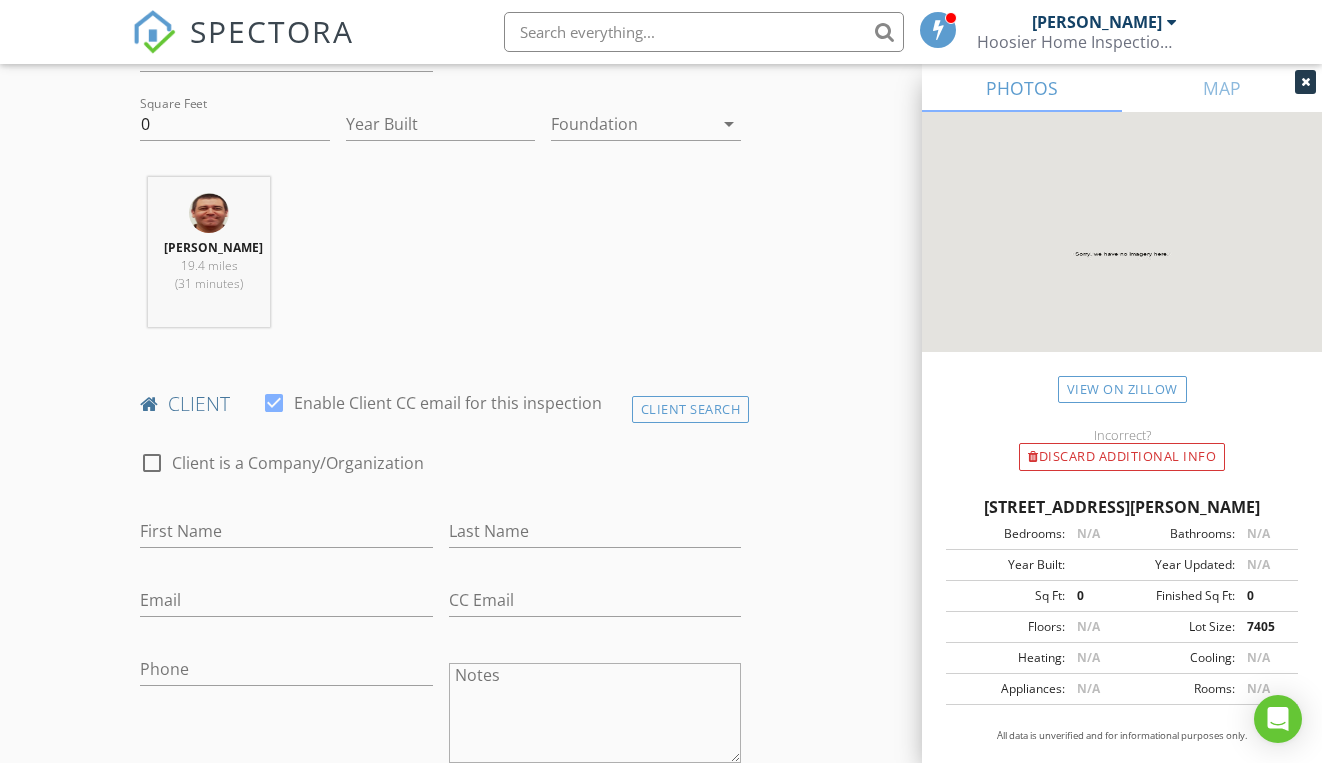 scroll, scrollTop: 692, scrollLeft: 0, axis: vertical 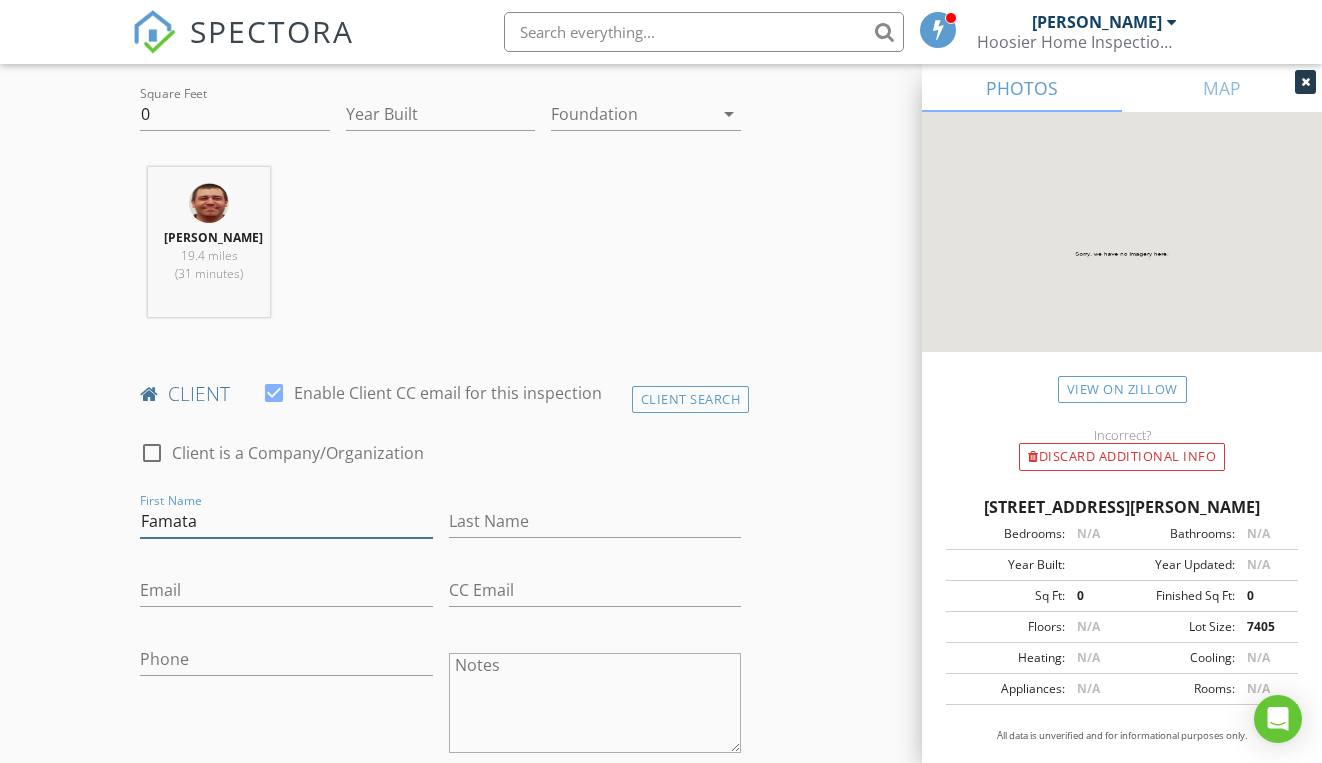 type on "Famata" 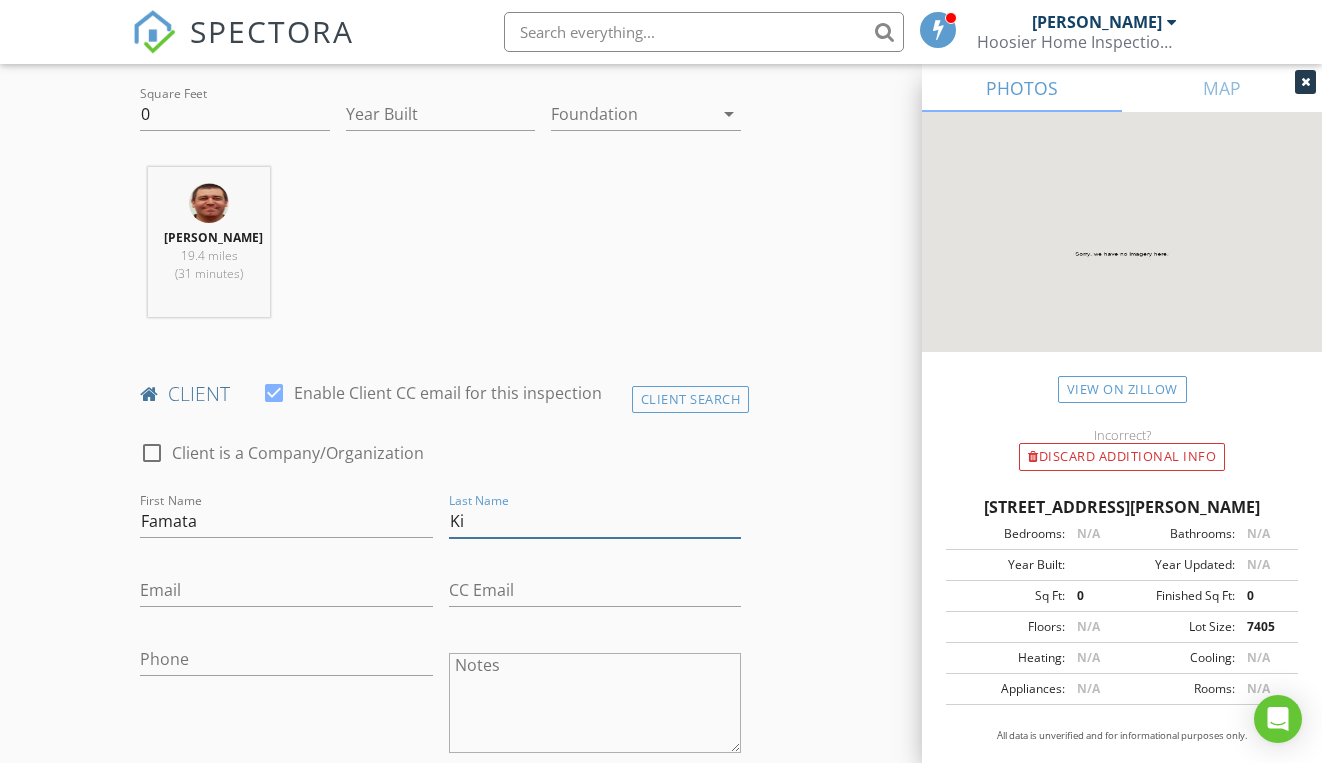 type on "K" 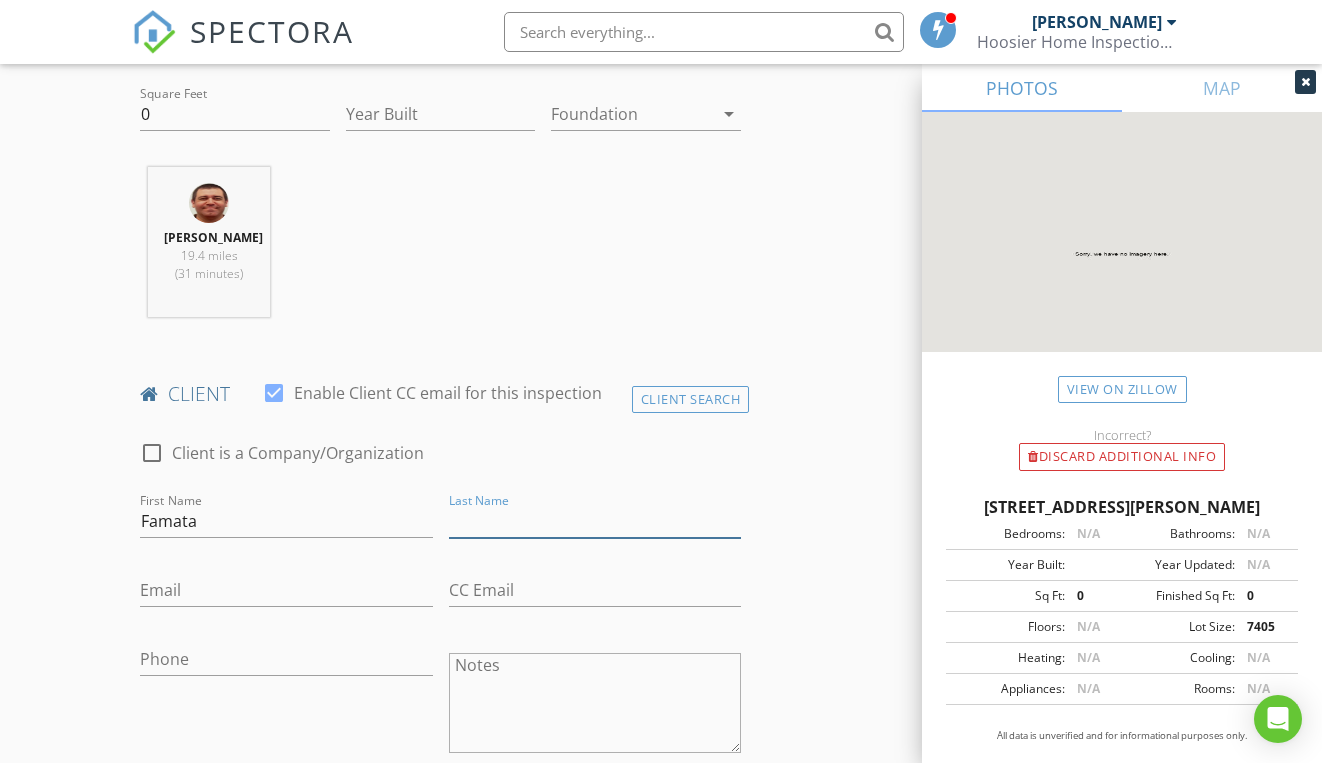 type on "F" 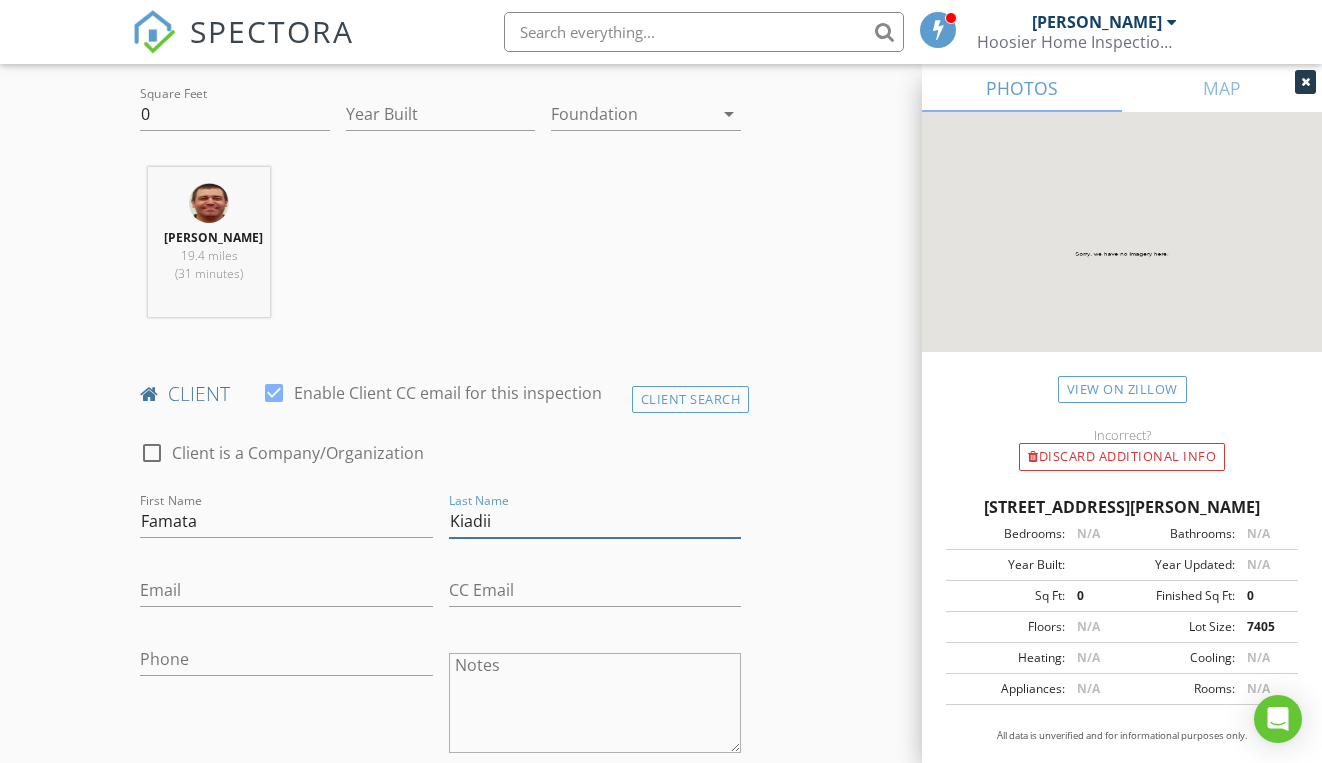 type on "Kiadii" 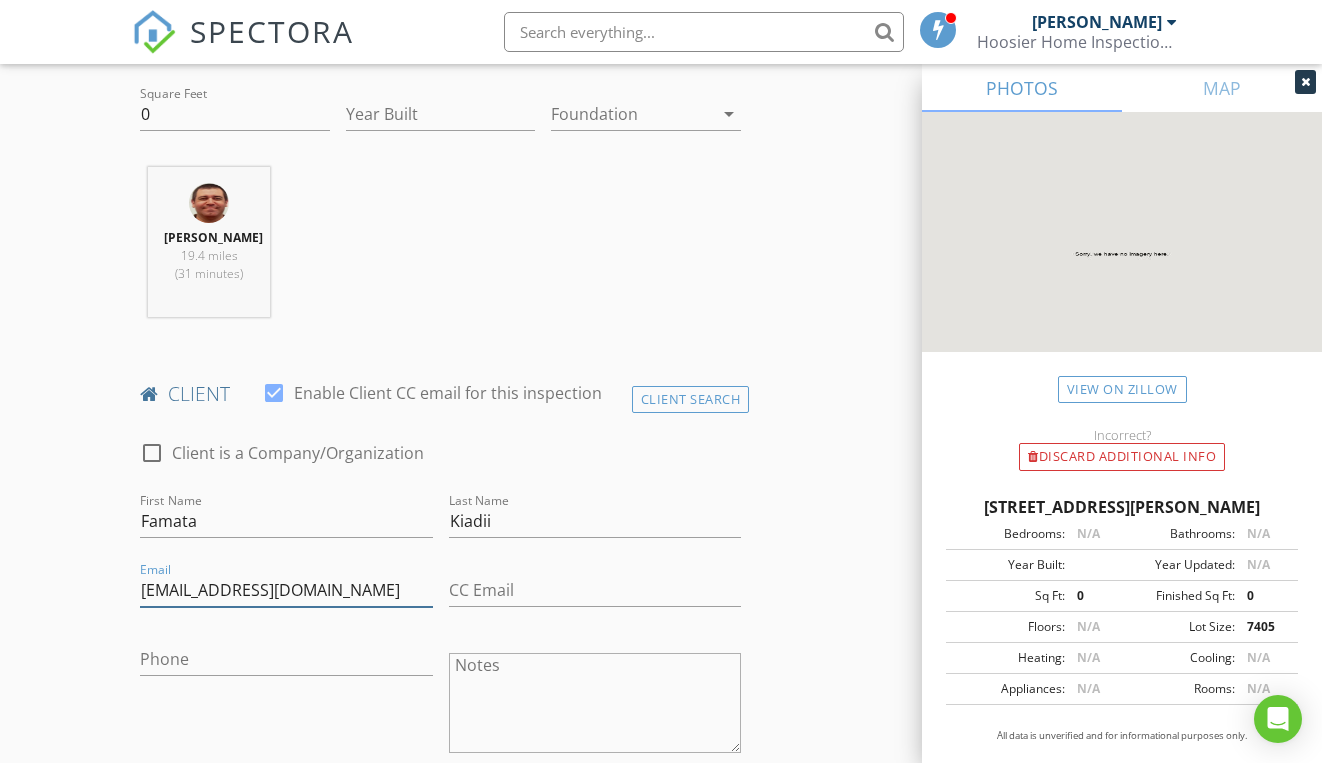 type on "famatakiadii@yahoo.com" 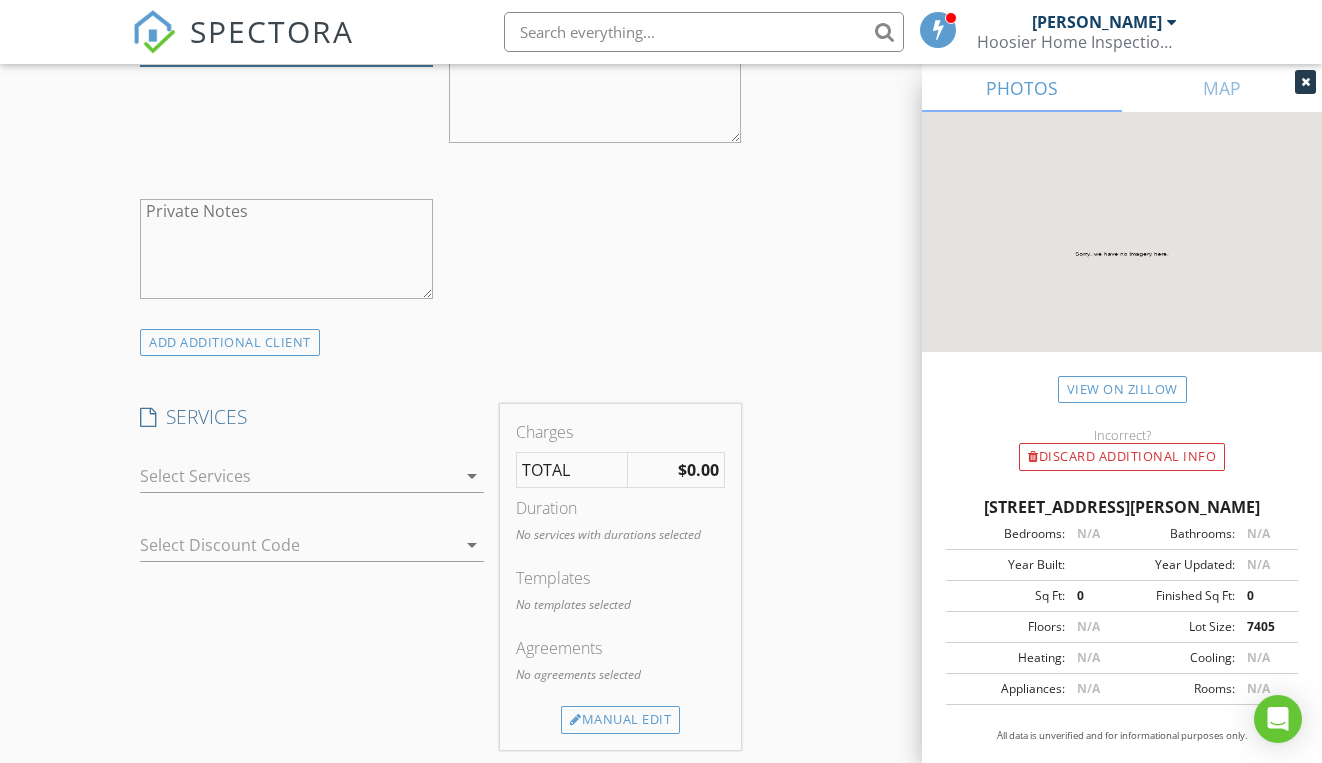 scroll, scrollTop: 1318, scrollLeft: 0, axis: vertical 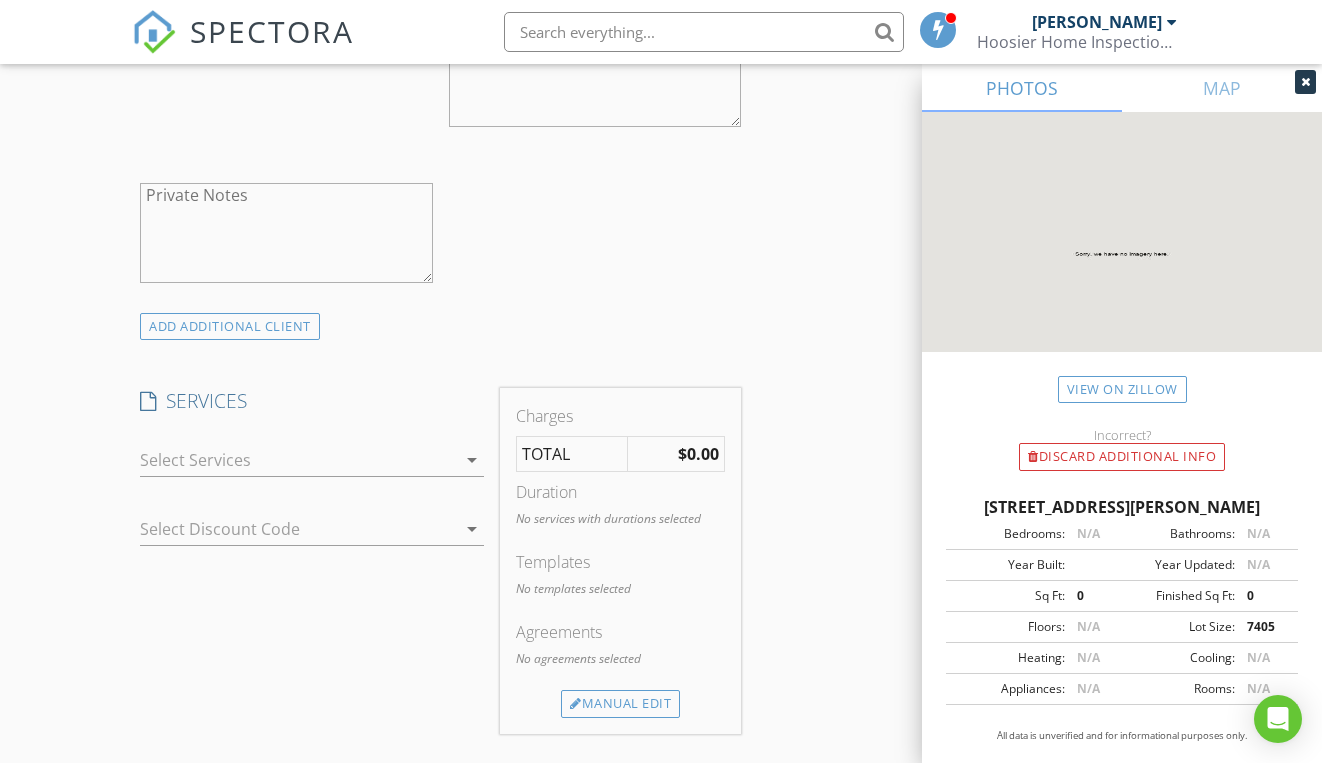 type on "317-657-0934" 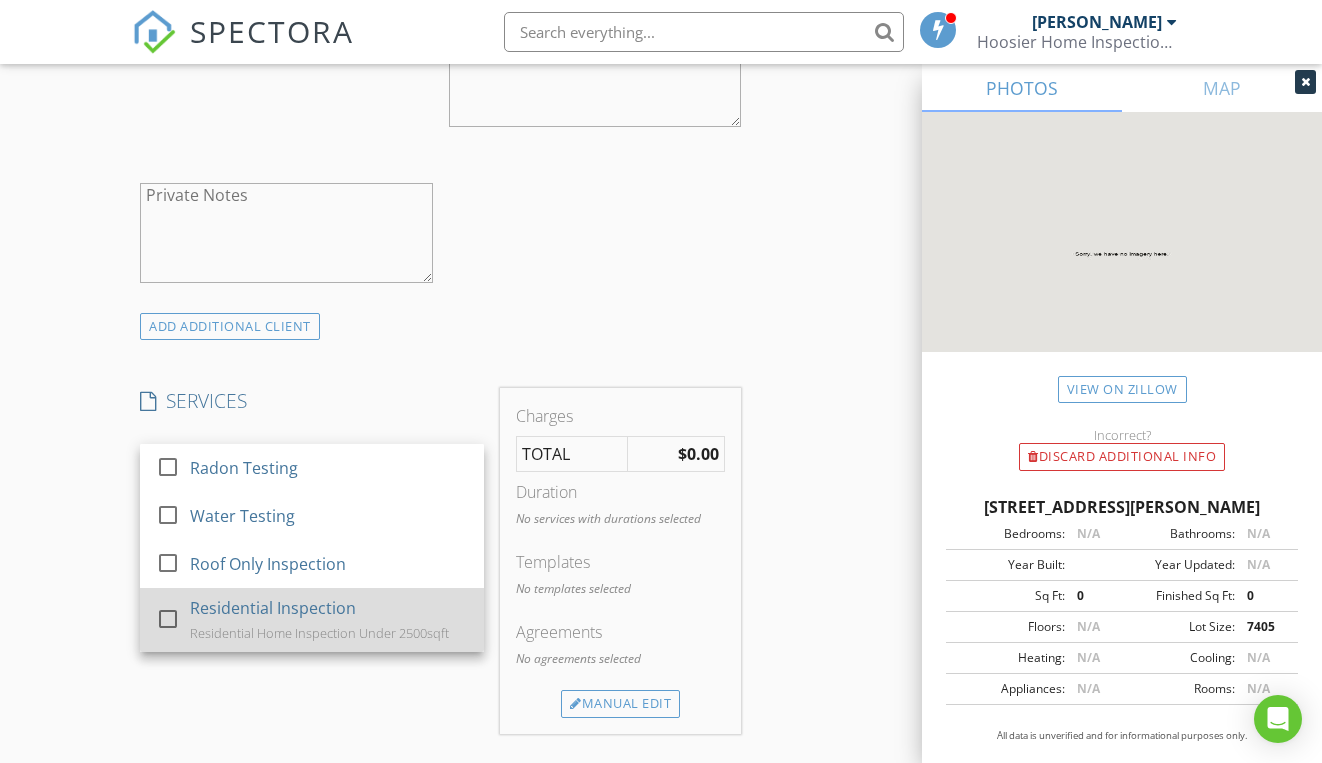 click on "Residential Inspection" at bounding box center (273, 608) 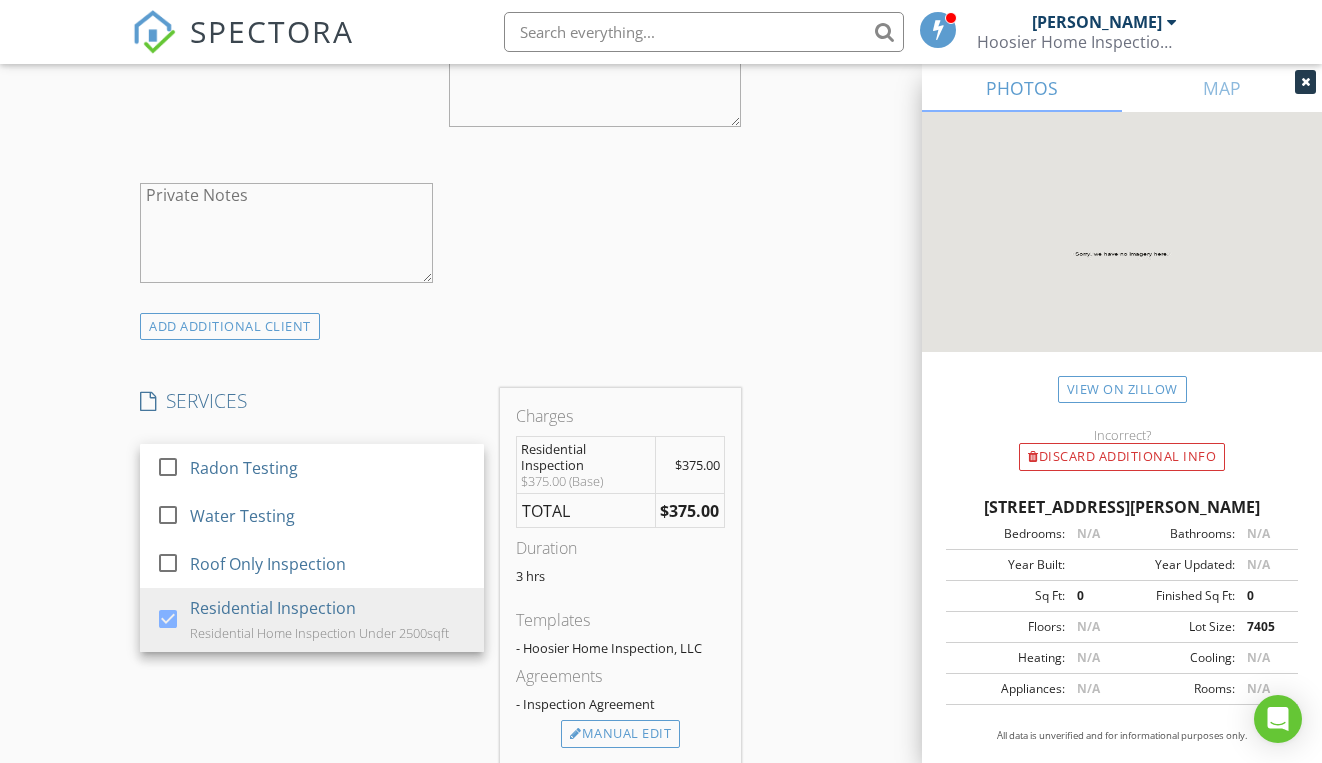 click on "SERVICES
check_box_outline_blank   Radon Testing   check_box_outline_blank   Water Testing   check_box_outline_blank   Roof Only Inspection    check_box   Residential Inspection    Residential Home Inspection Under 2500sqft Residential Inspection  arrow_drop_down     Select Discount Code arrow_drop_down" at bounding box center [312, 576] 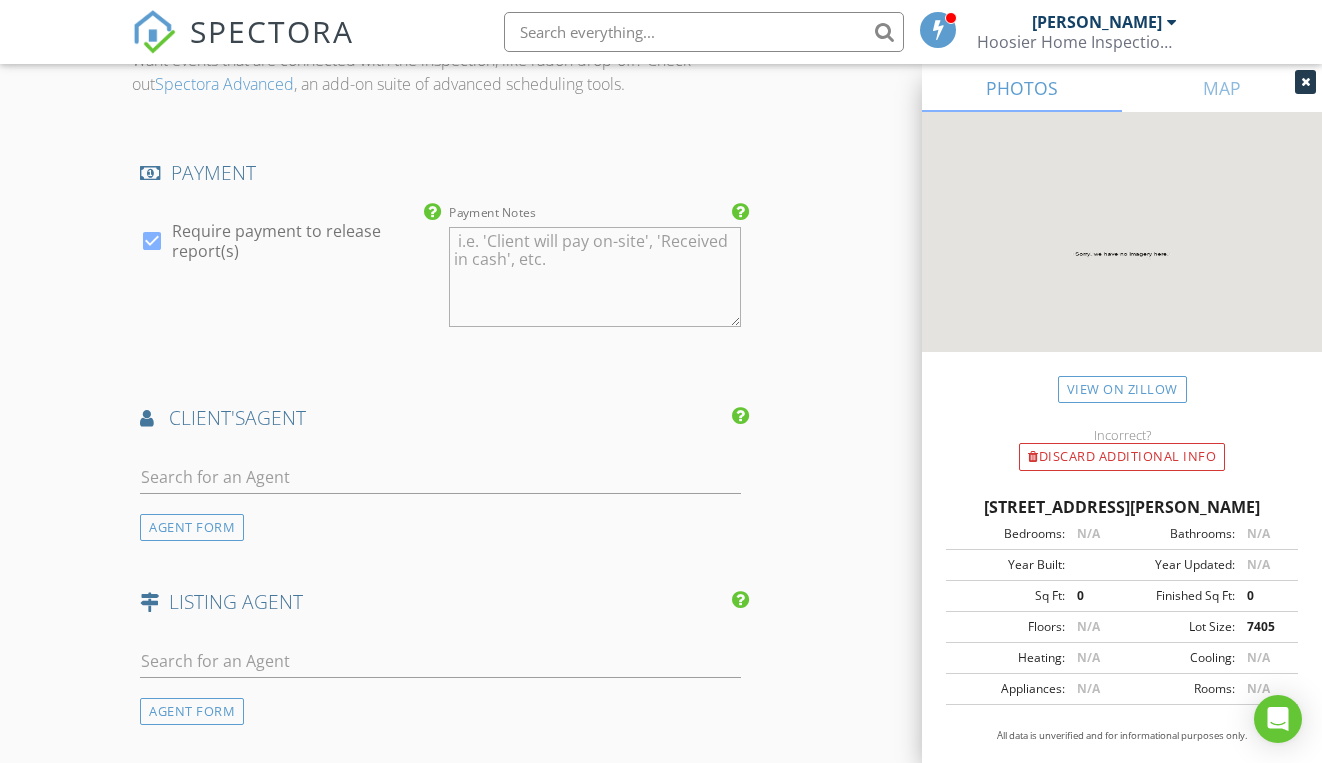 scroll, scrollTop: 2117, scrollLeft: 0, axis: vertical 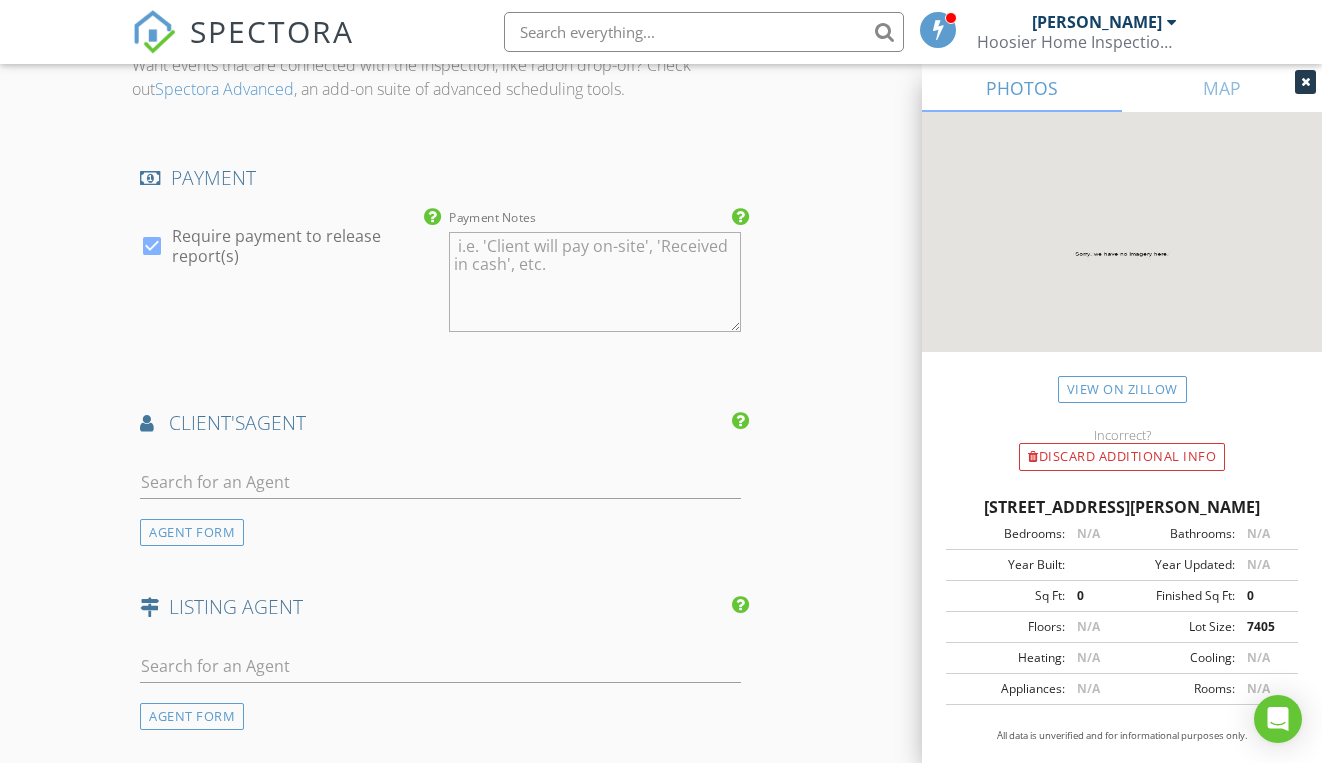 click on "Require payment to release report(s)" at bounding box center [302, 246] 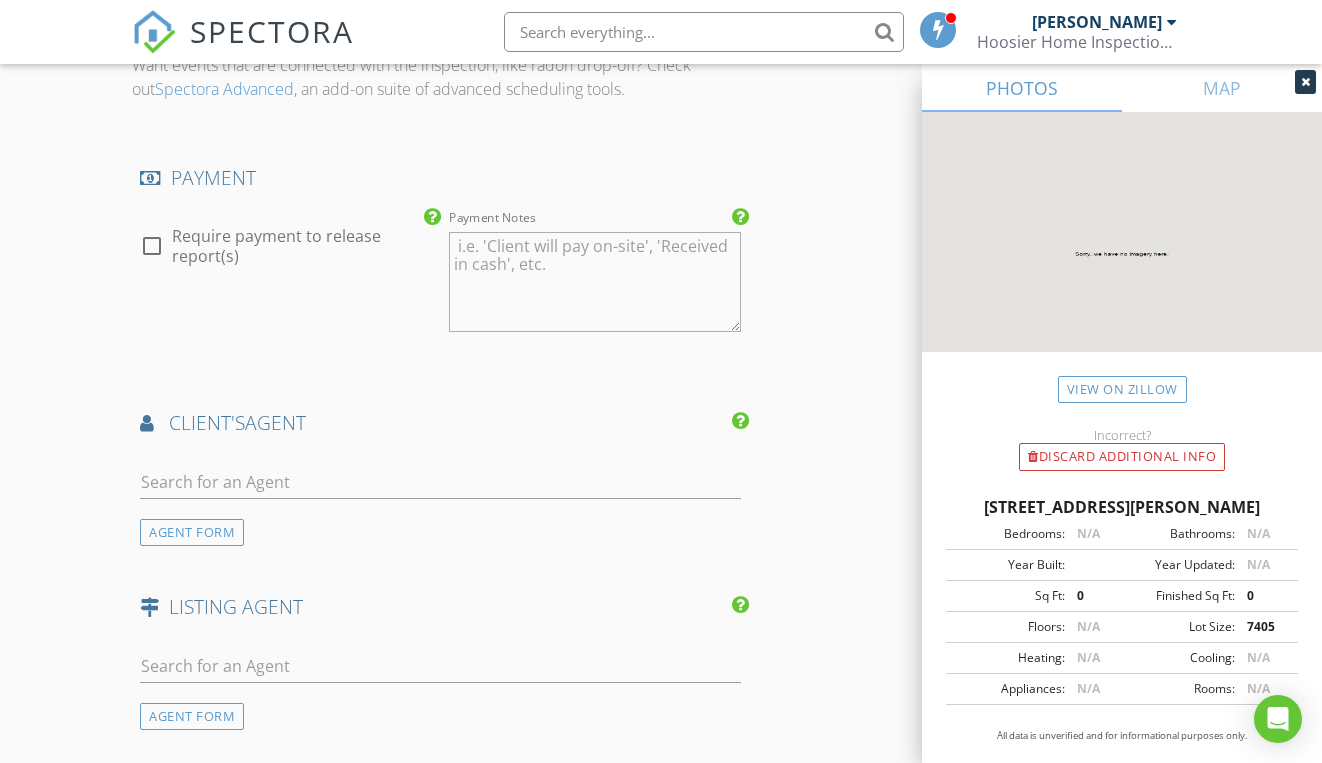 checkbox on "false" 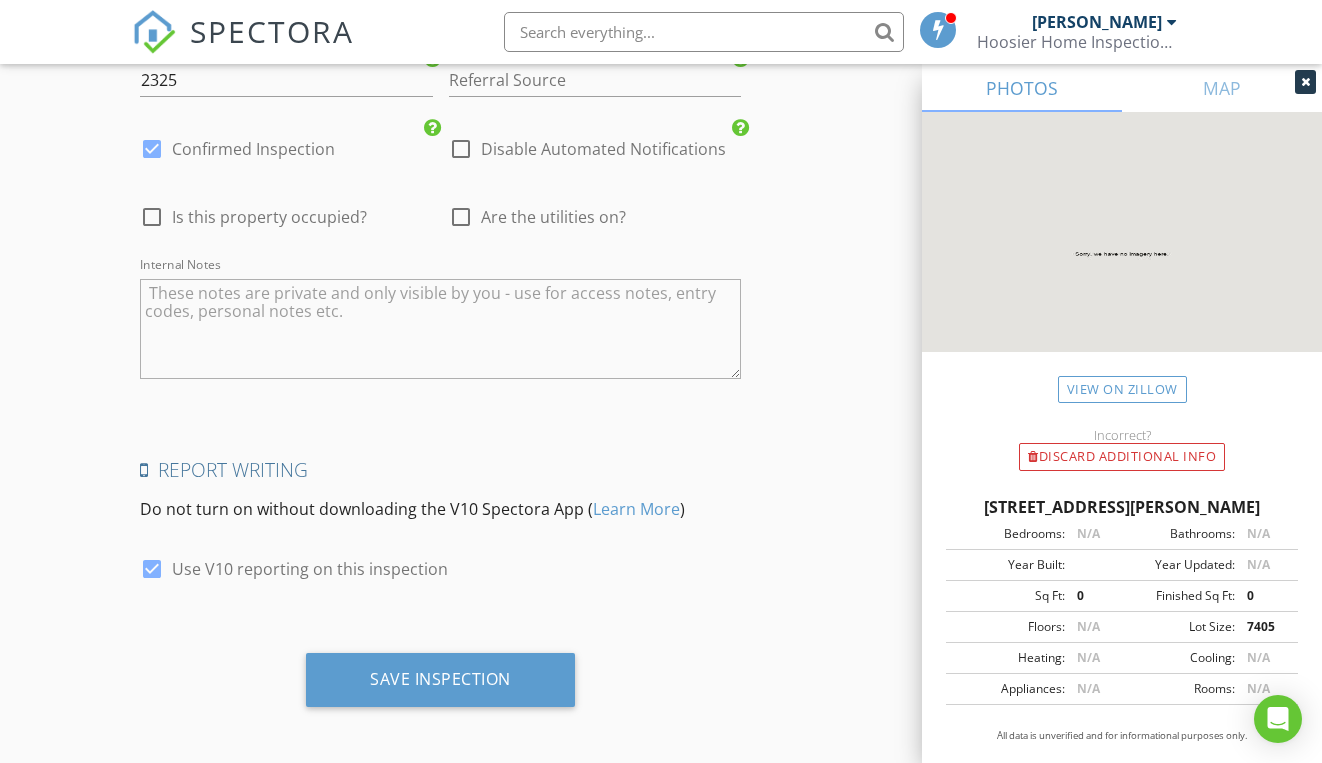 scroll, scrollTop: 2886, scrollLeft: 0, axis: vertical 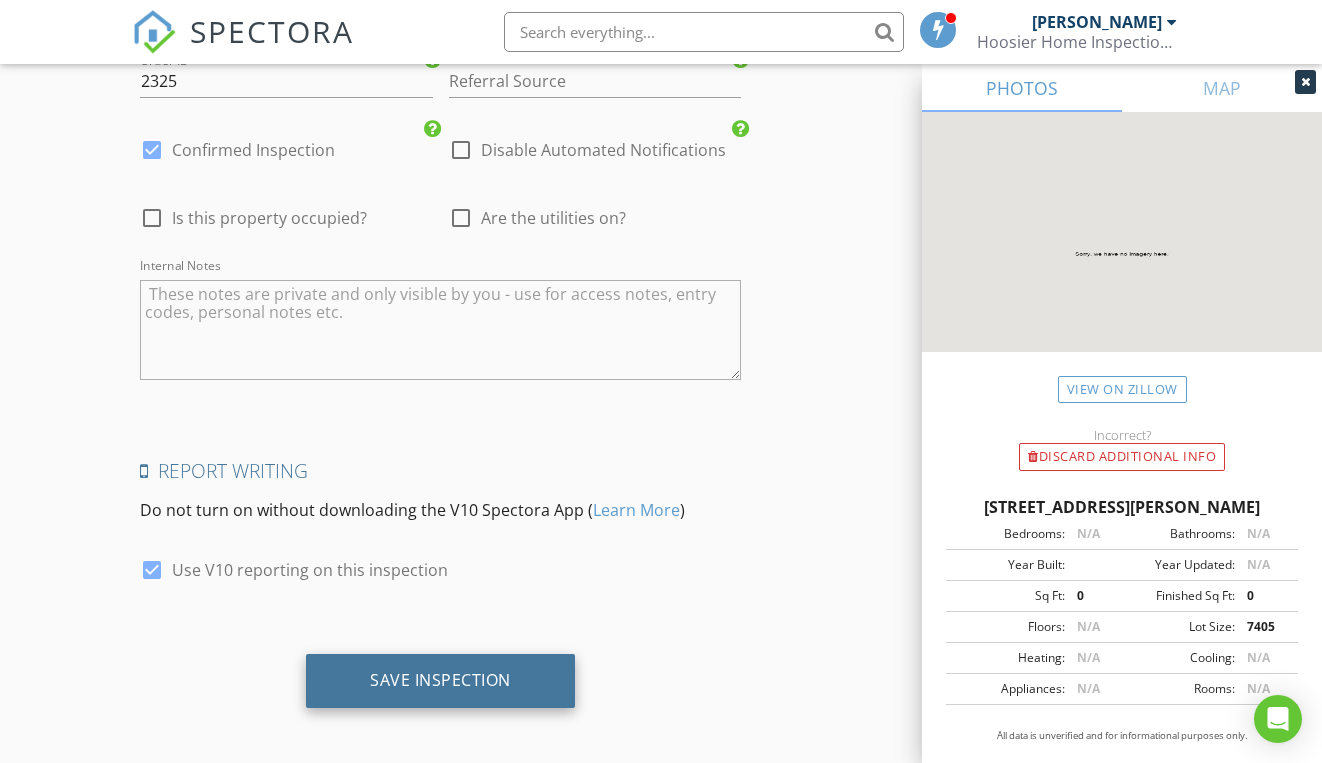 click on "Save Inspection" at bounding box center [440, 680] 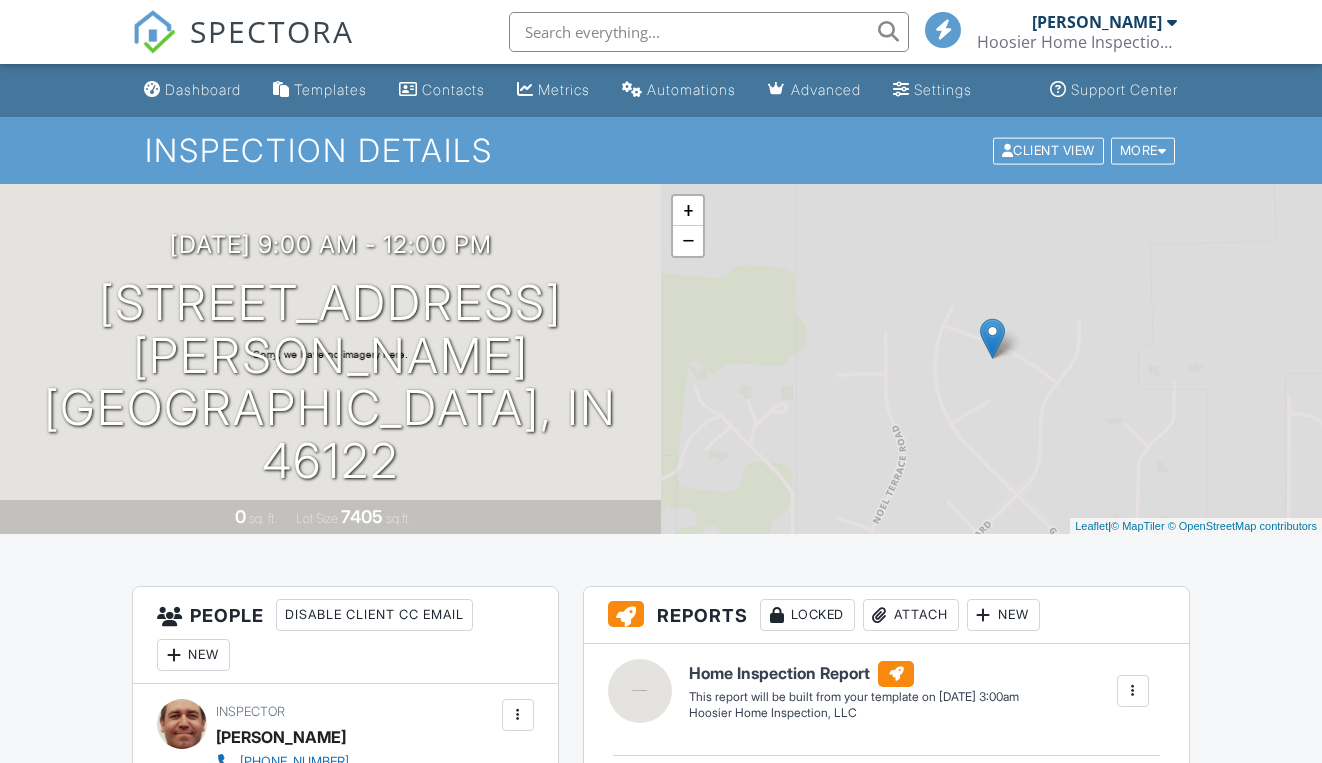 scroll, scrollTop: 0, scrollLeft: 0, axis: both 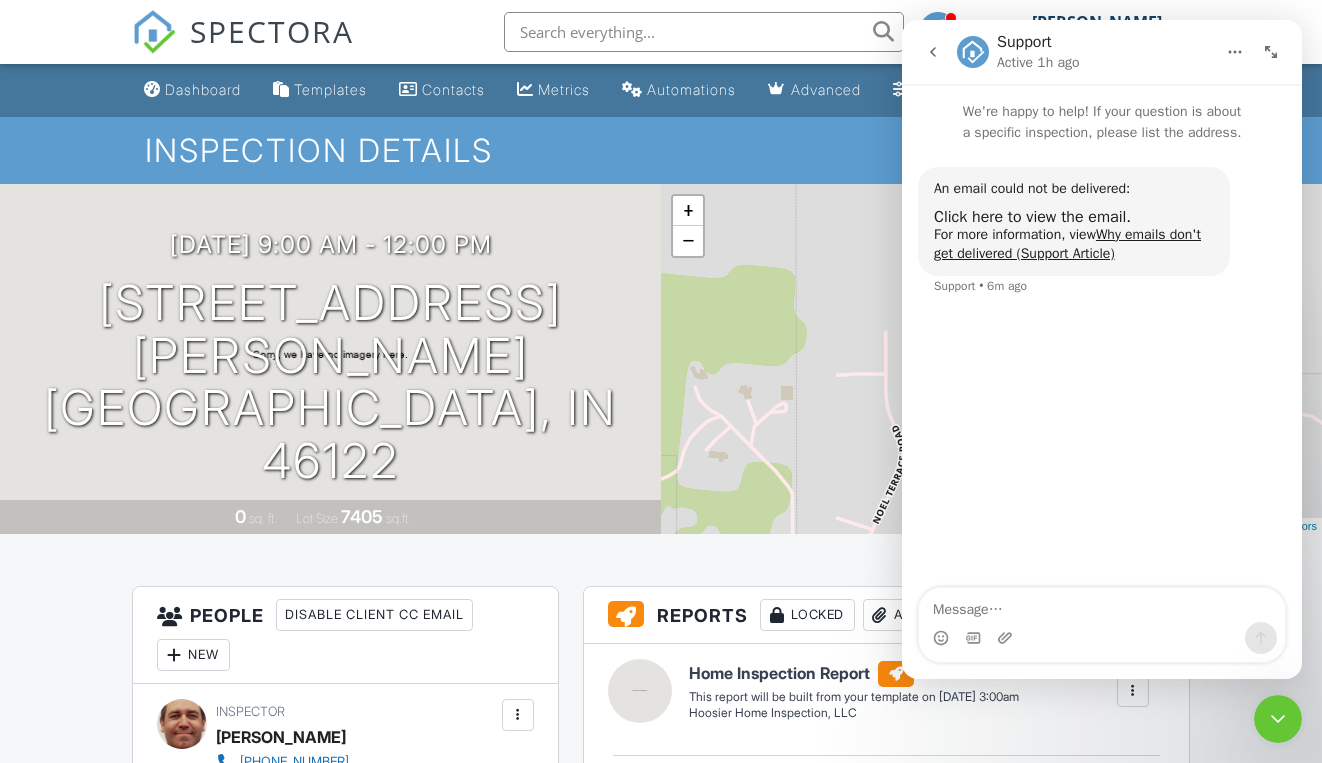 click 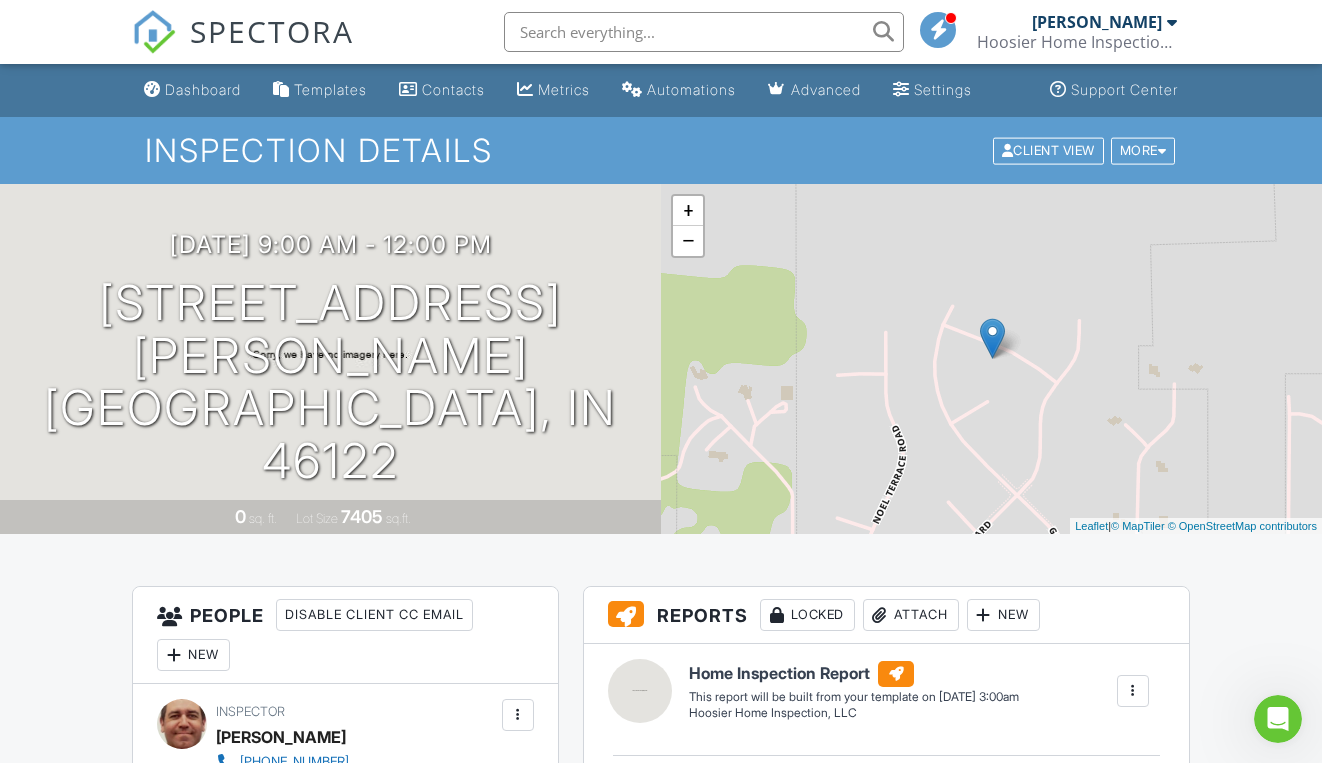 scroll, scrollTop: 0, scrollLeft: 0, axis: both 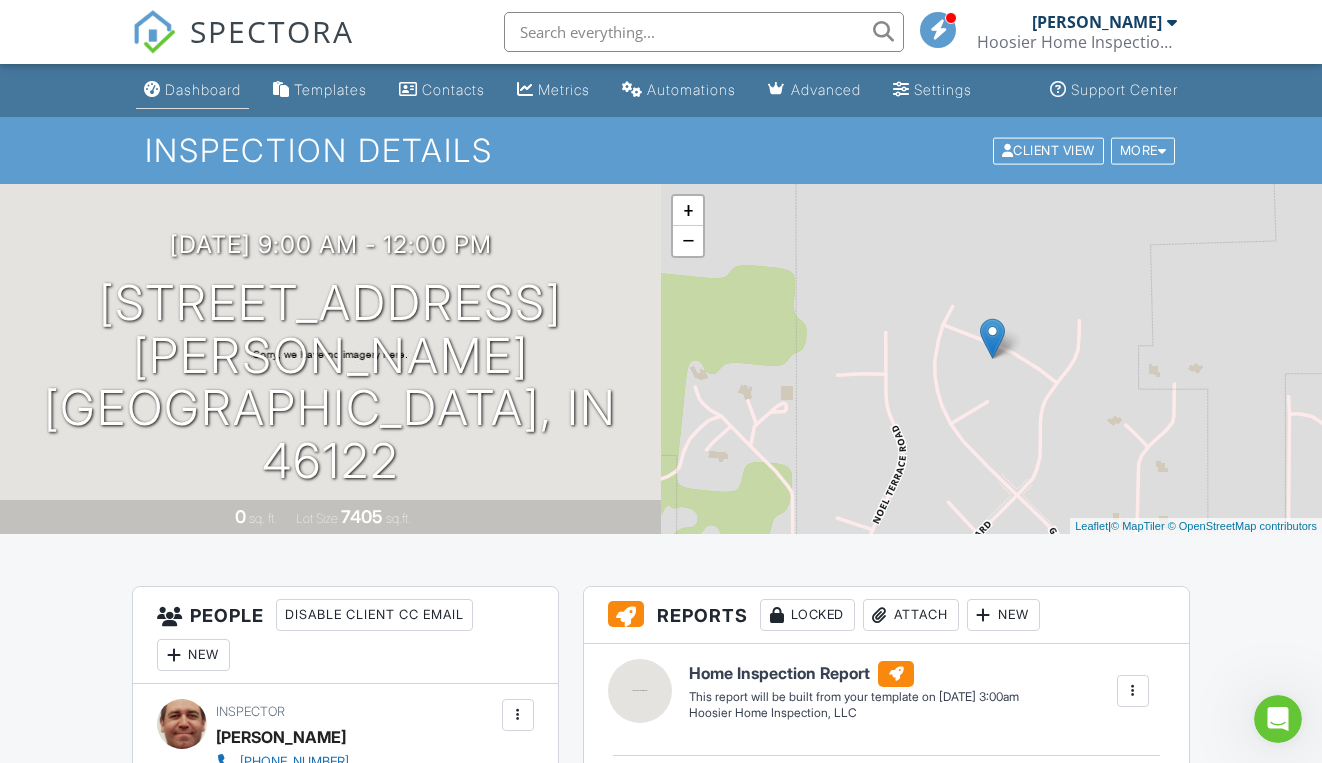 click on "Dashboard" at bounding box center [203, 89] 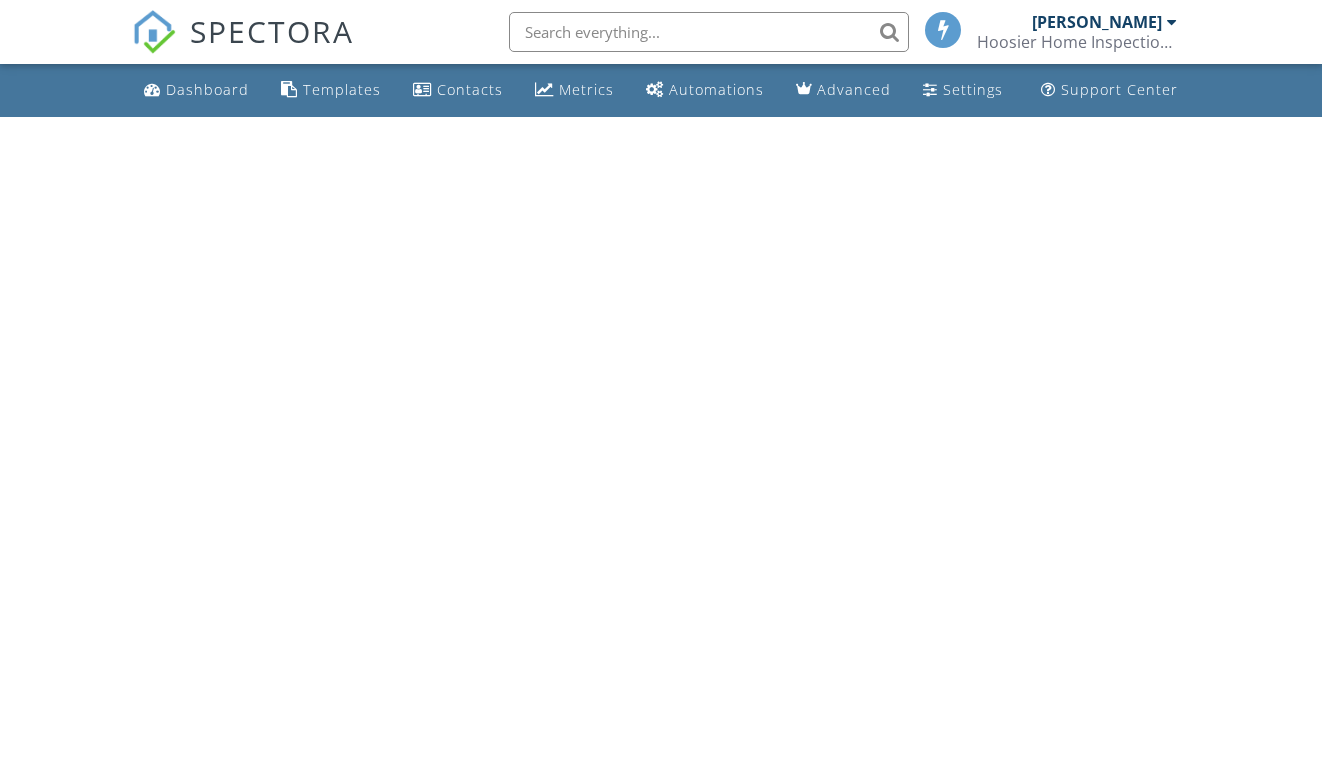 scroll, scrollTop: 0, scrollLeft: 0, axis: both 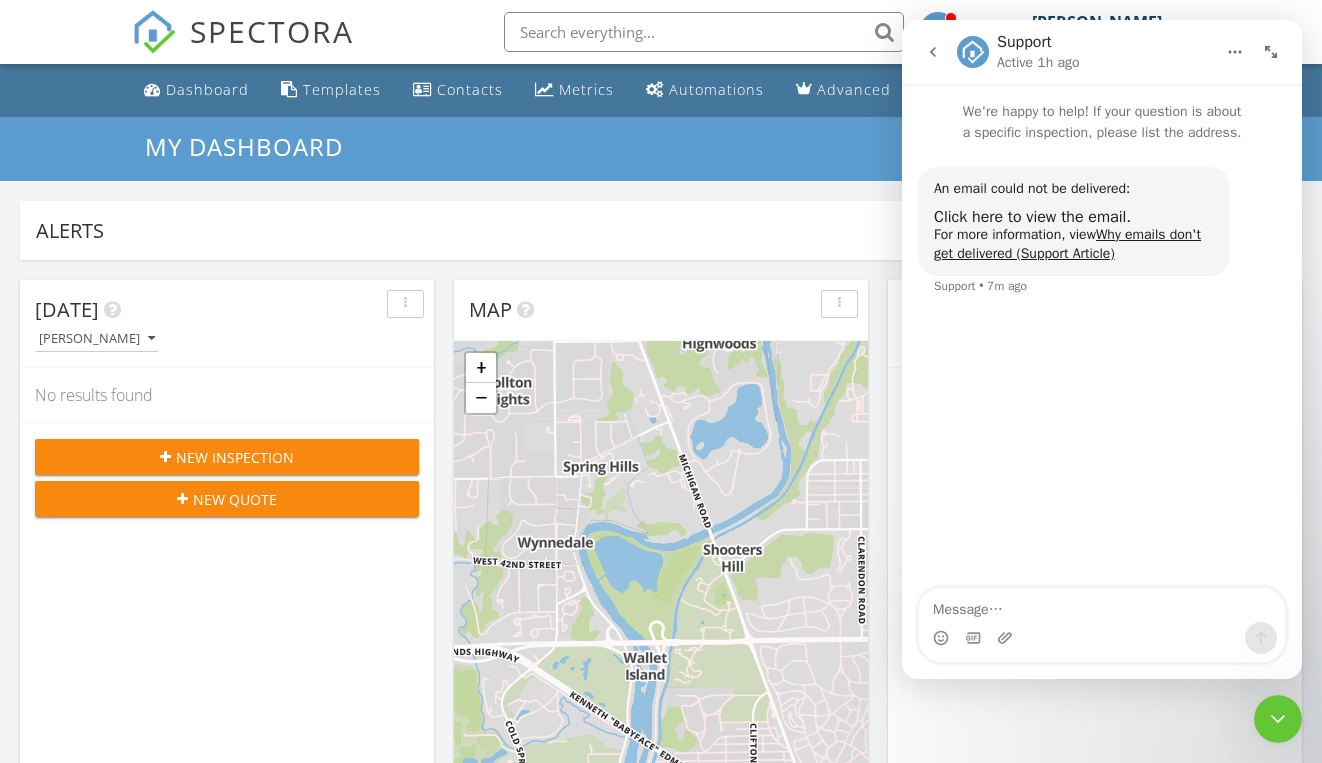 click 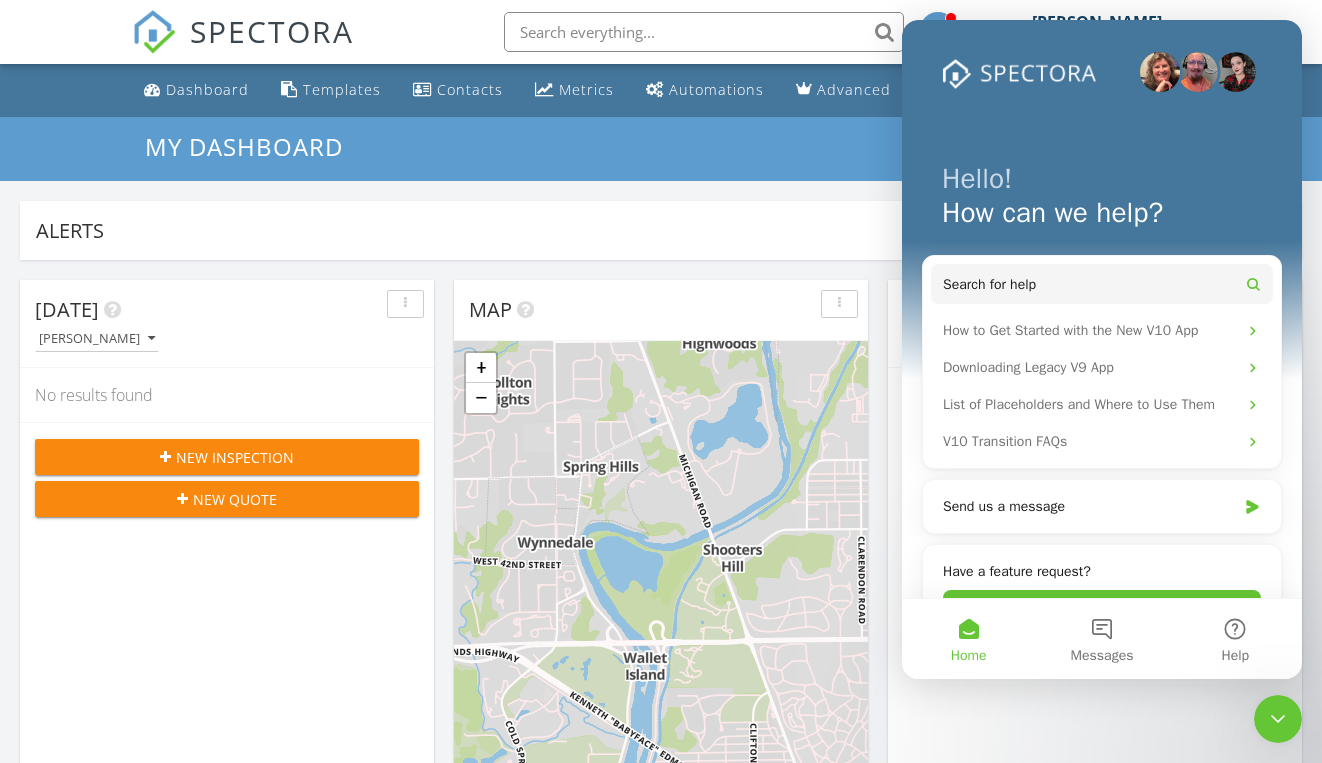 click at bounding box center (1278, 719) 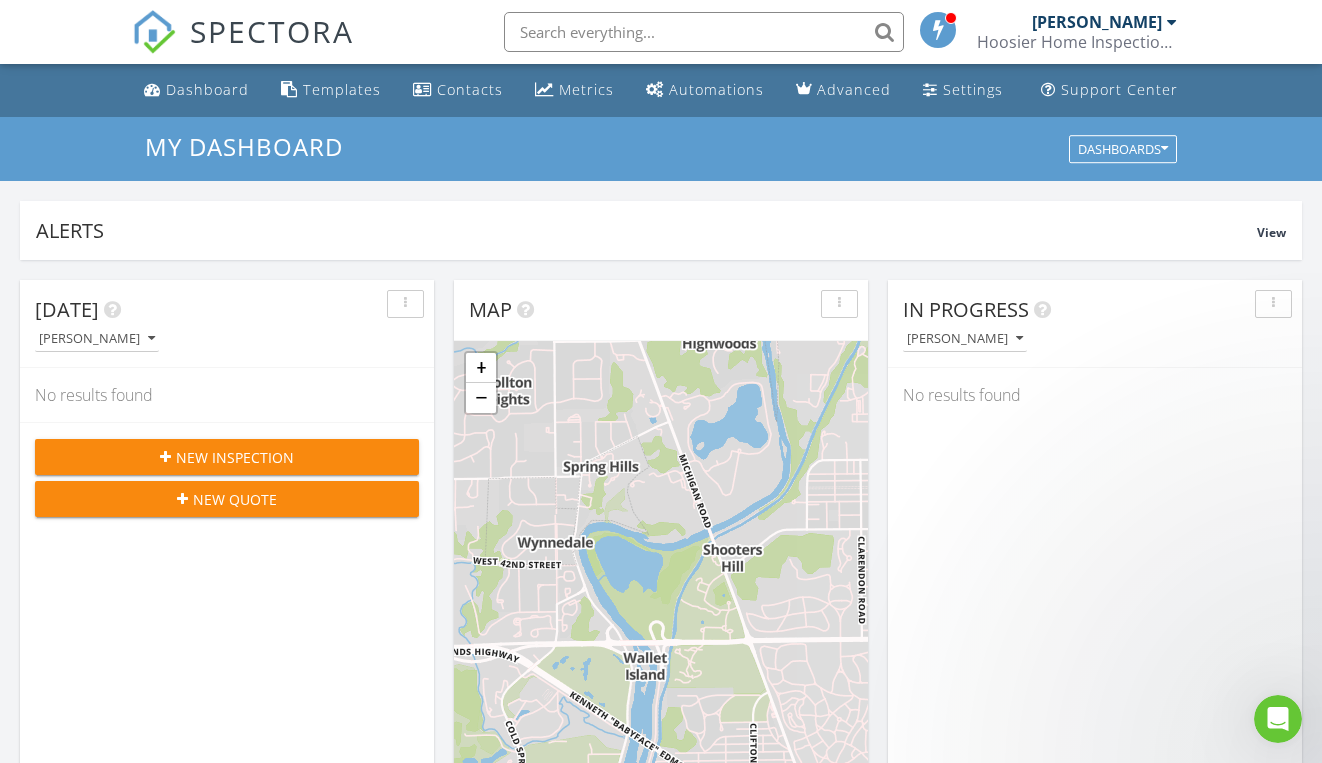 scroll, scrollTop: 0, scrollLeft: 0, axis: both 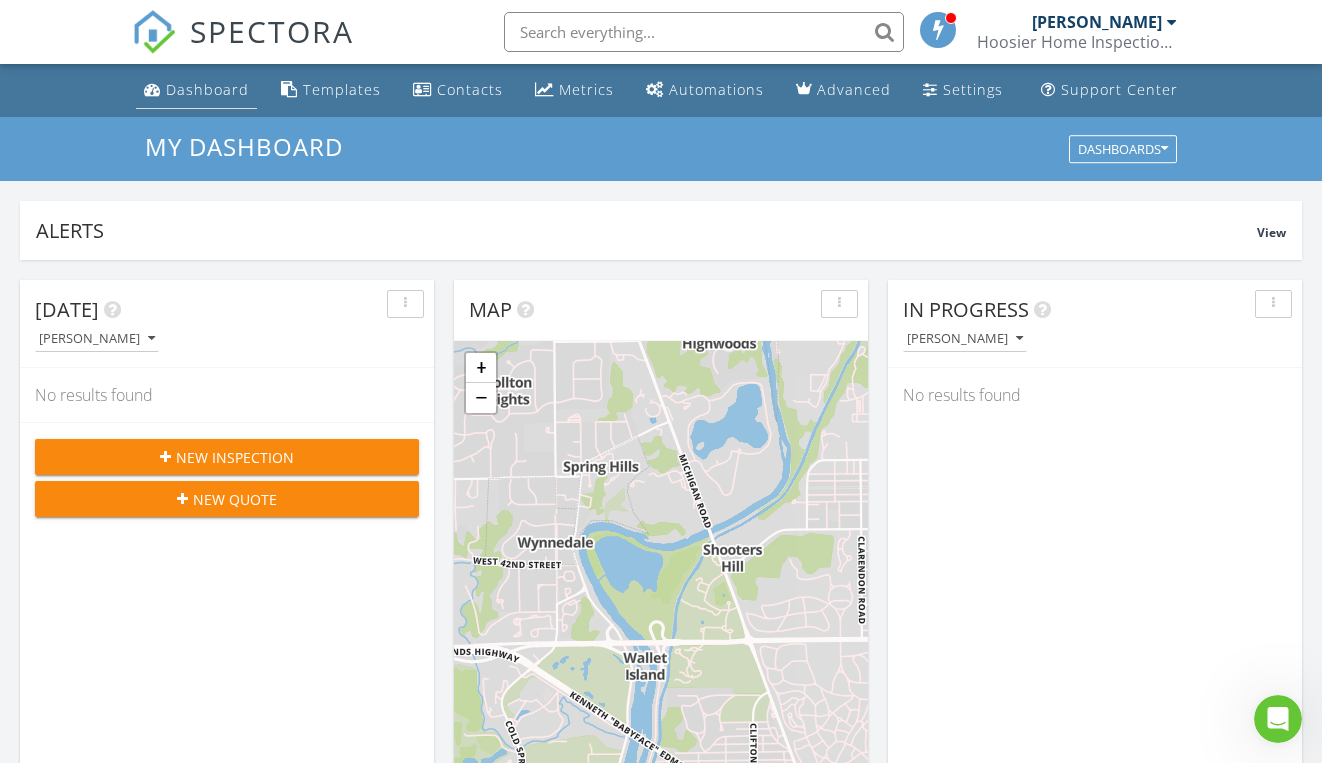 click on "Dashboard" at bounding box center (196, 90) 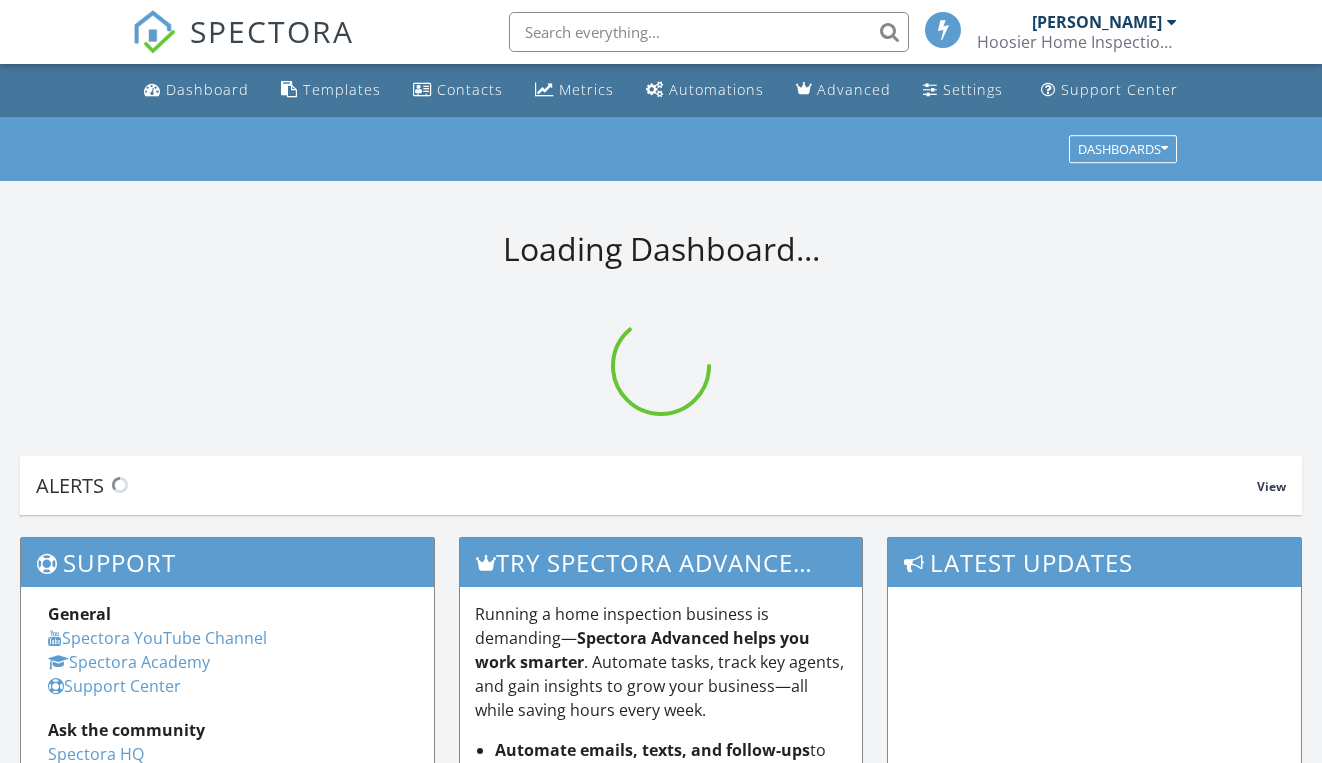 scroll, scrollTop: 0, scrollLeft: 0, axis: both 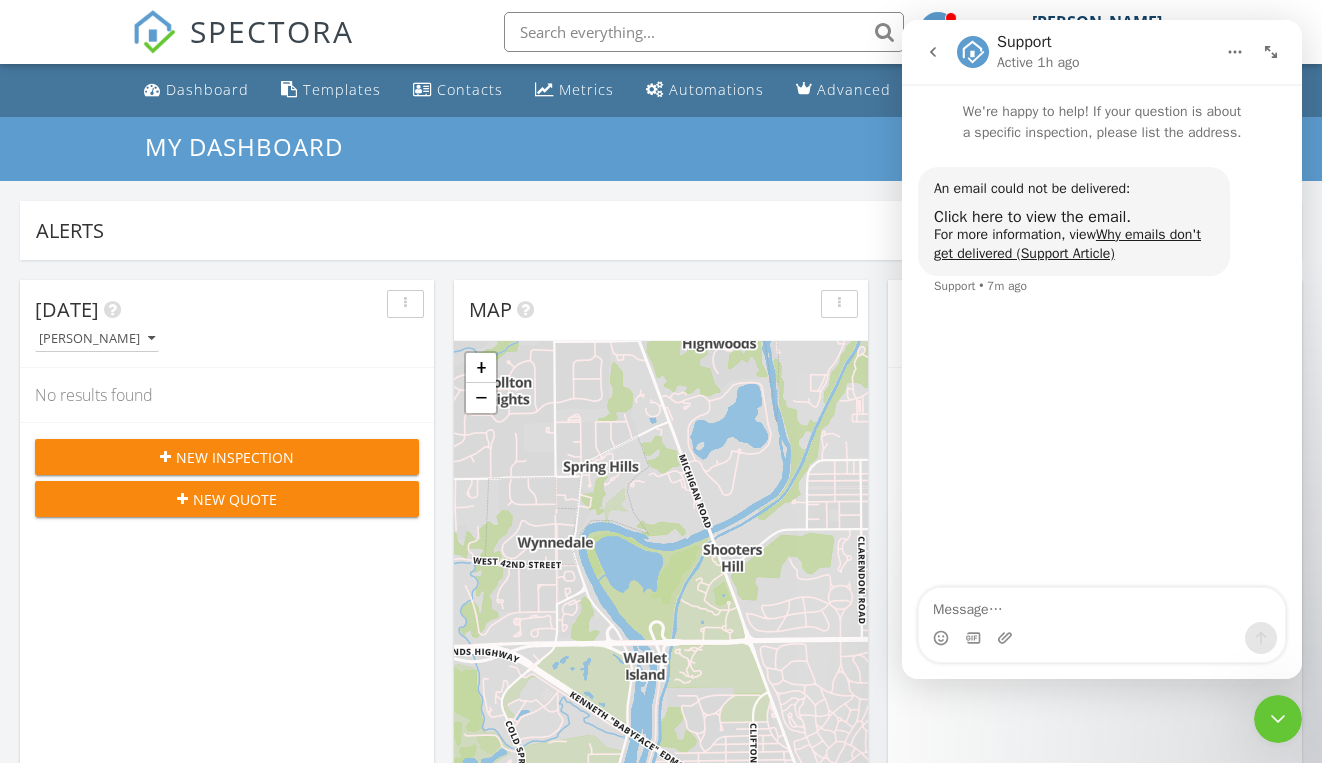 click on "We're happy to help! If your question is about a specific inspection, please list the address." at bounding box center (1102, 114) 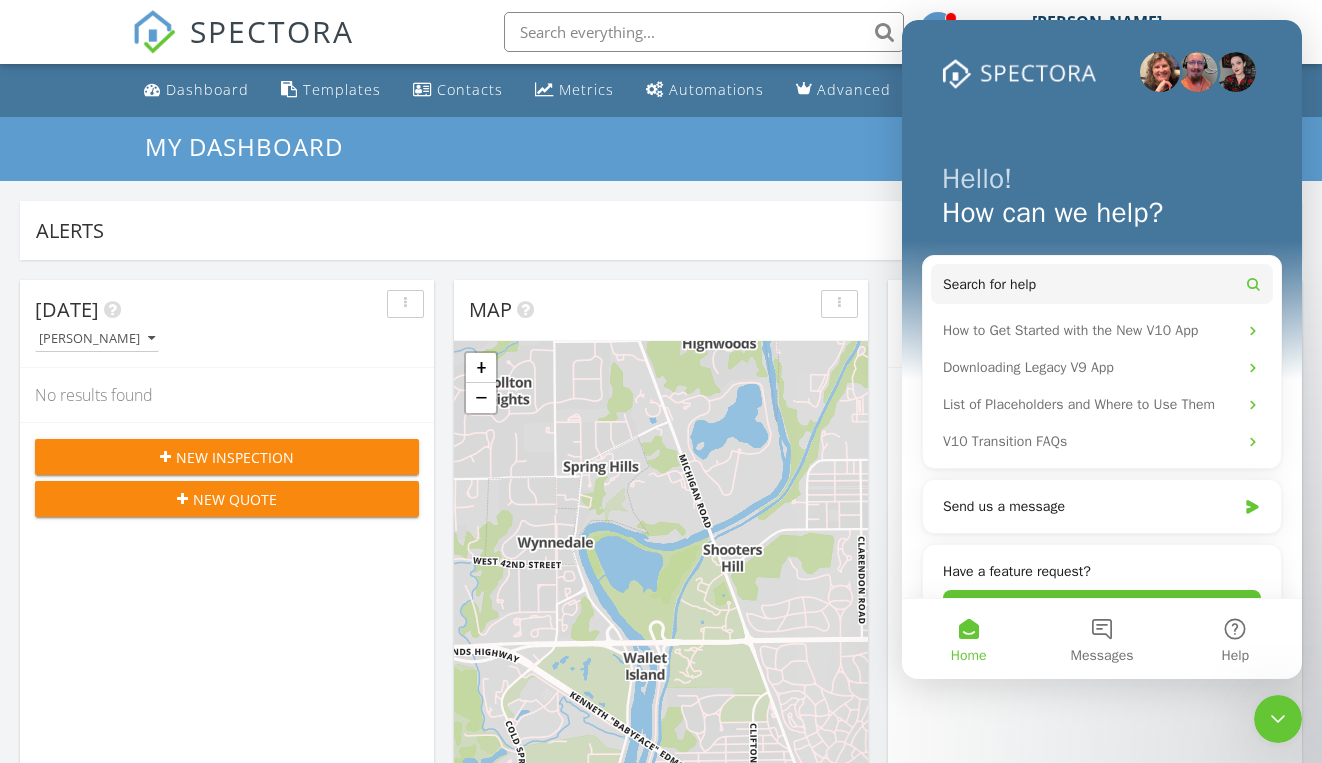 scroll, scrollTop: 0, scrollLeft: 0, axis: both 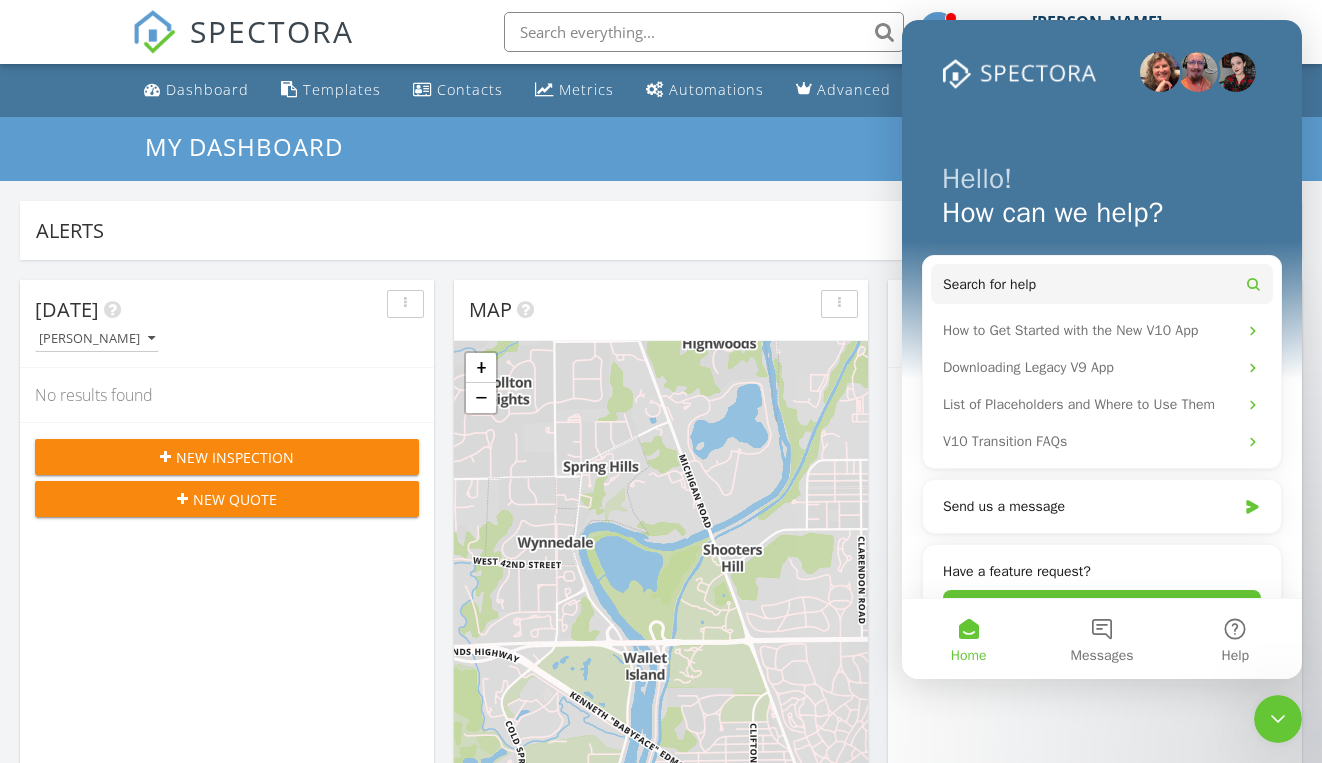 click on "Home" at bounding box center (968, 639) 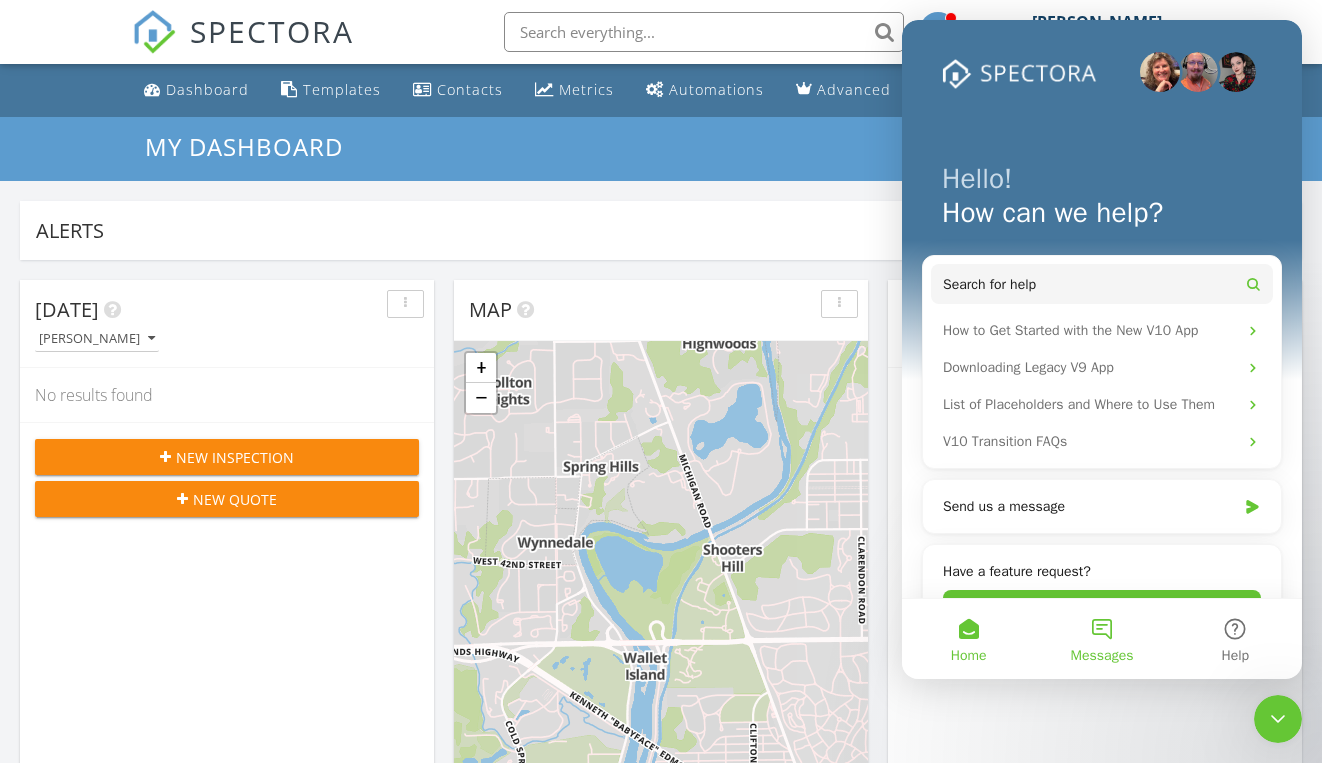 click on "Messages" at bounding box center (1102, 656) 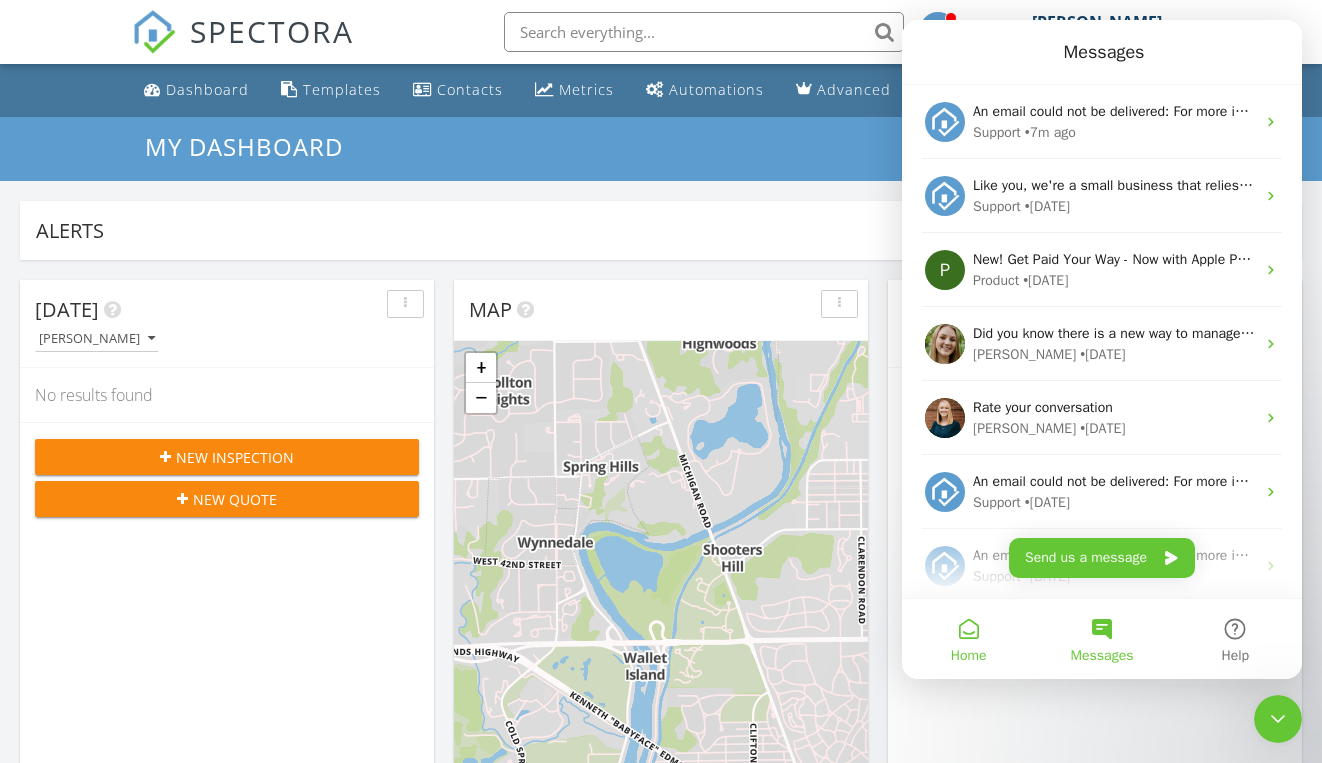 click on "Home" at bounding box center (969, 656) 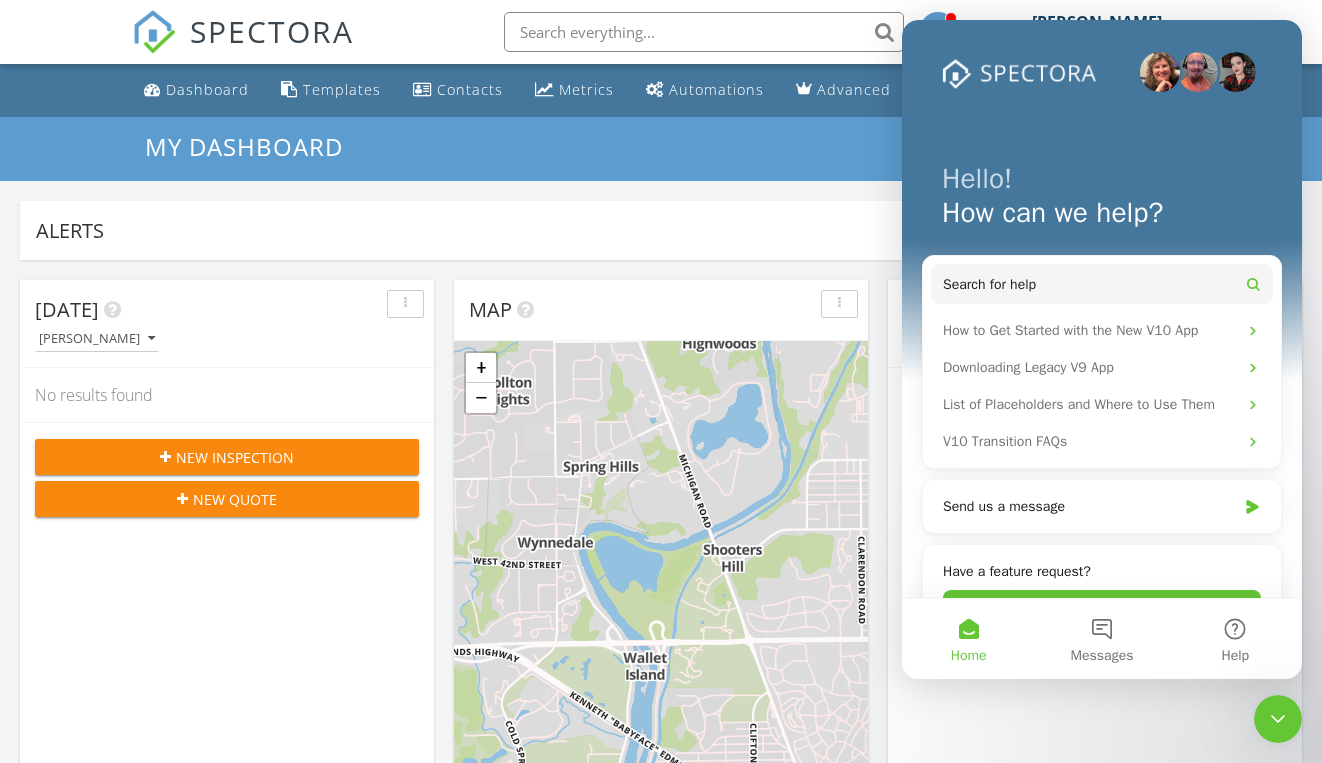 click at bounding box center (1278, 719) 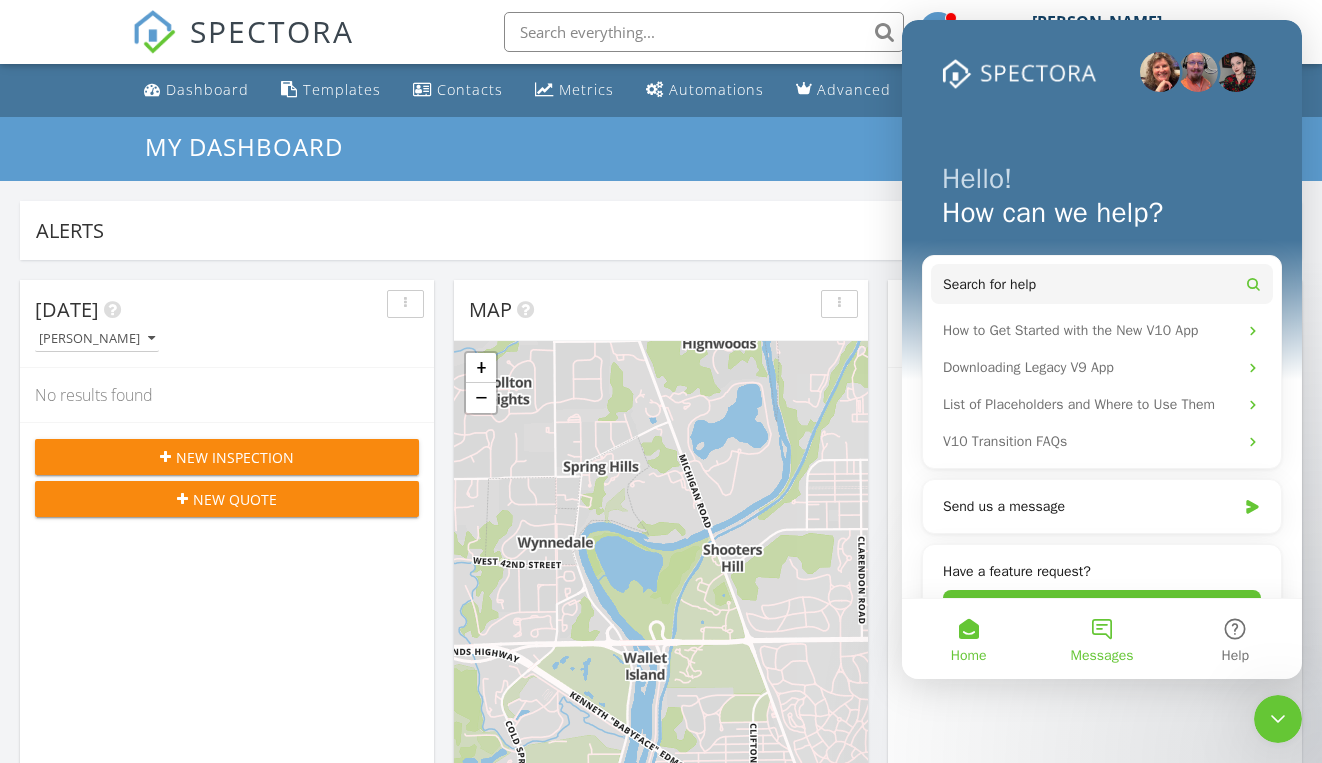 click on "Messages" at bounding box center (1102, 656) 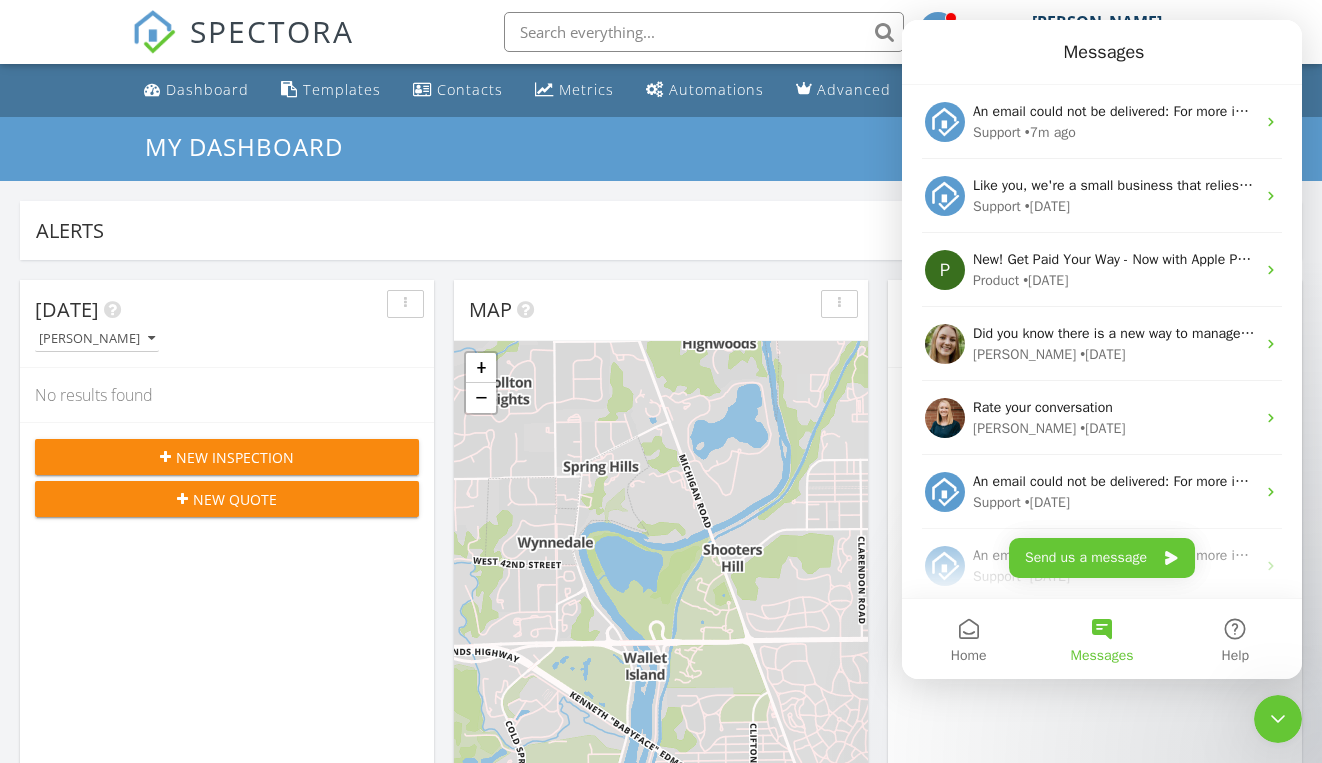 click 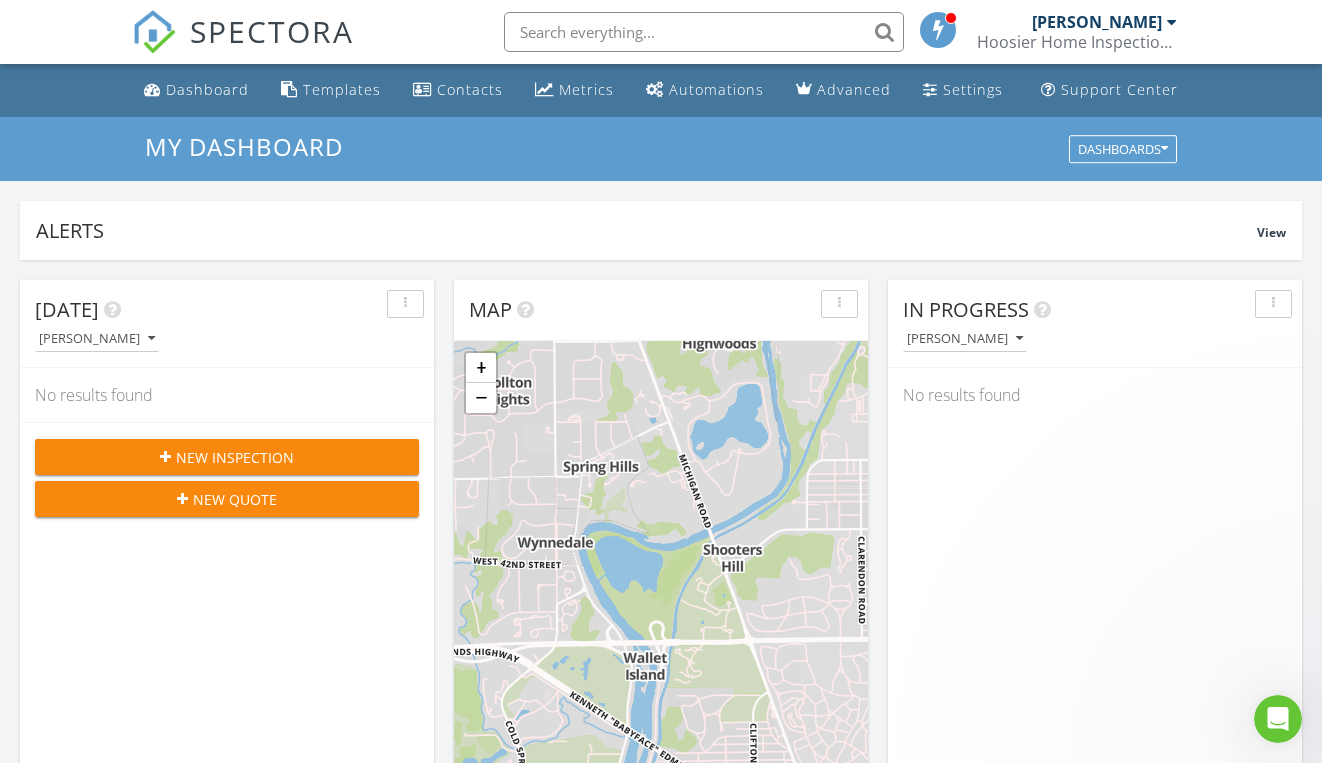 scroll, scrollTop: 0, scrollLeft: 0, axis: both 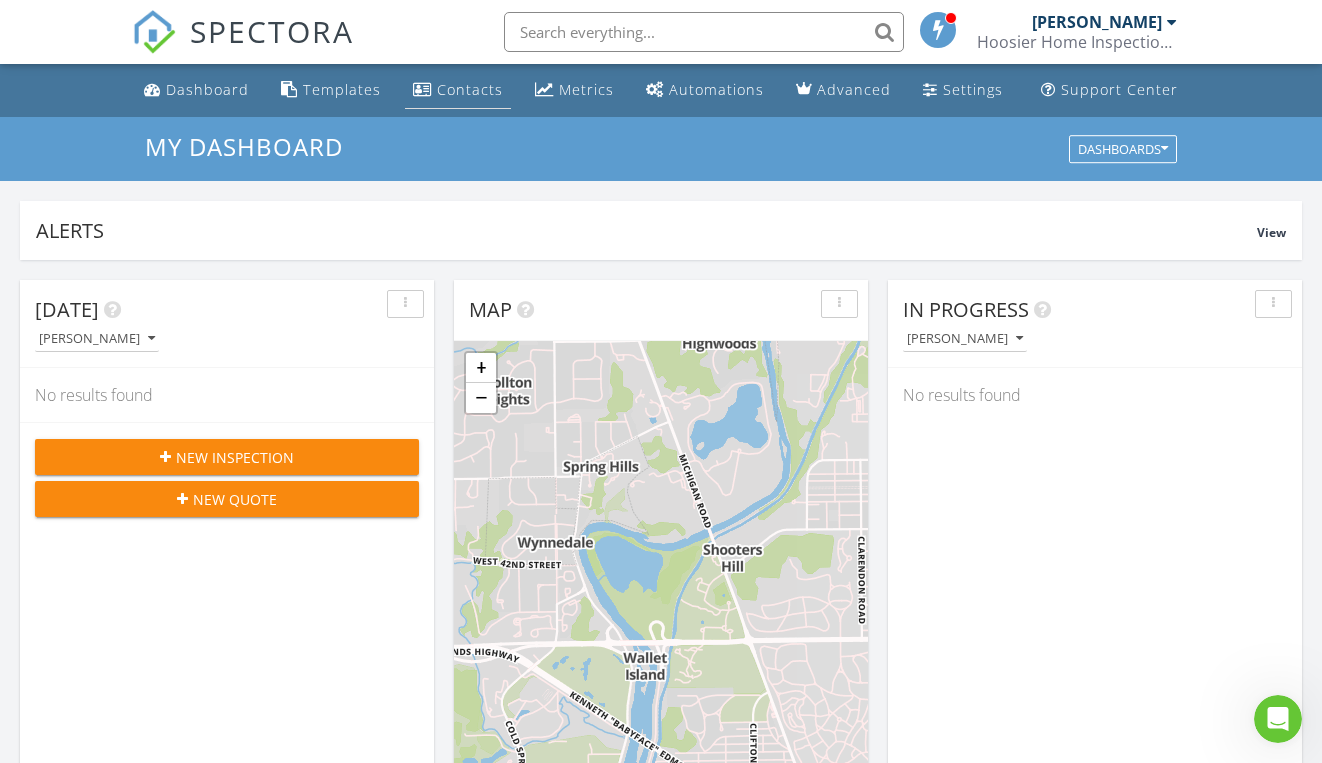 click on "Contacts" at bounding box center (458, 90) 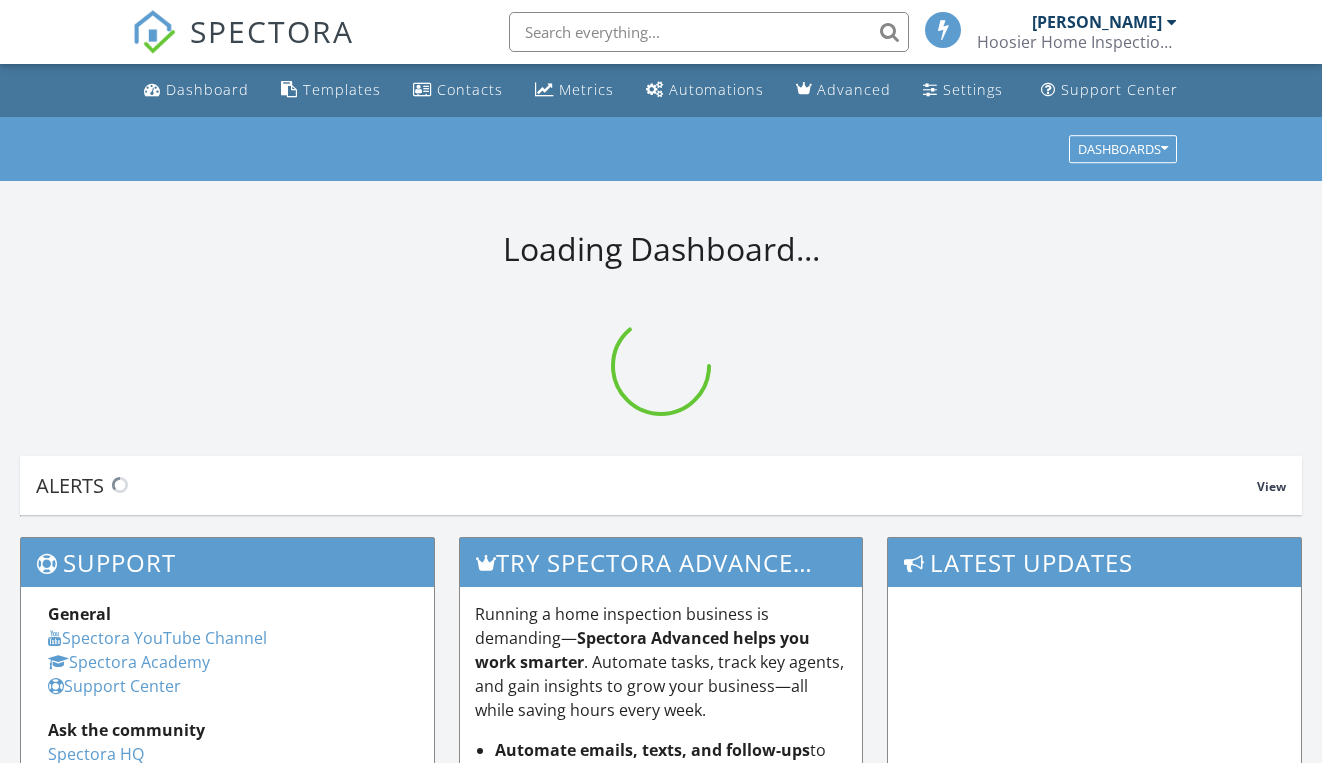 scroll, scrollTop: 0, scrollLeft: 0, axis: both 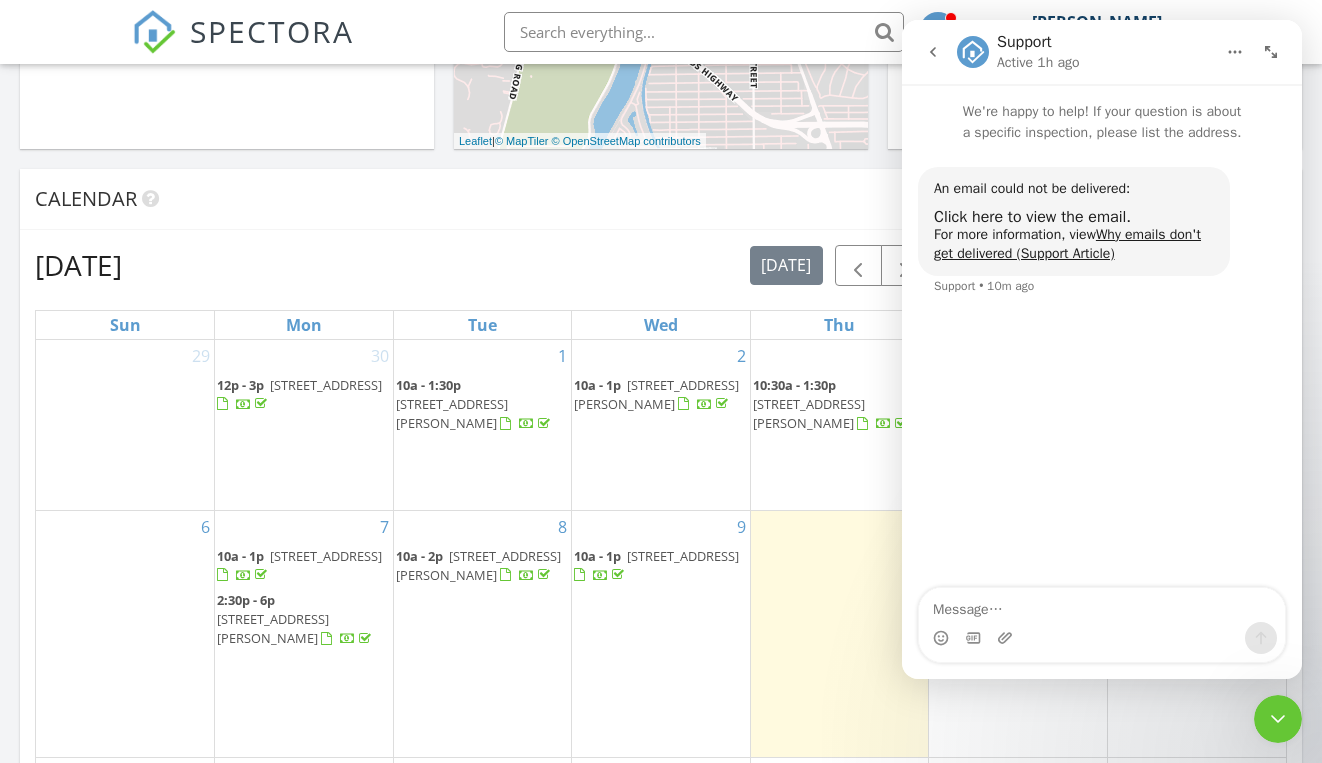 click 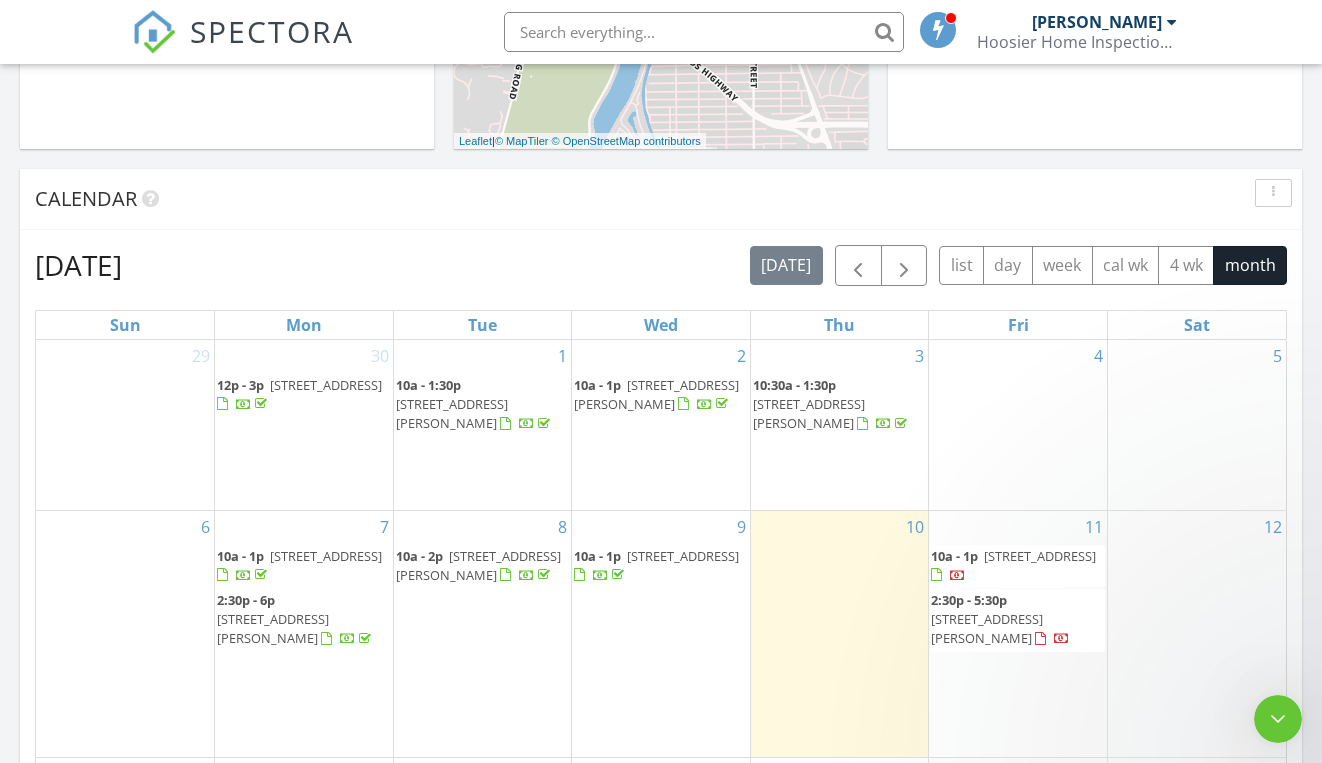 scroll, scrollTop: 576, scrollLeft: 0, axis: vertical 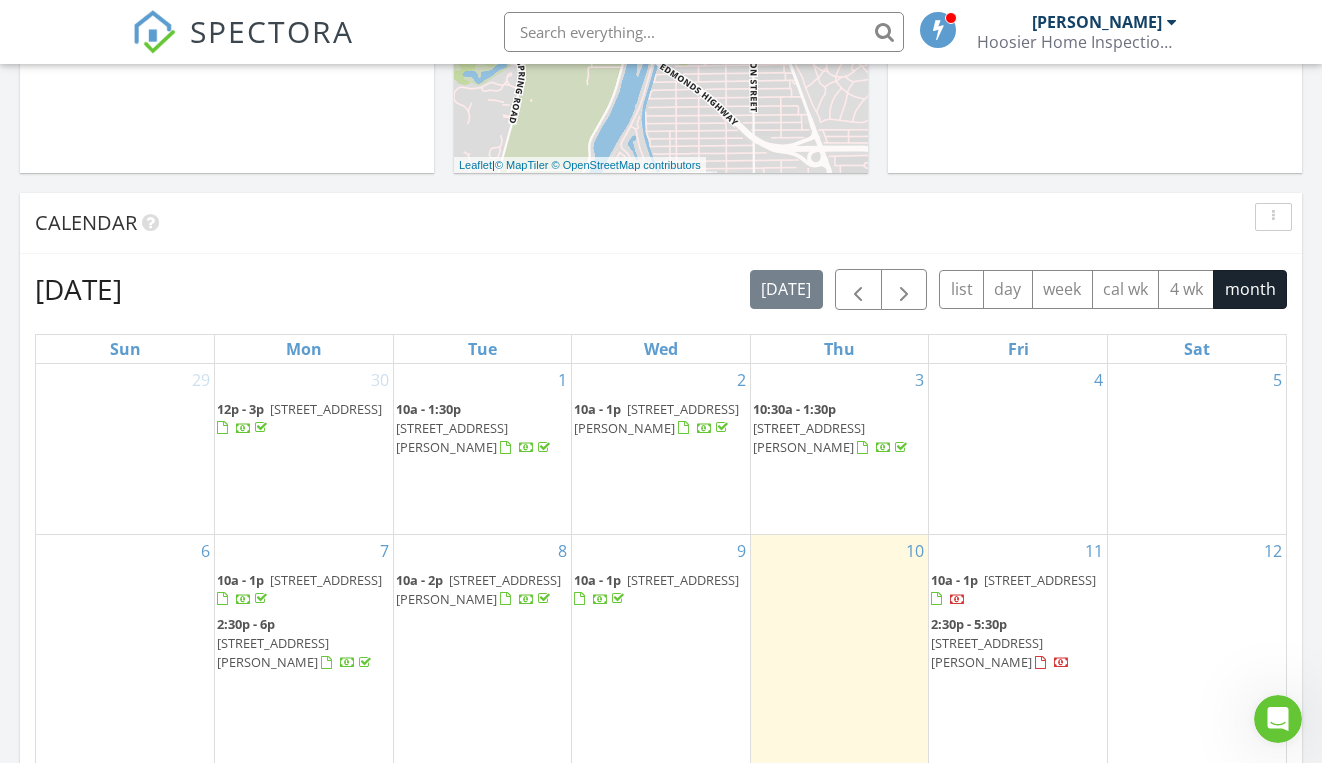 click at bounding box center [704, 32] 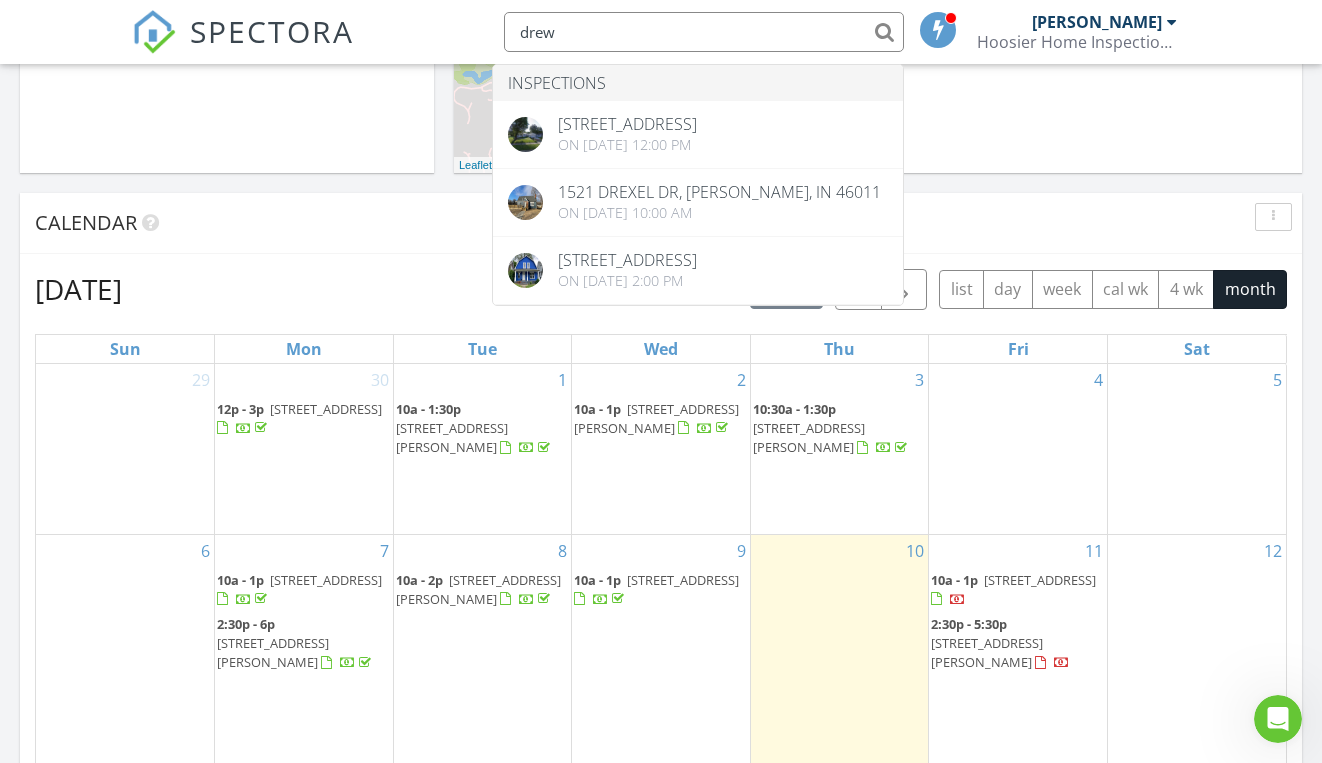 type on "drew" 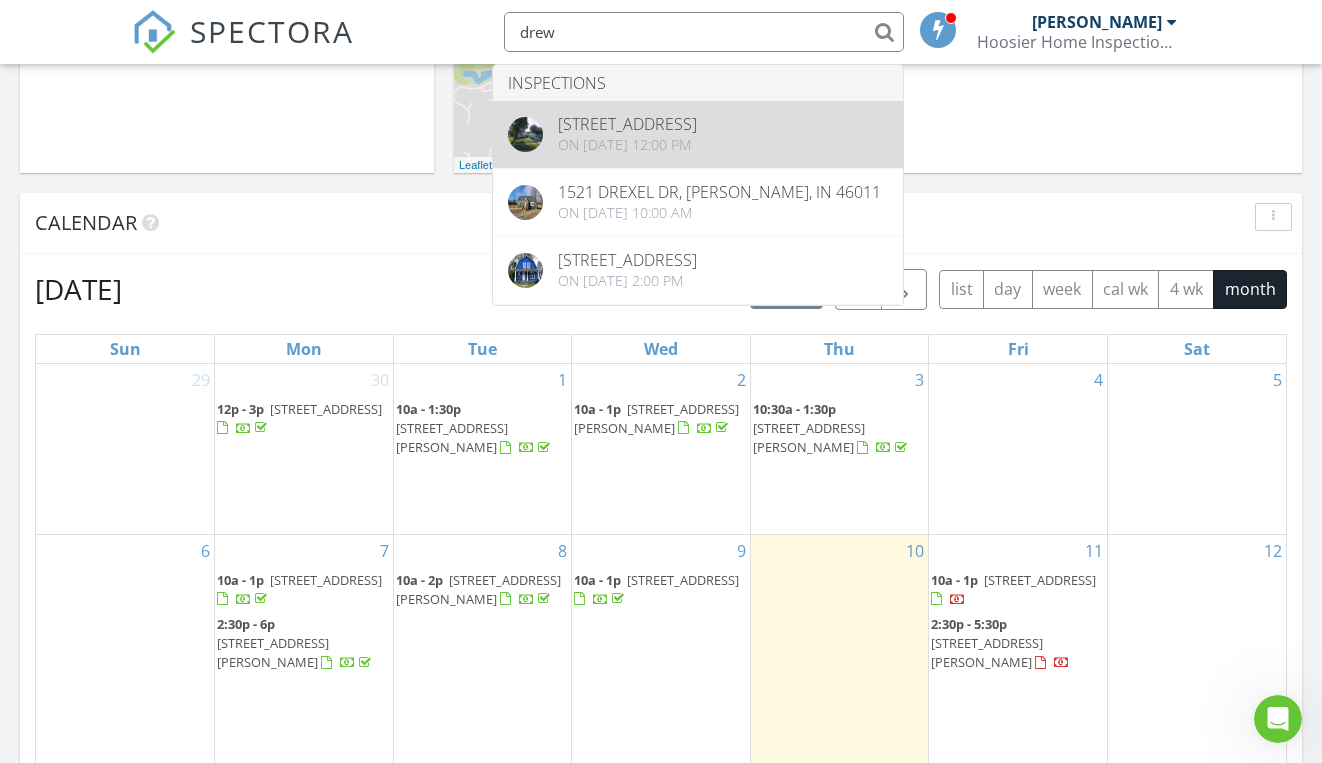 drag, startPoint x: 741, startPoint y: 12, endPoint x: 714, endPoint y: 130, distance: 121.049576 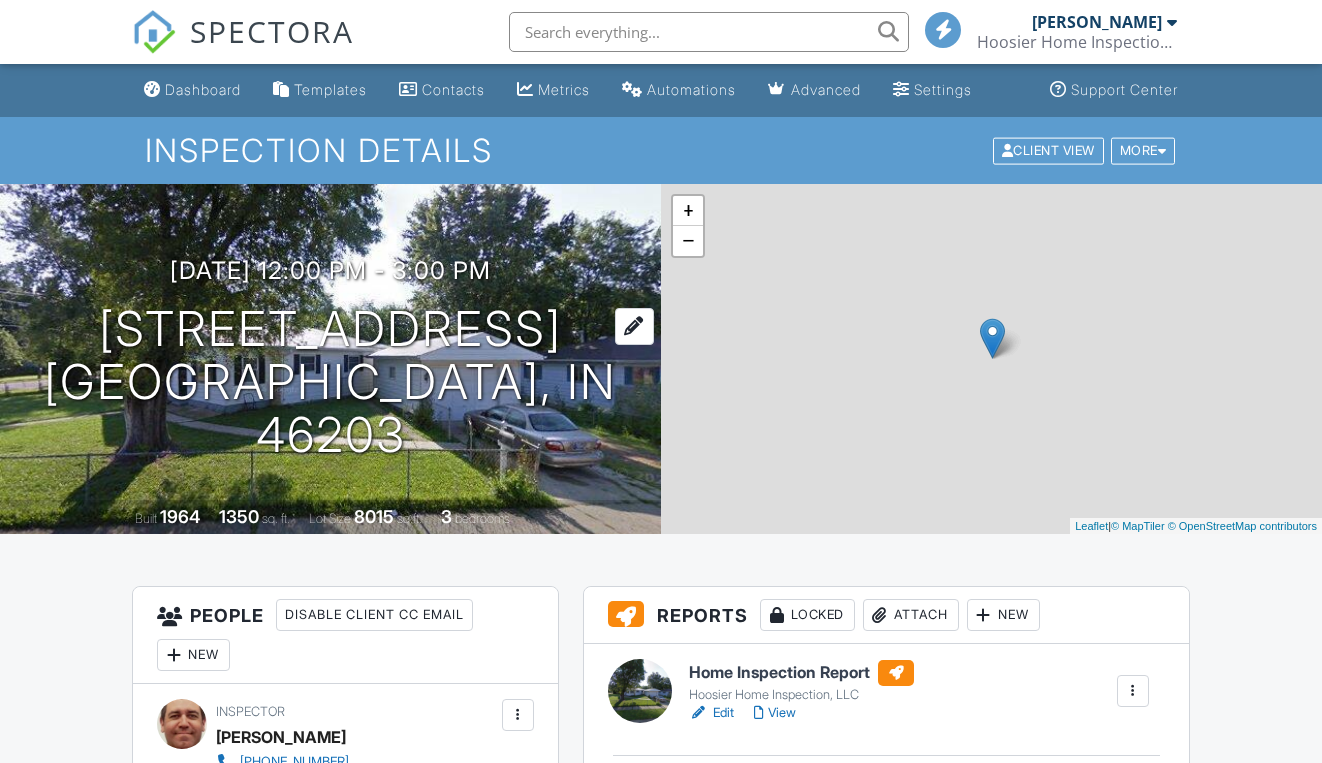 scroll, scrollTop: 0, scrollLeft: 0, axis: both 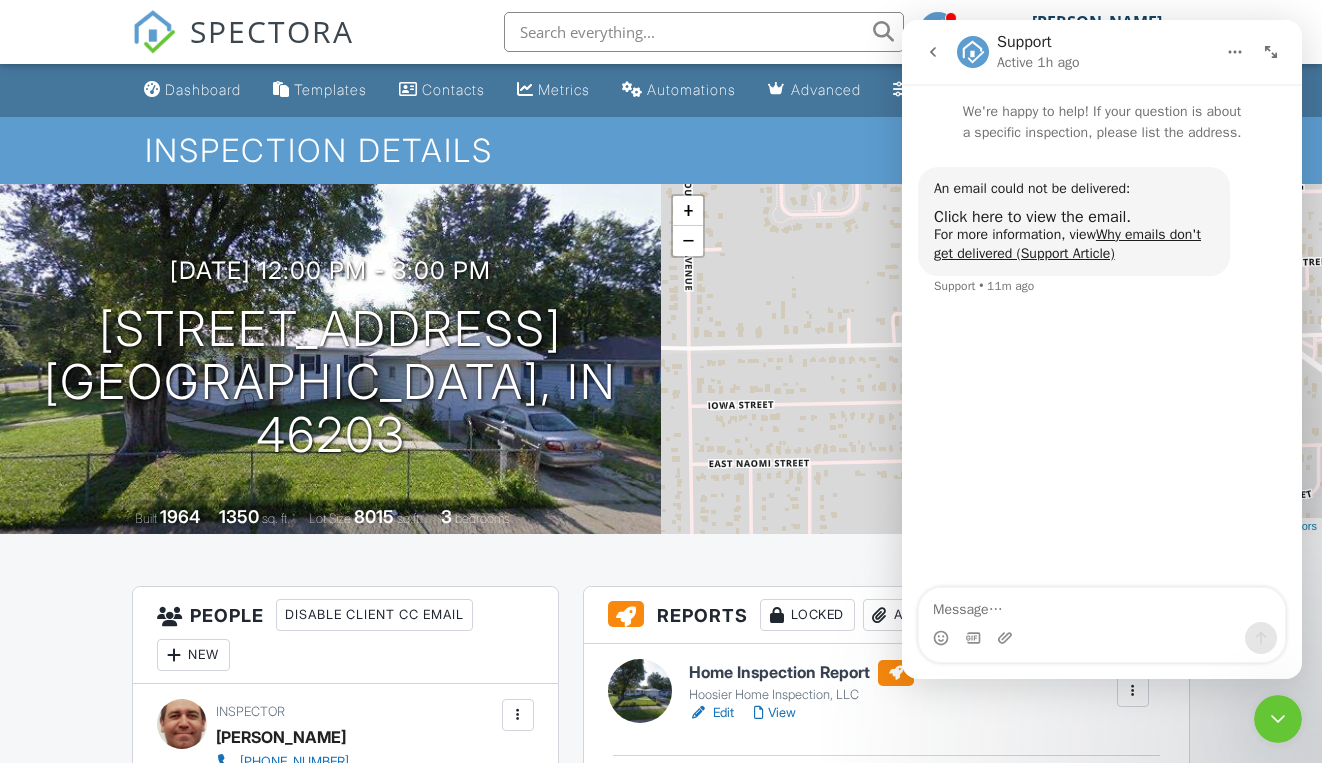 click 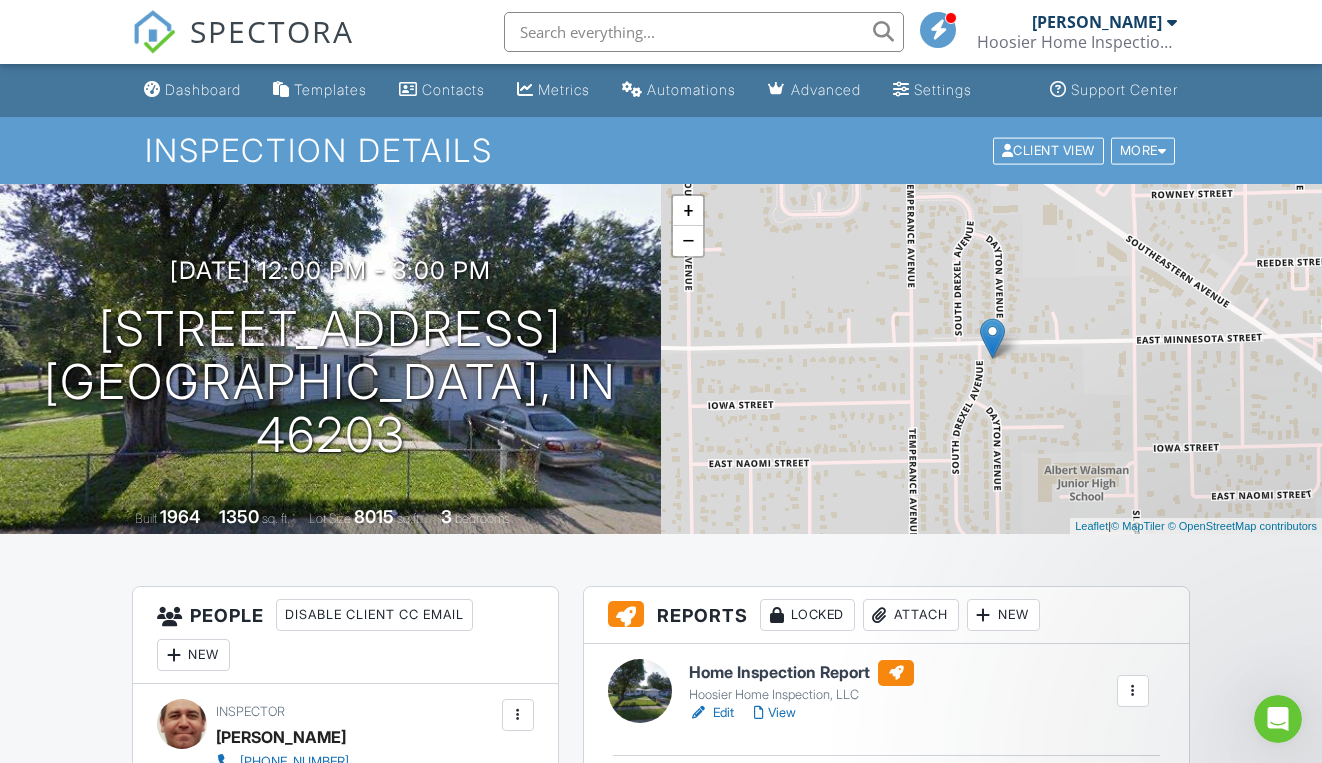 scroll, scrollTop: 0, scrollLeft: 0, axis: both 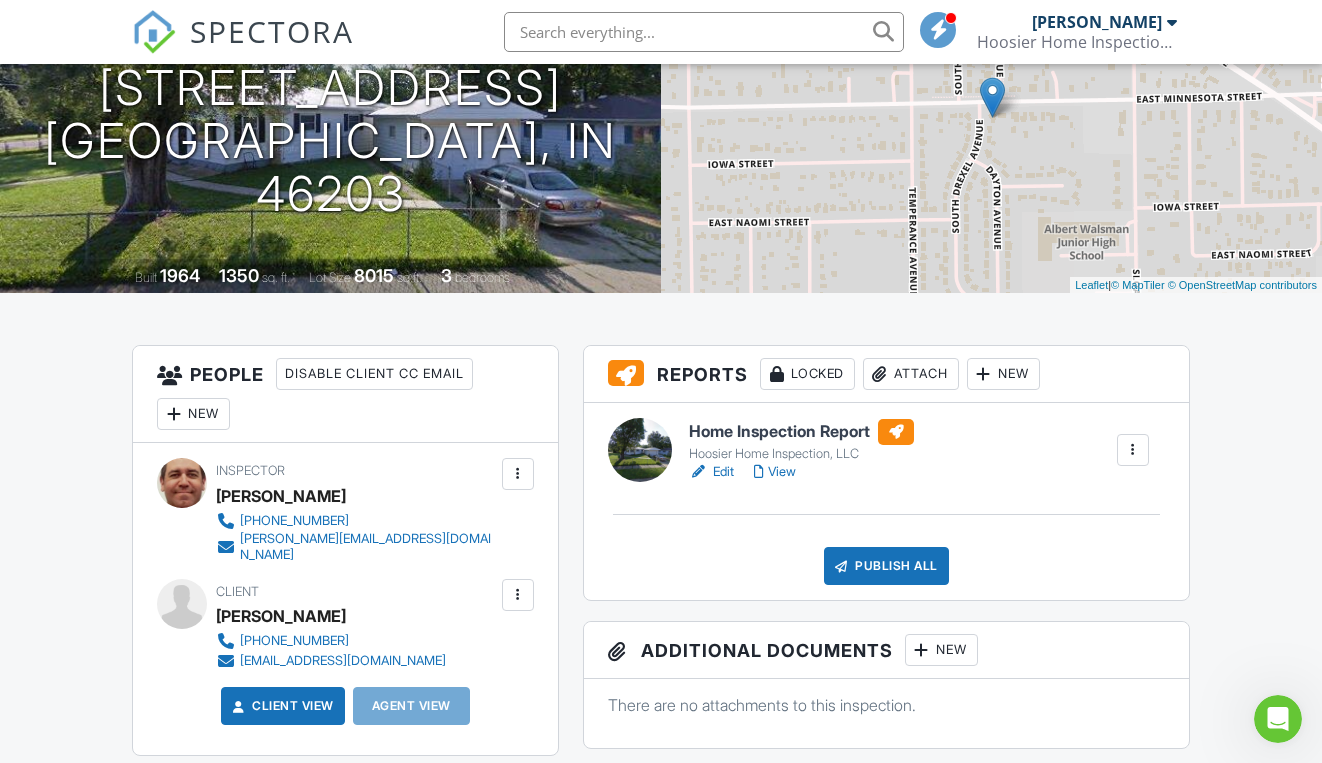 click at bounding box center [1133, 450] 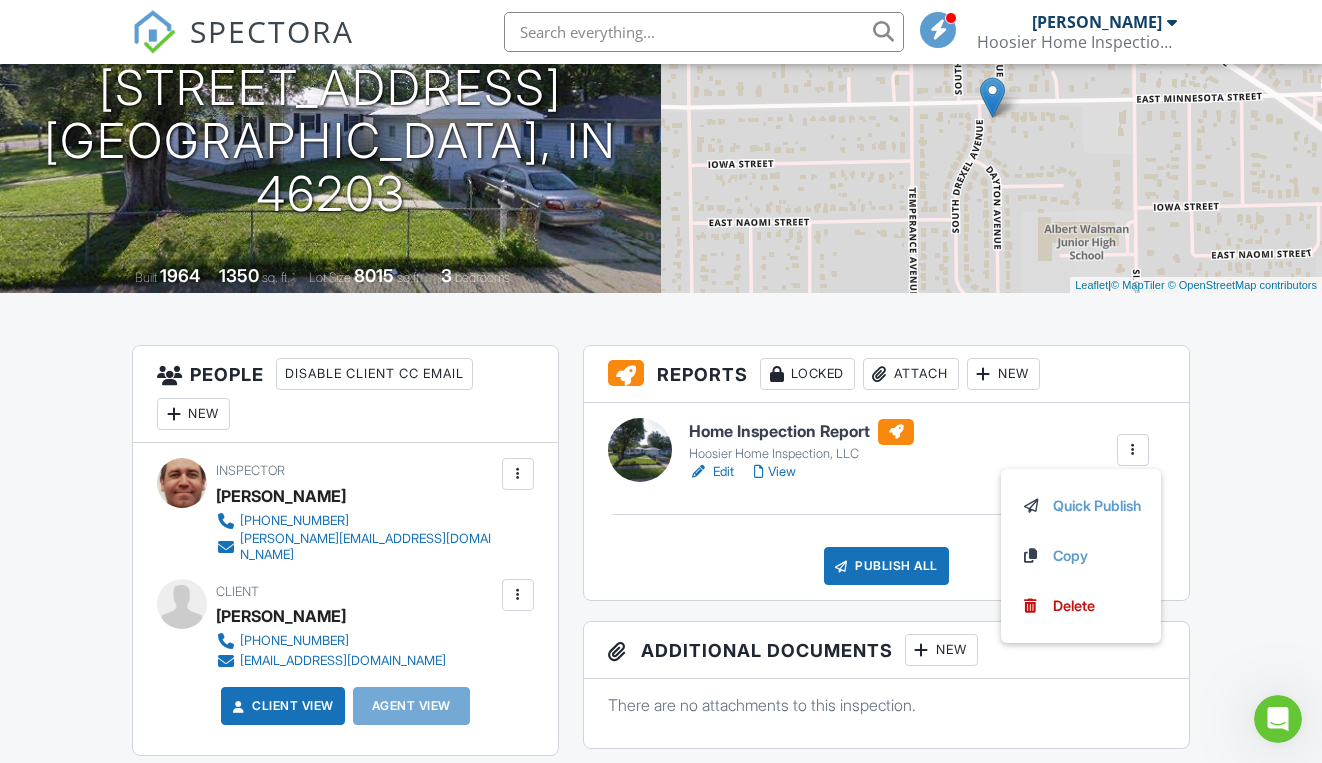 click on "Dashboard
Templates
Contacts
Metrics
Automations
Advanced
Settings
Support Center
Inspection Details
Client View
More
Property Details
Reschedule
Reorder / Copy
Share
Cancel
Delete
Print Order
Convert to V9
View Change Log
06/11/2025 12:00 pm
- 3:00 pm
1701 S Drexel Ave
Indianapolis, IN 46203
Built
1964
1350
sq. ft.
Lot Size
8015
sq.ft.
3
bedrooms
+ − Leaflet  |  © MapTiler   © OpenStreetMap contributors
All emails and texts are disabled for this inspection!
Turn on emails and texts
Turn on and Requeue Notifications
Reports
Locked
Attach
New
Home Inspection Report
Hoosier Home Inspection, LLC
Edit
View" at bounding box center [661, 1187] 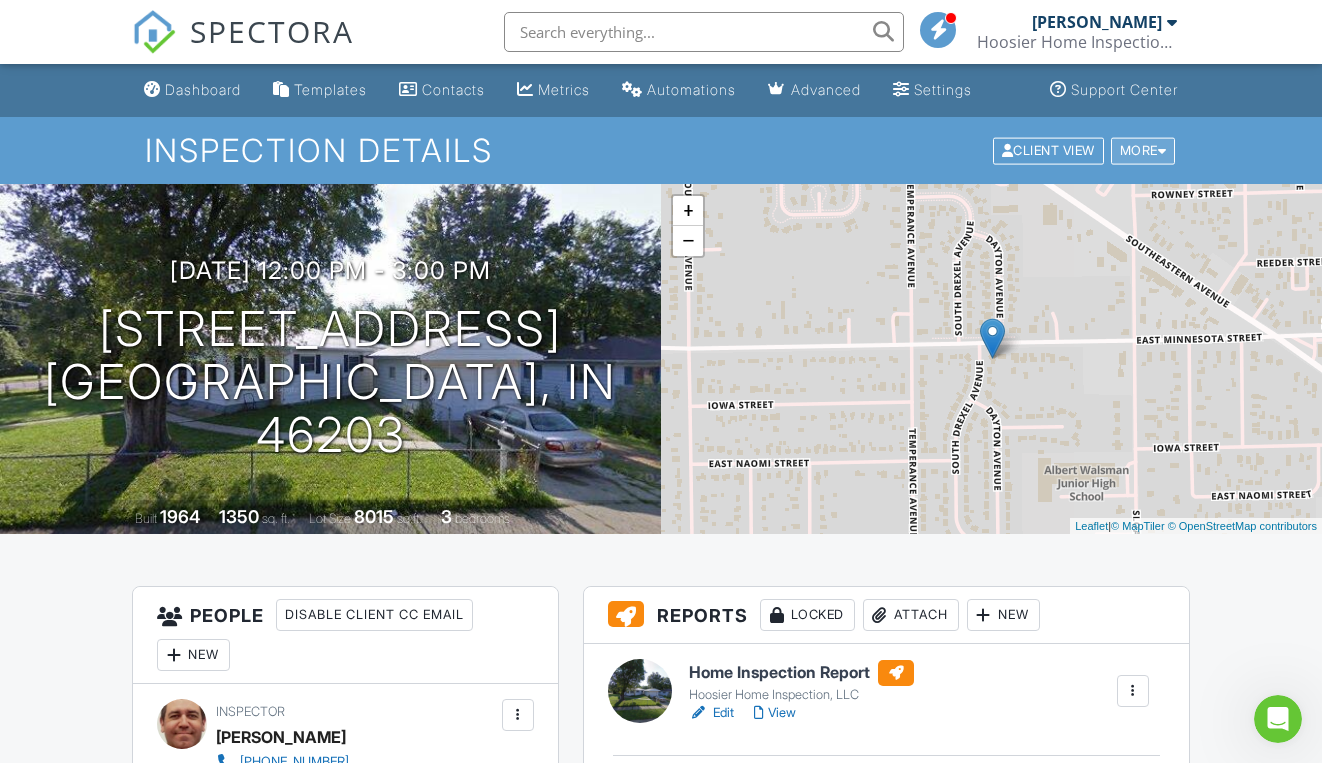 scroll, scrollTop: 0, scrollLeft: 0, axis: both 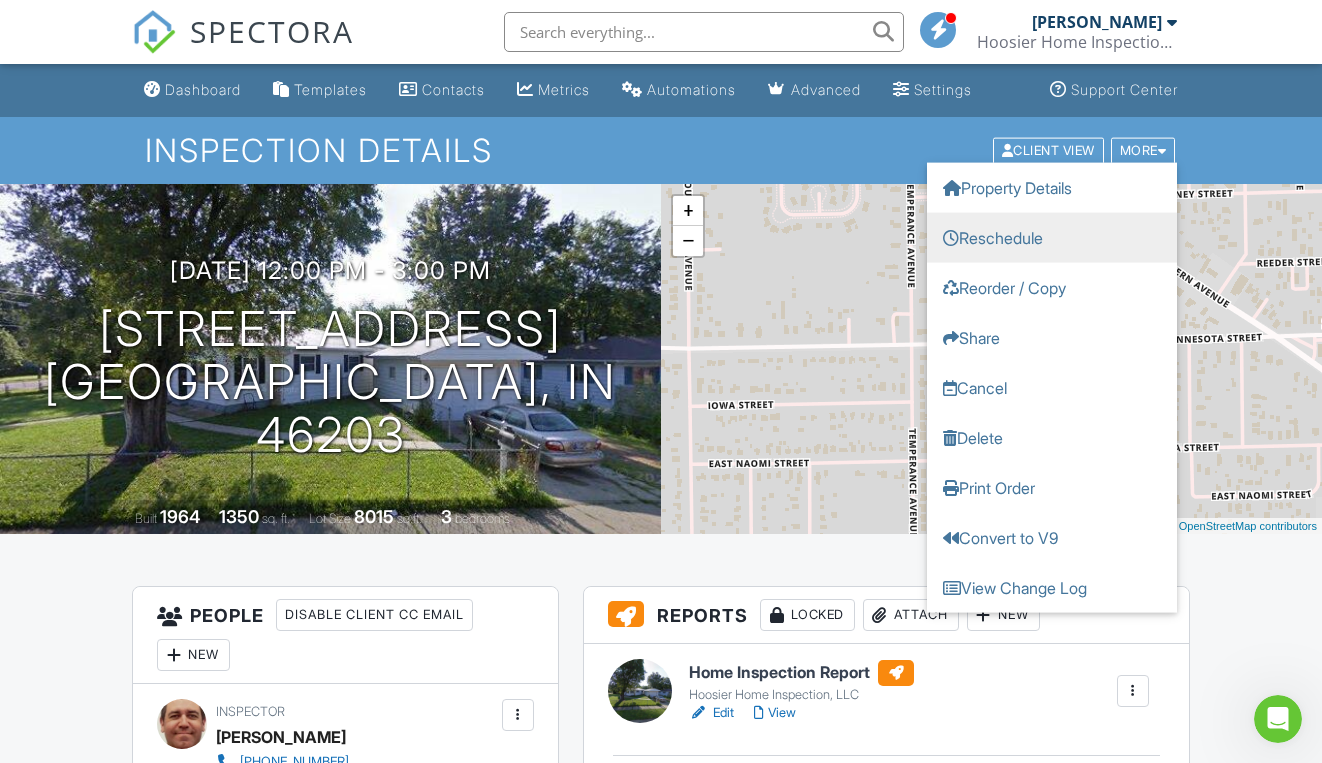 click on "Reschedule" at bounding box center [1052, 237] 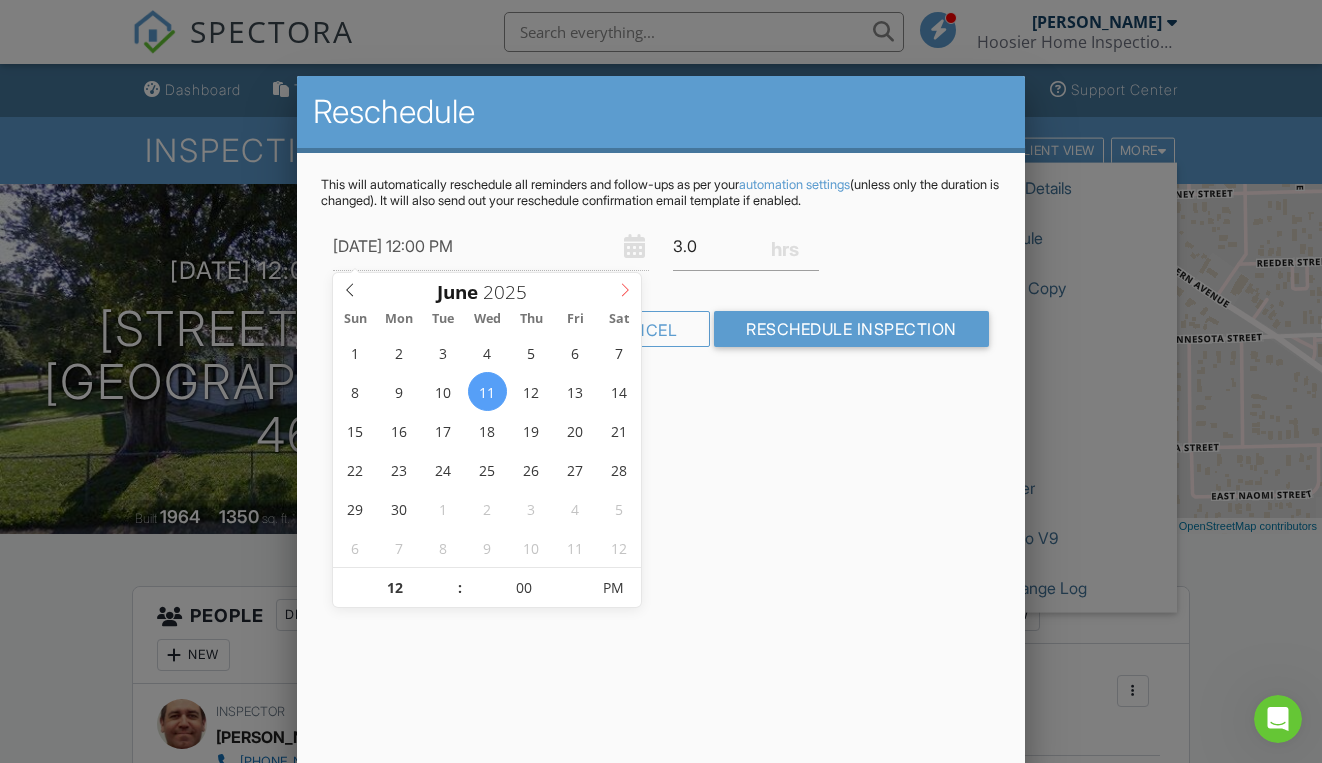 click 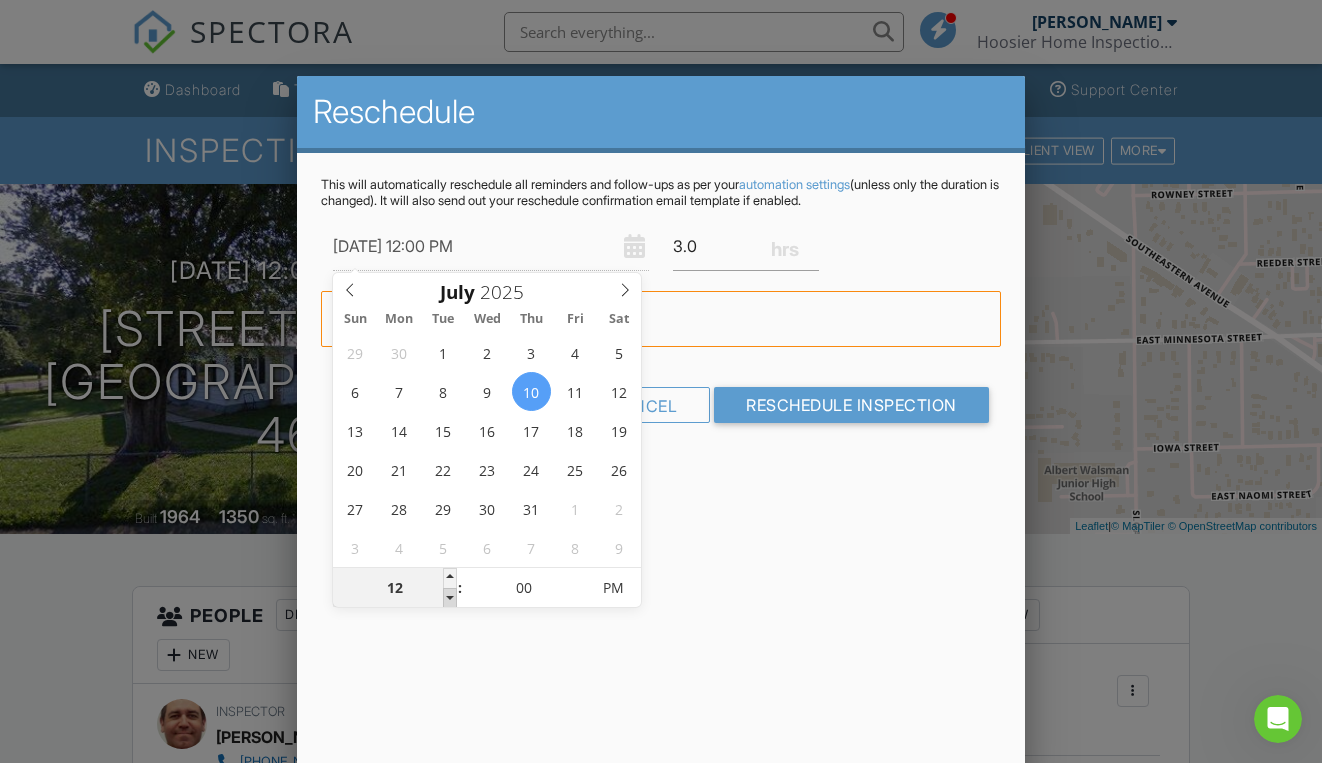 type on "[DATE] 11:00 AM" 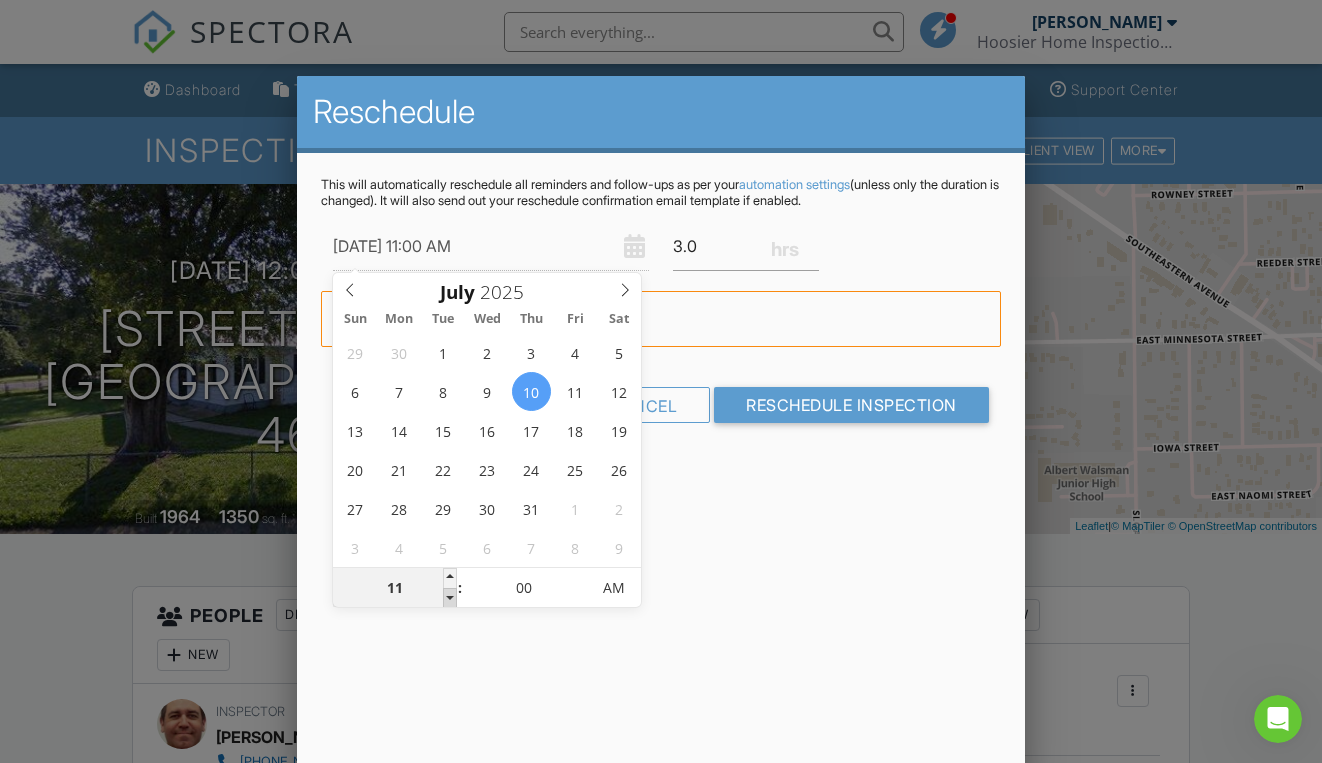click at bounding box center [450, 598] 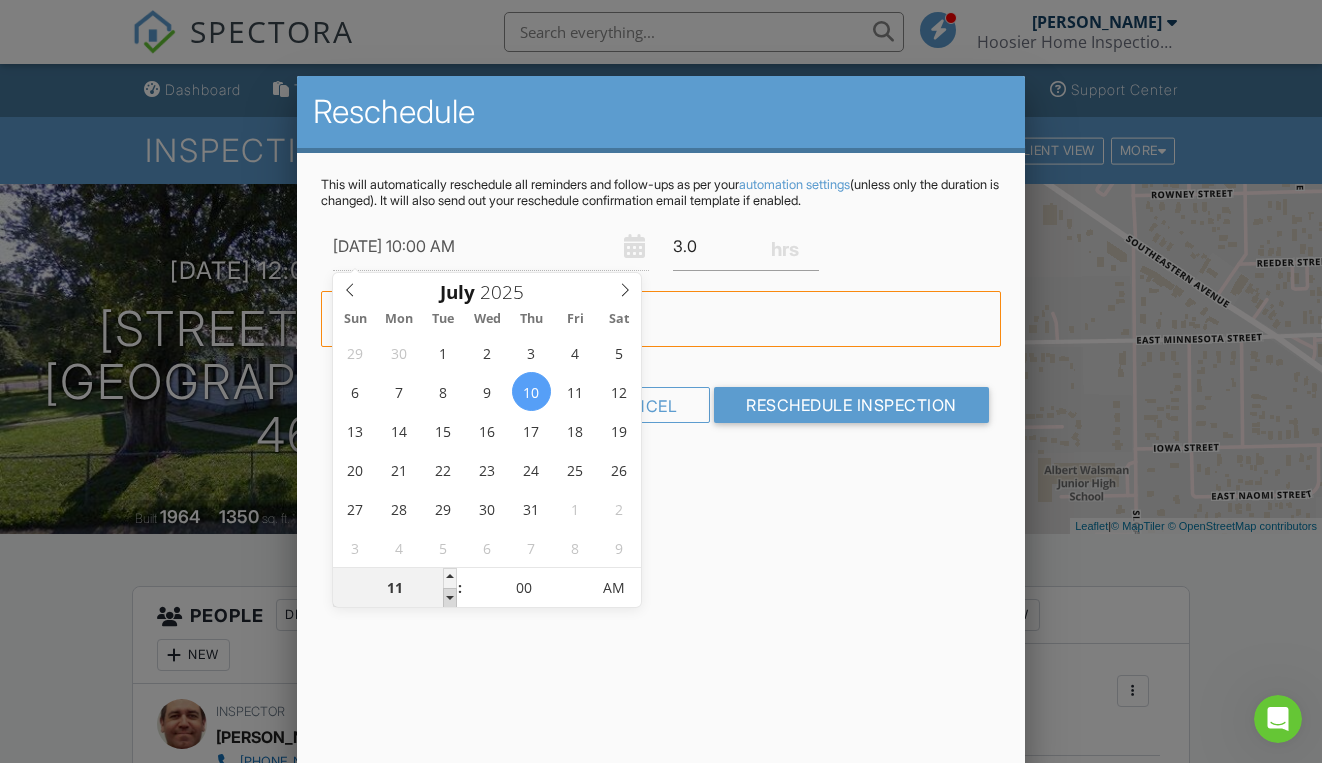 type on "10" 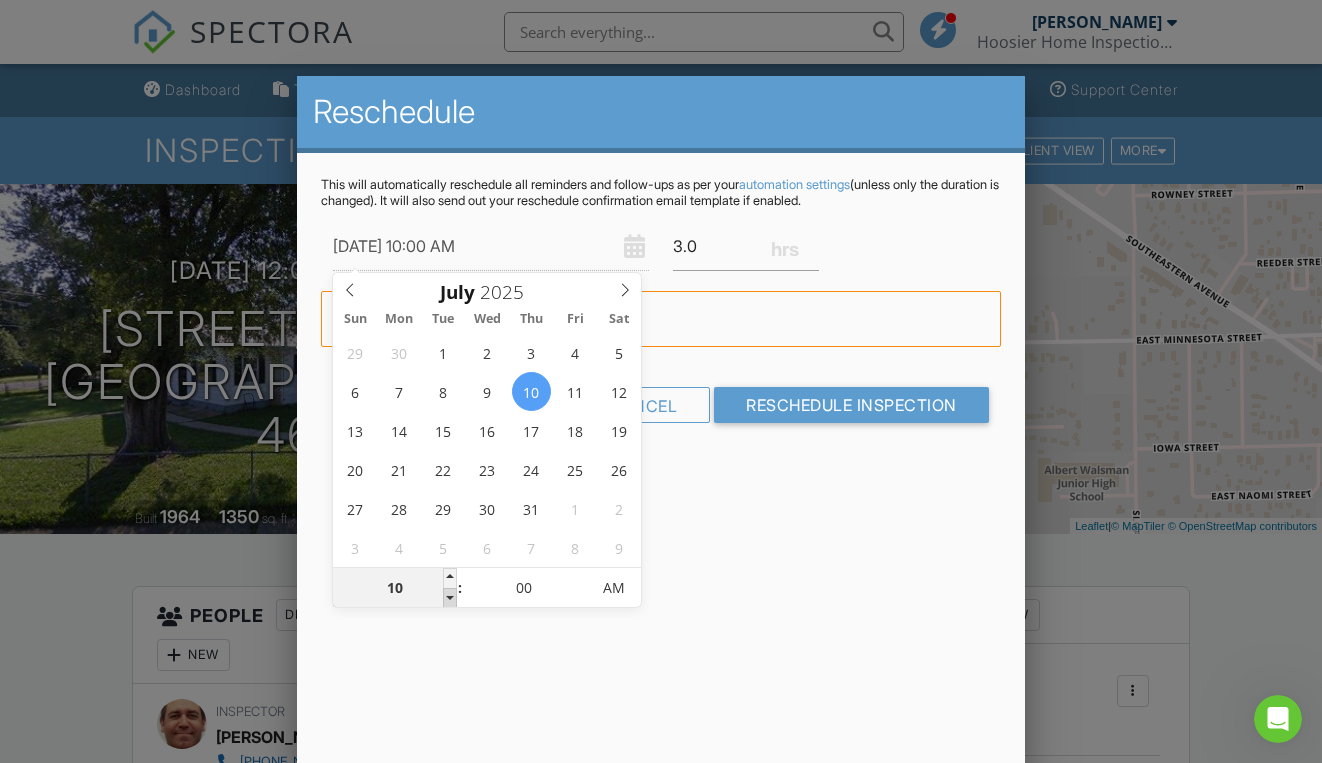 click at bounding box center [450, 598] 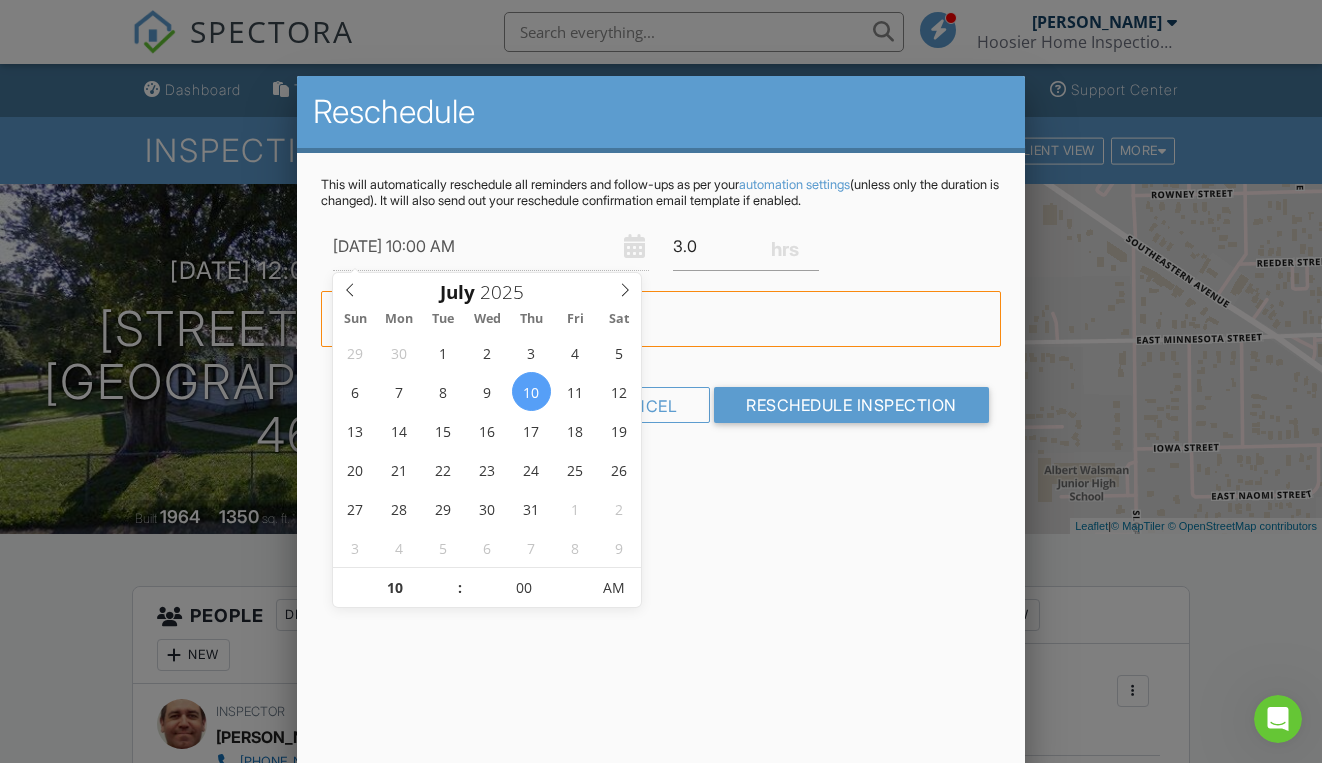 click on "Reschedule
This will automatically reschedule all reminders and follow-ups as per your  automation settings  (unless only the duration is changed). It will also send out your reschedule confirmation email template if enabled.
07/10/2025 10:00 AM
3.0
Warning: this date/time is in the past.
Cancel
Reschedule Inspection" at bounding box center (660, 426) 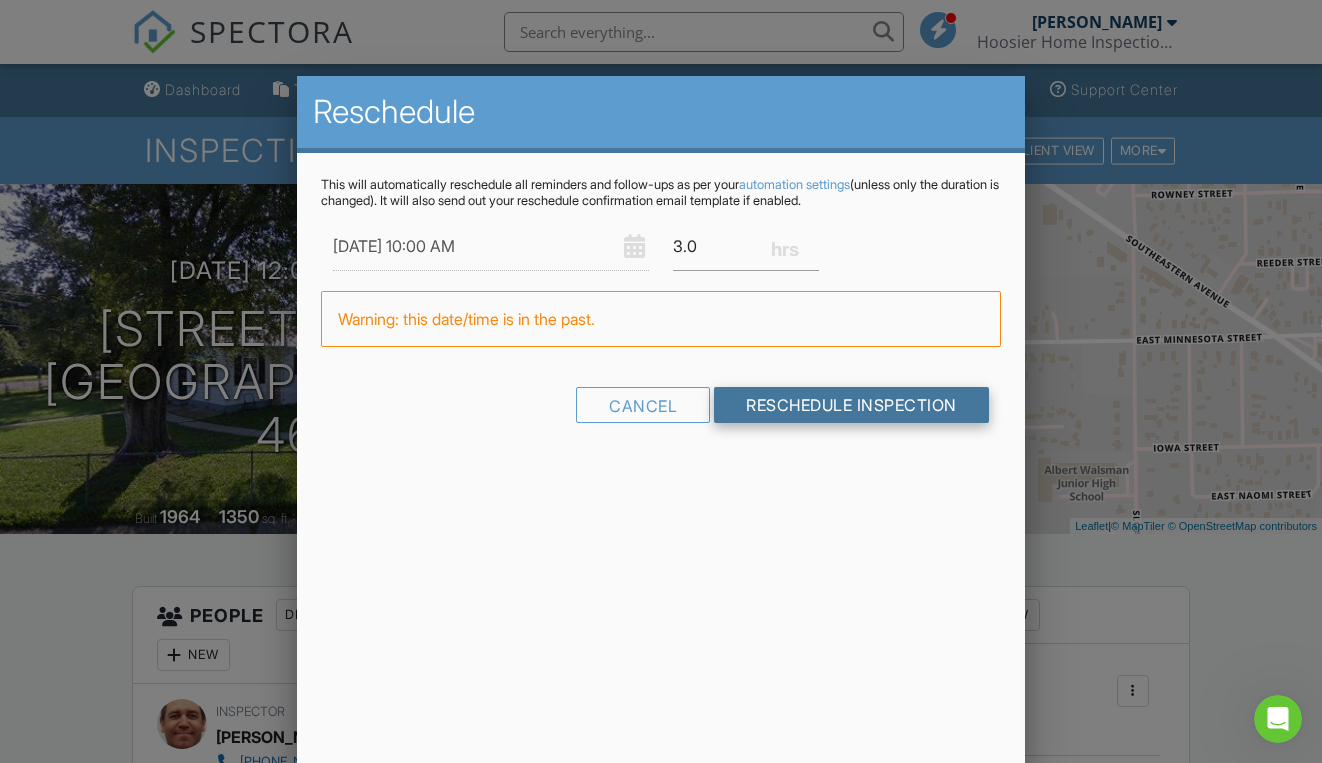 click on "Reschedule Inspection" at bounding box center [851, 405] 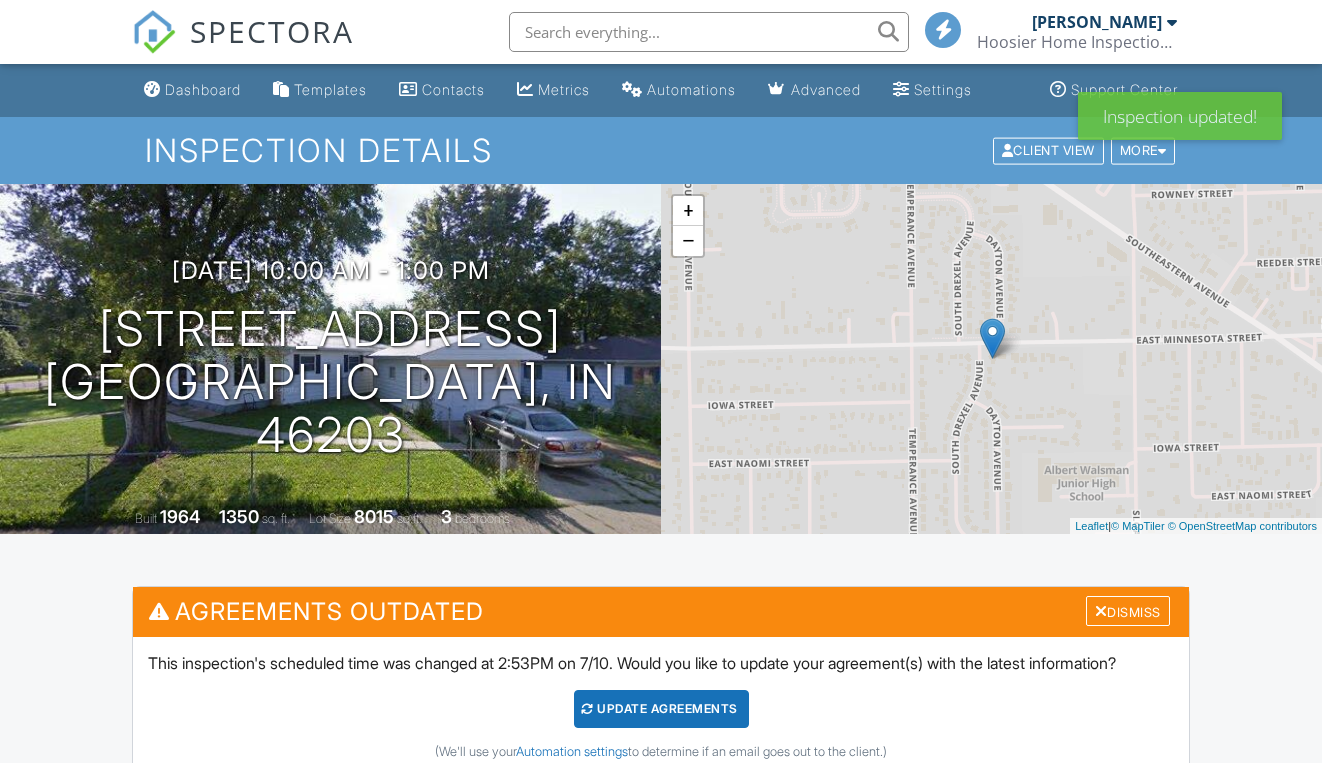 scroll, scrollTop: 0, scrollLeft: 0, axis: both 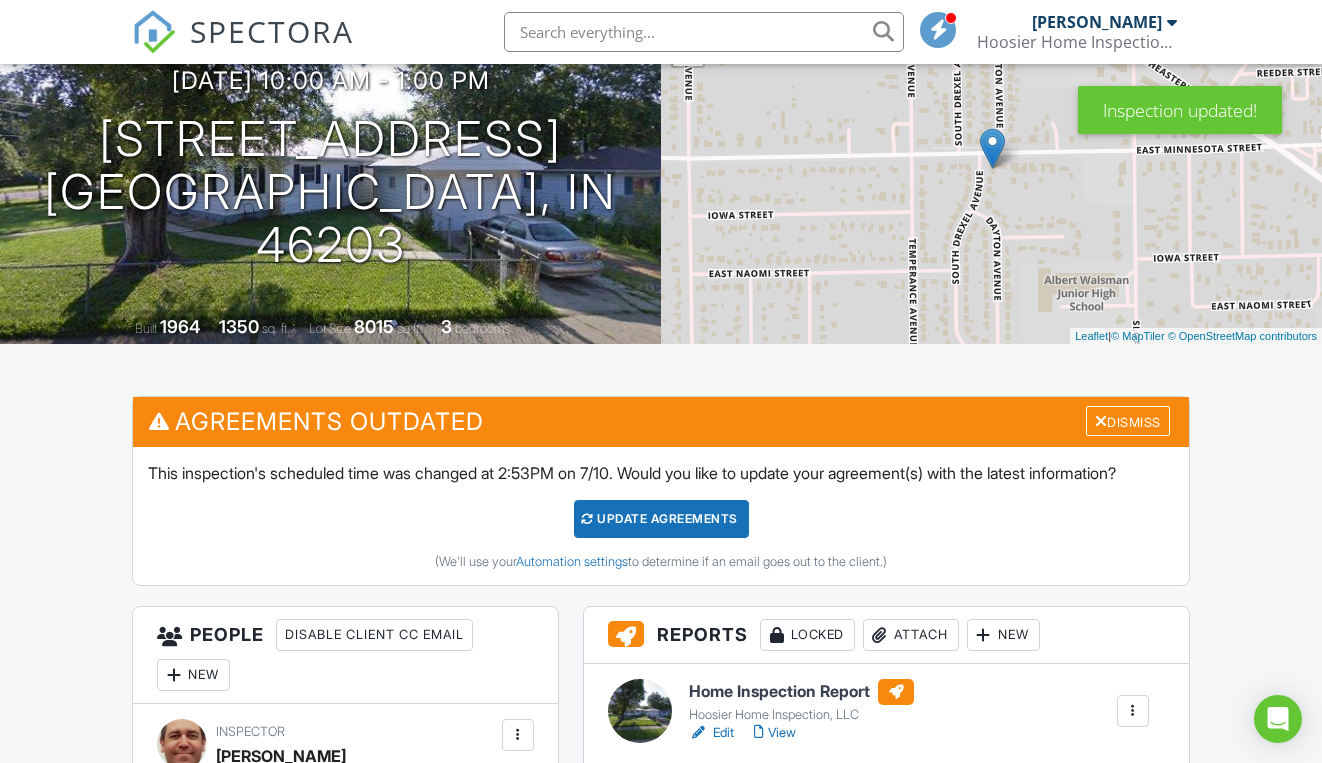 click on "Update Agreements" at bounding box center [661, 519] 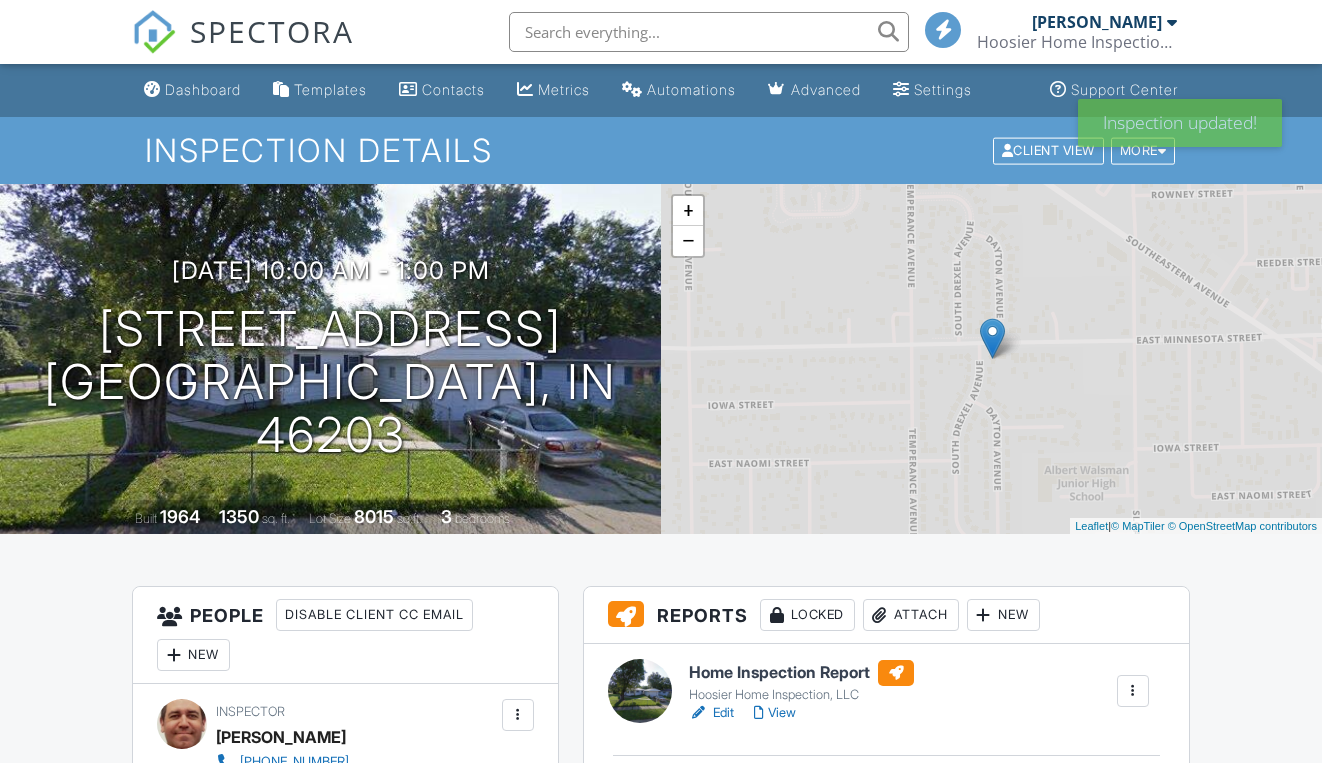 scroll, scrollTop: 0, scrollLeft: 0, axis: both 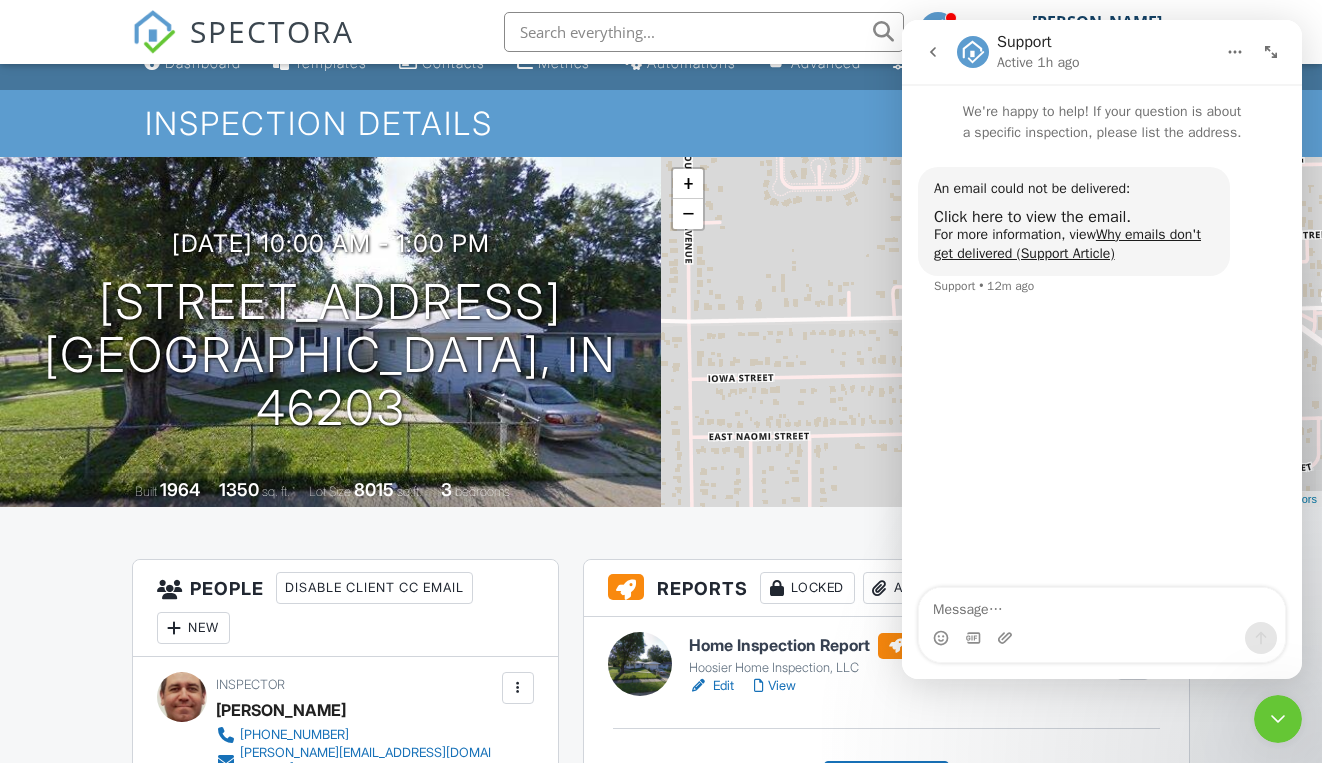click 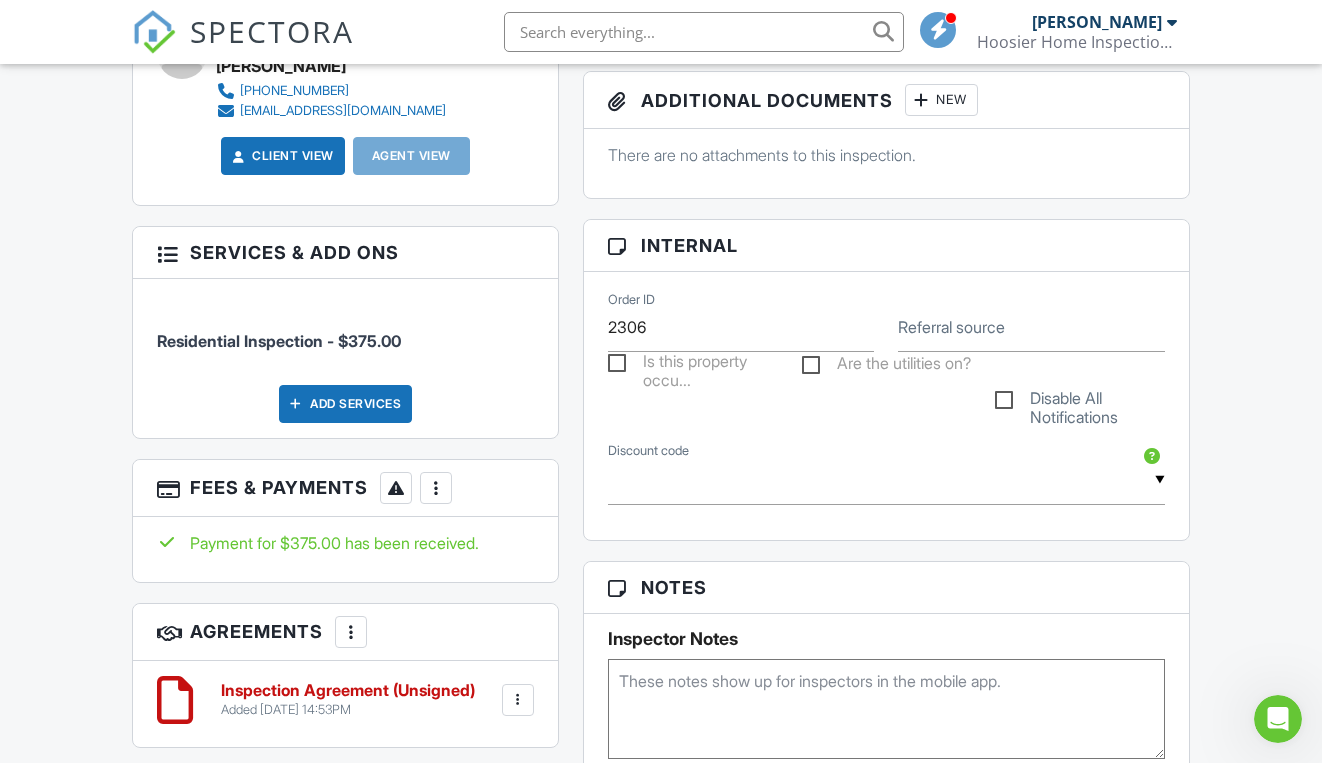 scroll, scrollTop: 761, scrollLeft: 0, axis: vertical 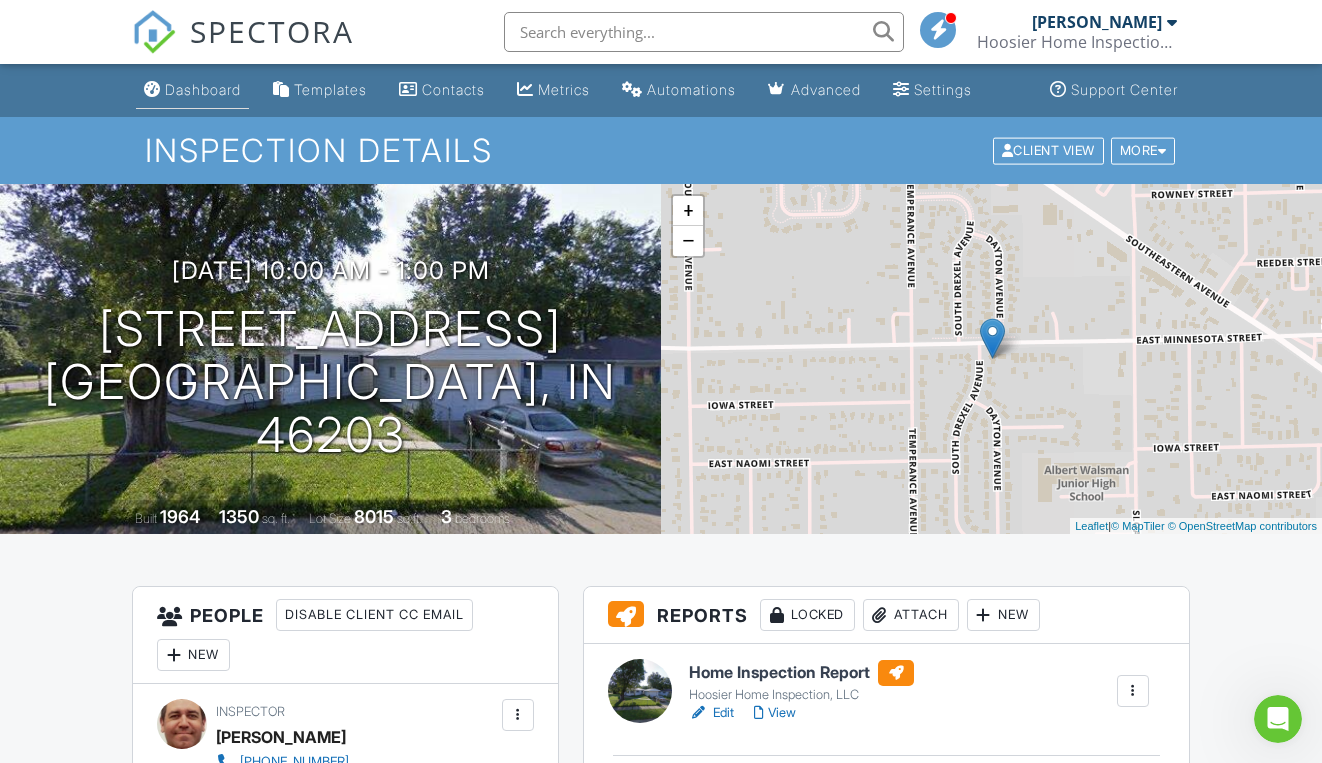 click on "Dashboard" at bounding box center (192, 90) 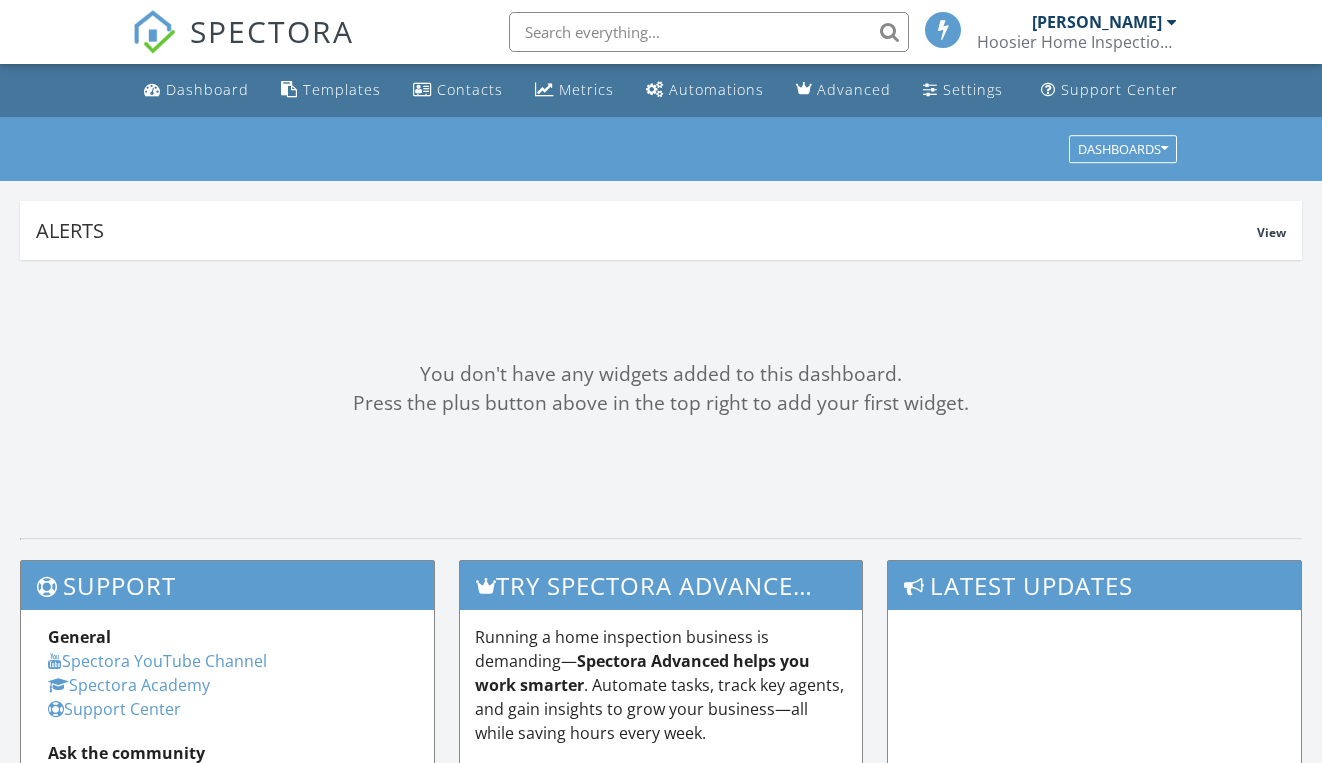scroll, scrollTop: 0, scrollLeft: 0, axis: both 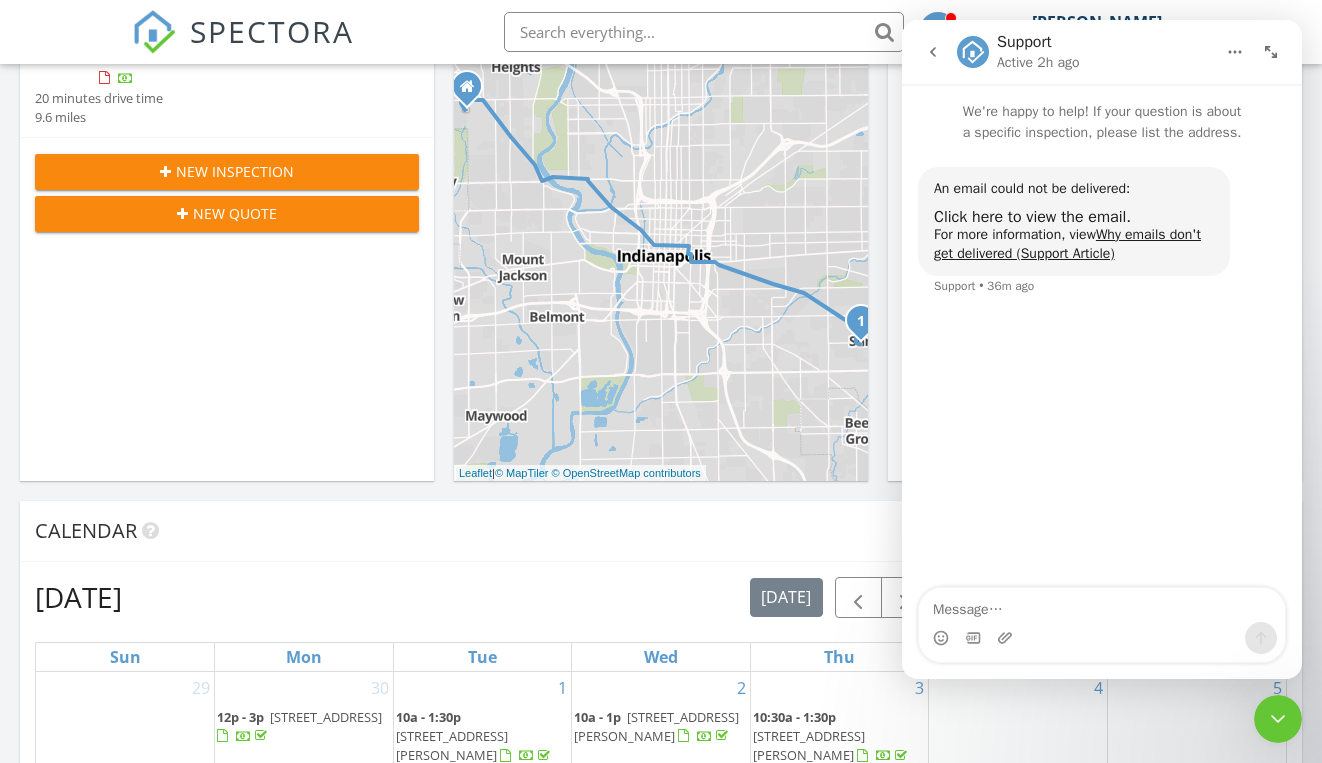 click 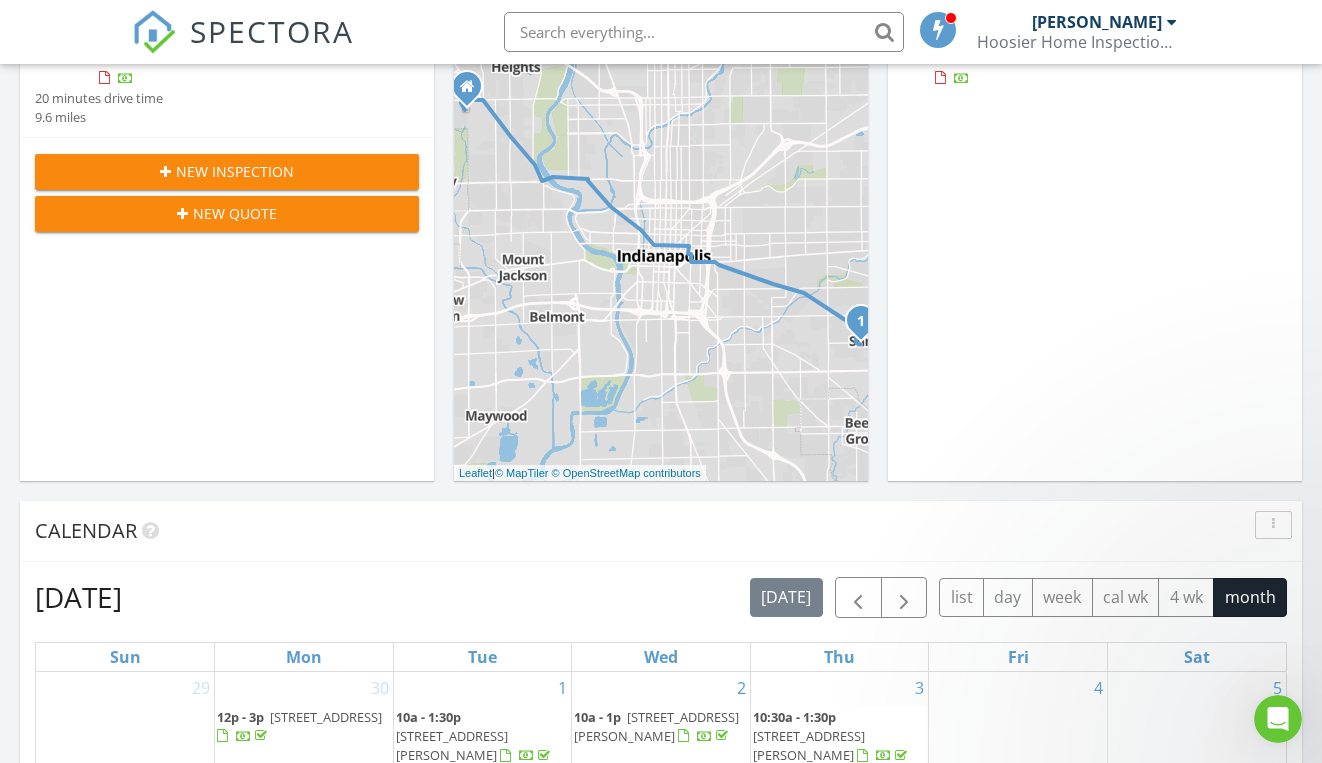 scroll, scrollTop: 244, scrollLeft: 0, axis: vertical 